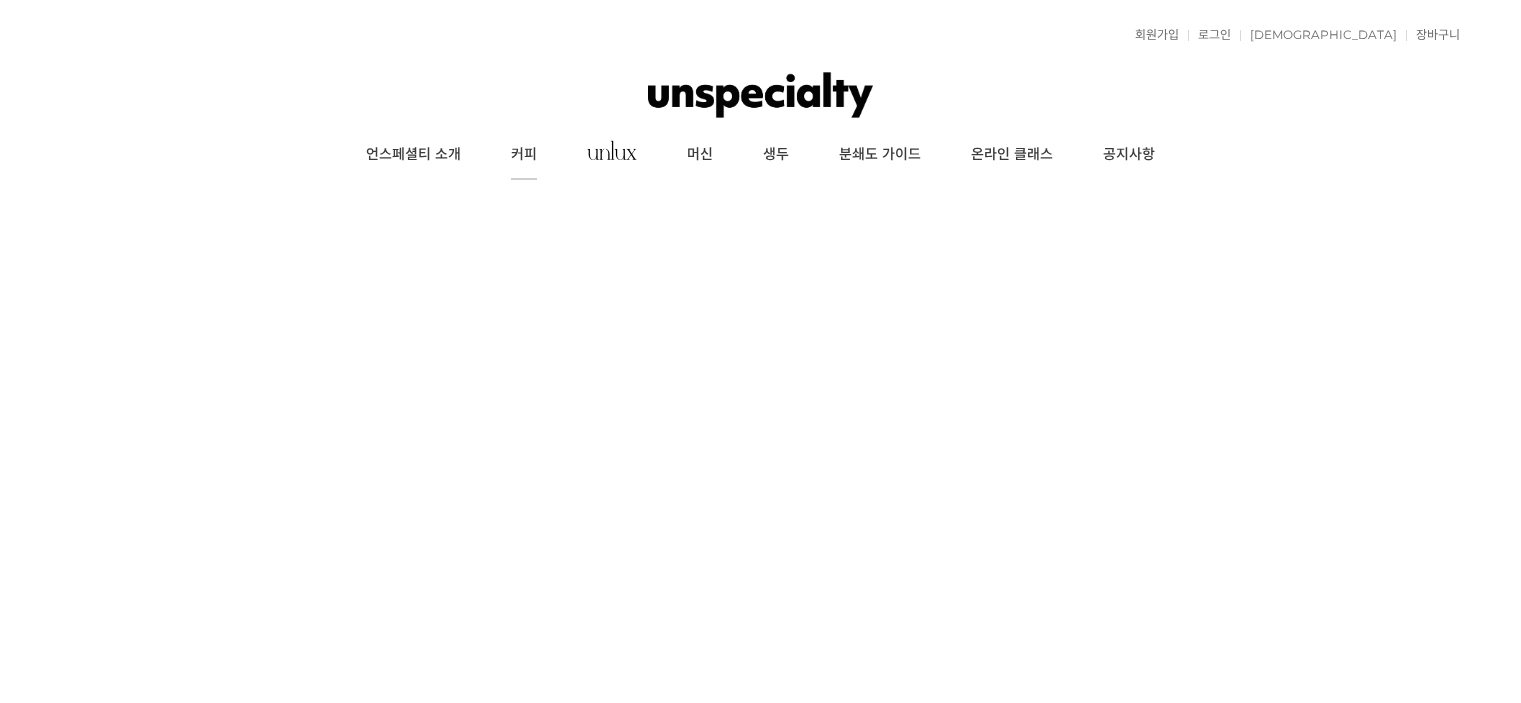 scroll, scrollTop: 0, scrollLeft: 0, axis: both 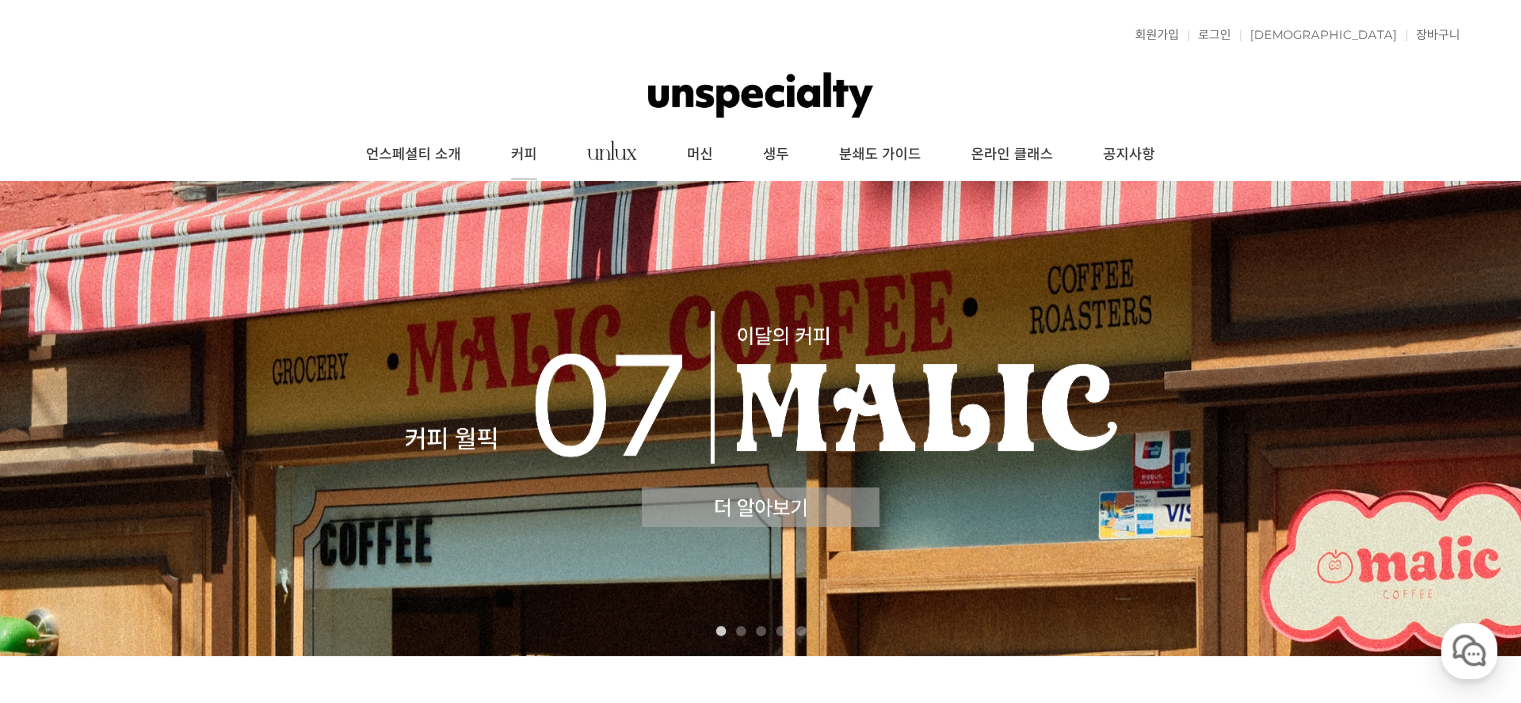 click on "커피" at bounding box center (524, 155) 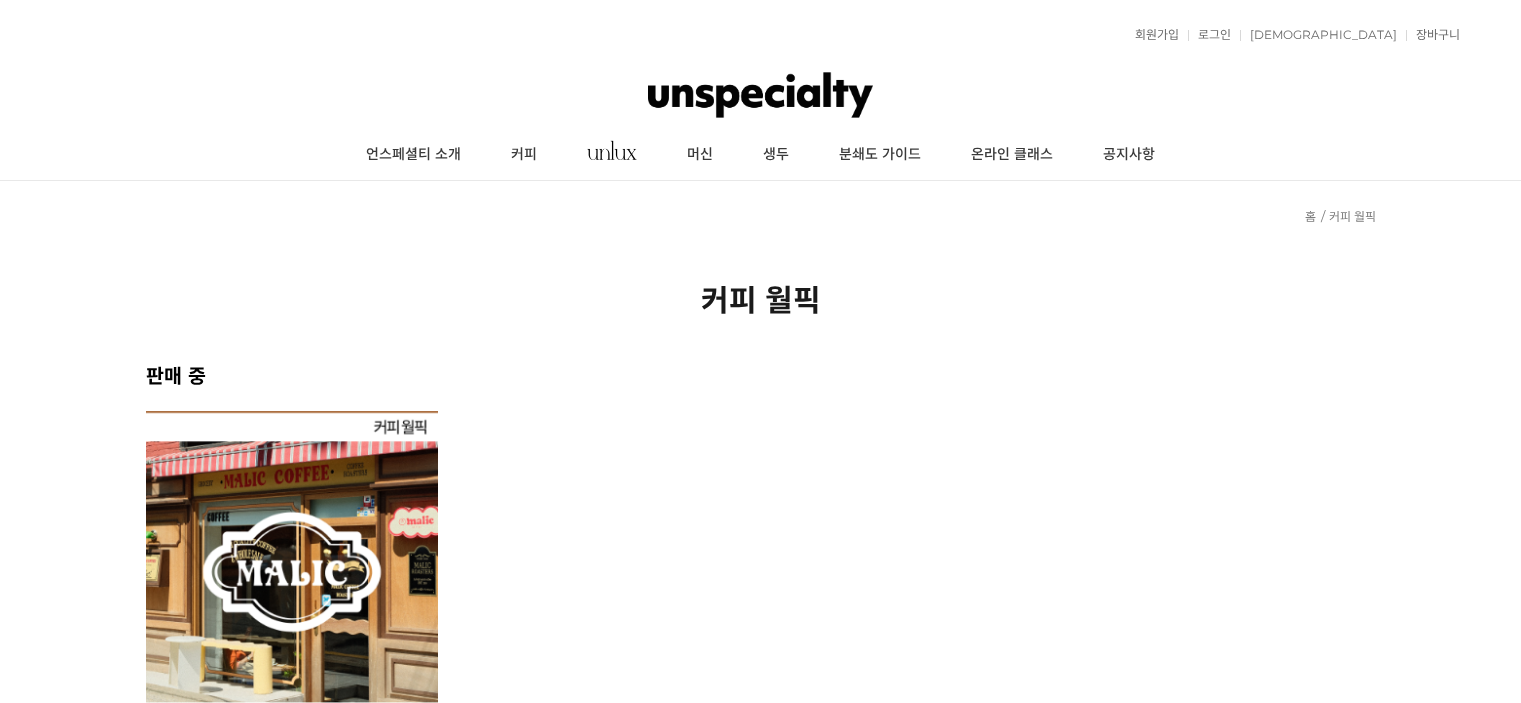 scroll, scrollTop: 0, scrollLeft: 0, axis: both 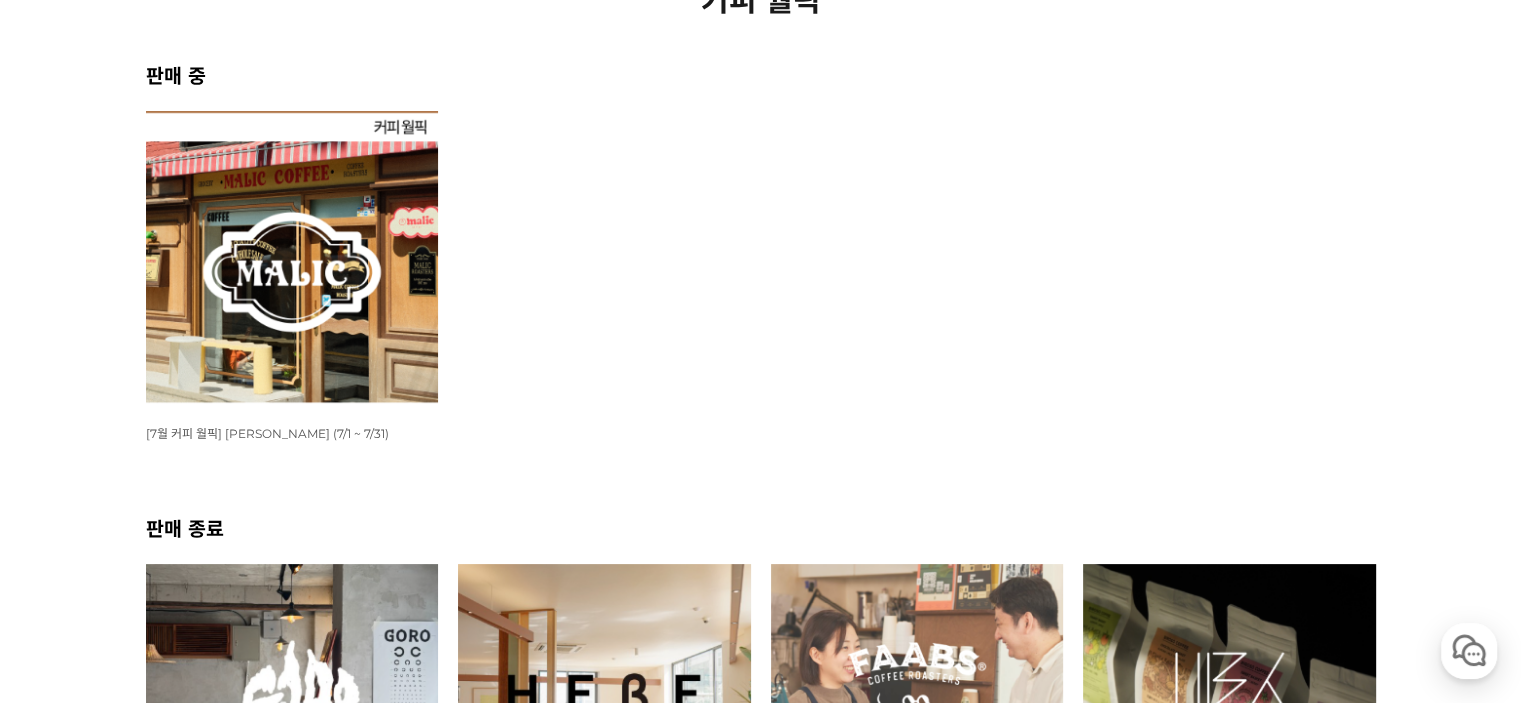 click at bounding box center [292, 257] 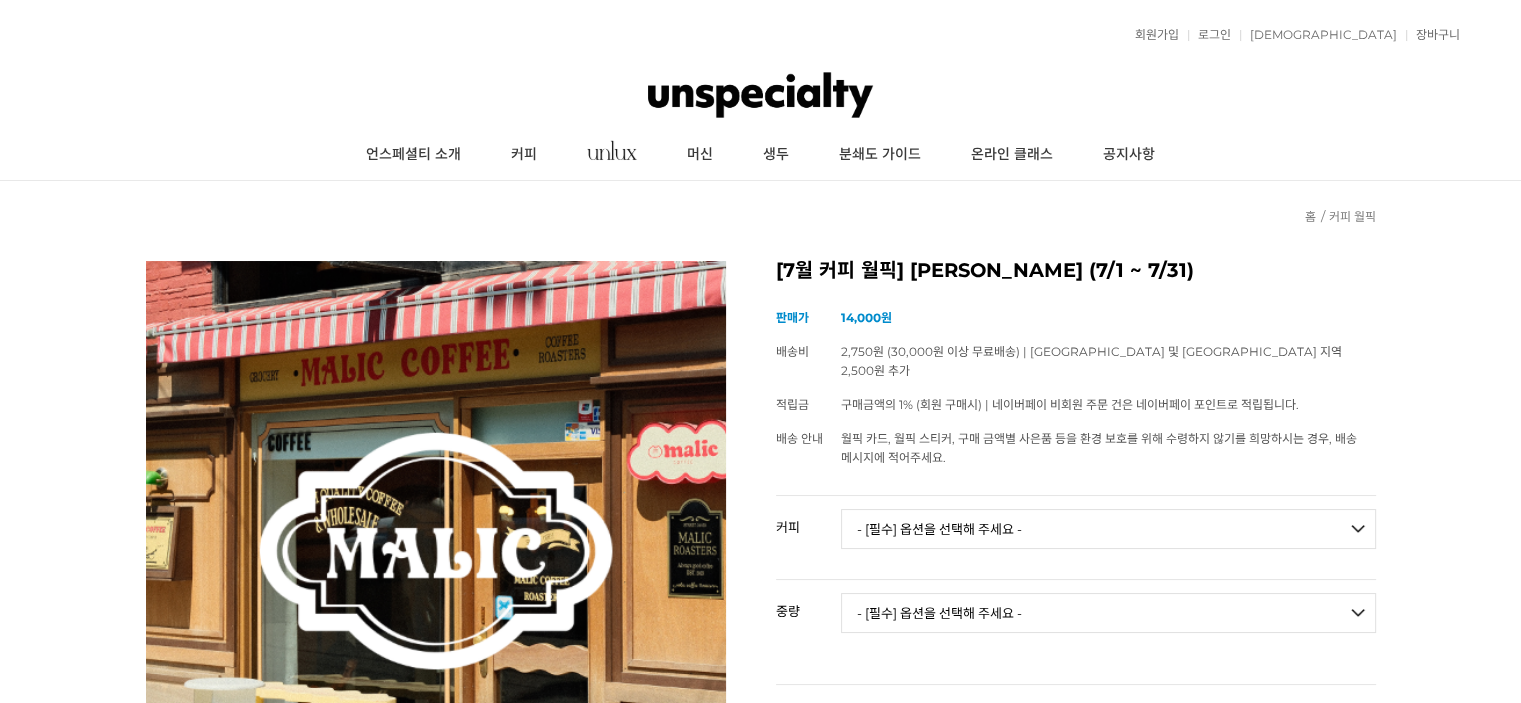 scroll, scrollTop: 200, scrollLeft: 0, axis: vertical 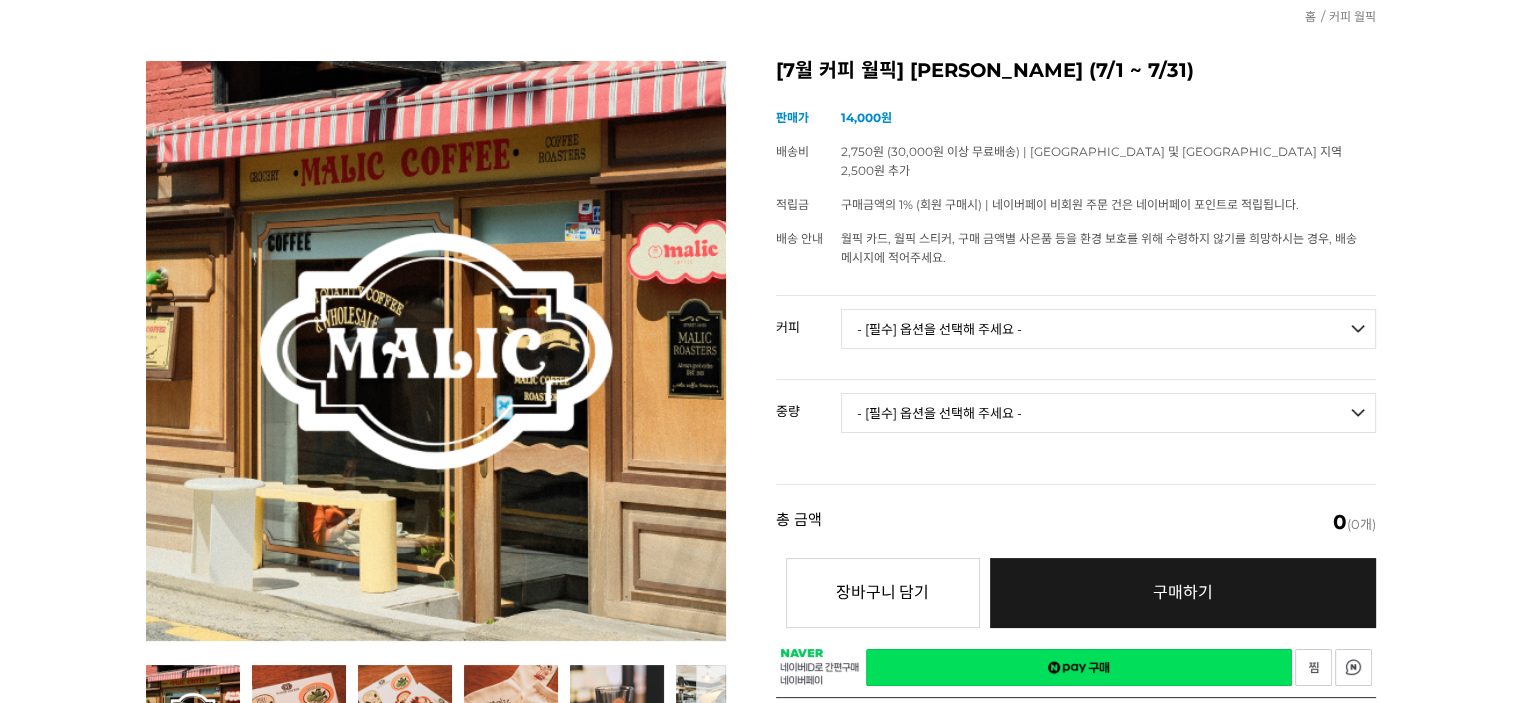 click on "- [필수] 옵션을 선택해 주세요 - ------------------- 언스페셜티 분쇄도 가이드 종이(주문 1개당 최대 1개 제공) 그레이프 쥬스 (언스페셜티 블렌드) 애플 쥬스 (언스페셜티 블렌드) 허니 자몽 쥬스 (언스페셜티 블렌드) [기획상품] 2024 Best of Panama 3종 10g 레시피팩 프루티 블렌드 마일드 블렌드 모닝 블렌드 #1 탄자니아 아카시아 힐스 게이샤 AA 풀리 워시드 [품절] #2 콜롬비아 포파얀 슈가케인 디카페인 #3 에티오피아 알로 타미루 미리가 74158 워시드 #4 에티오피아 첼베사 워시드 디카페인 #5 케냐 뚱구리 AB 풀리 워시드 [품절] #6 에티오피아 버그 우 셀렉션 에얼룸 내추럴 (Lot2) [품절] #7 에티오피아 알로 타미루 무라고 74158 클래식 워시드 #8 케냐 은가라투아 AB 워시드 (Lot 159) [품절] [7.4 오픈] #9 온두라스 마리사벨 카바예로 파카마라 워시드 #24 페루 알토 미라도르 게이샤 워시드" at bounding box center [1108, 329] 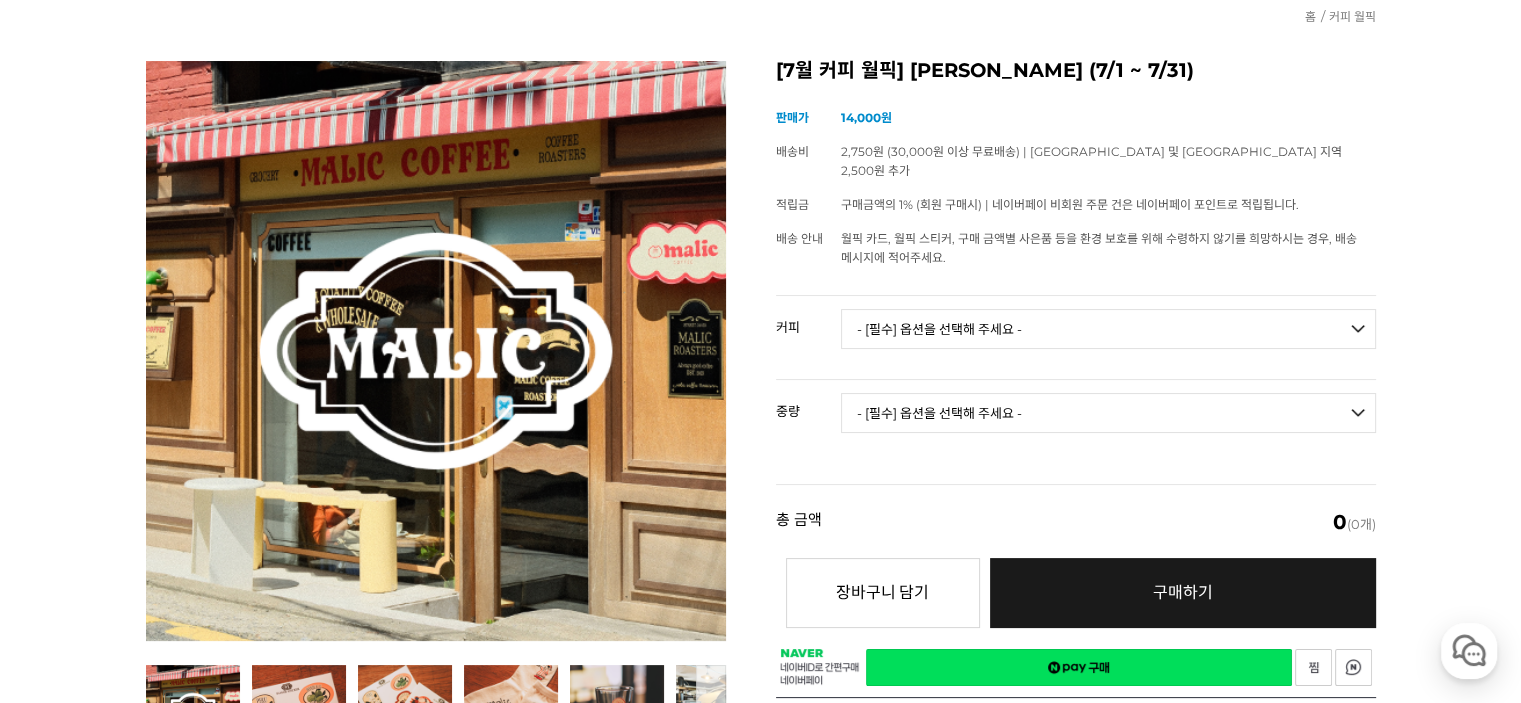 scroll, scrollTop: 0, scrollLeft: 0, axis: both 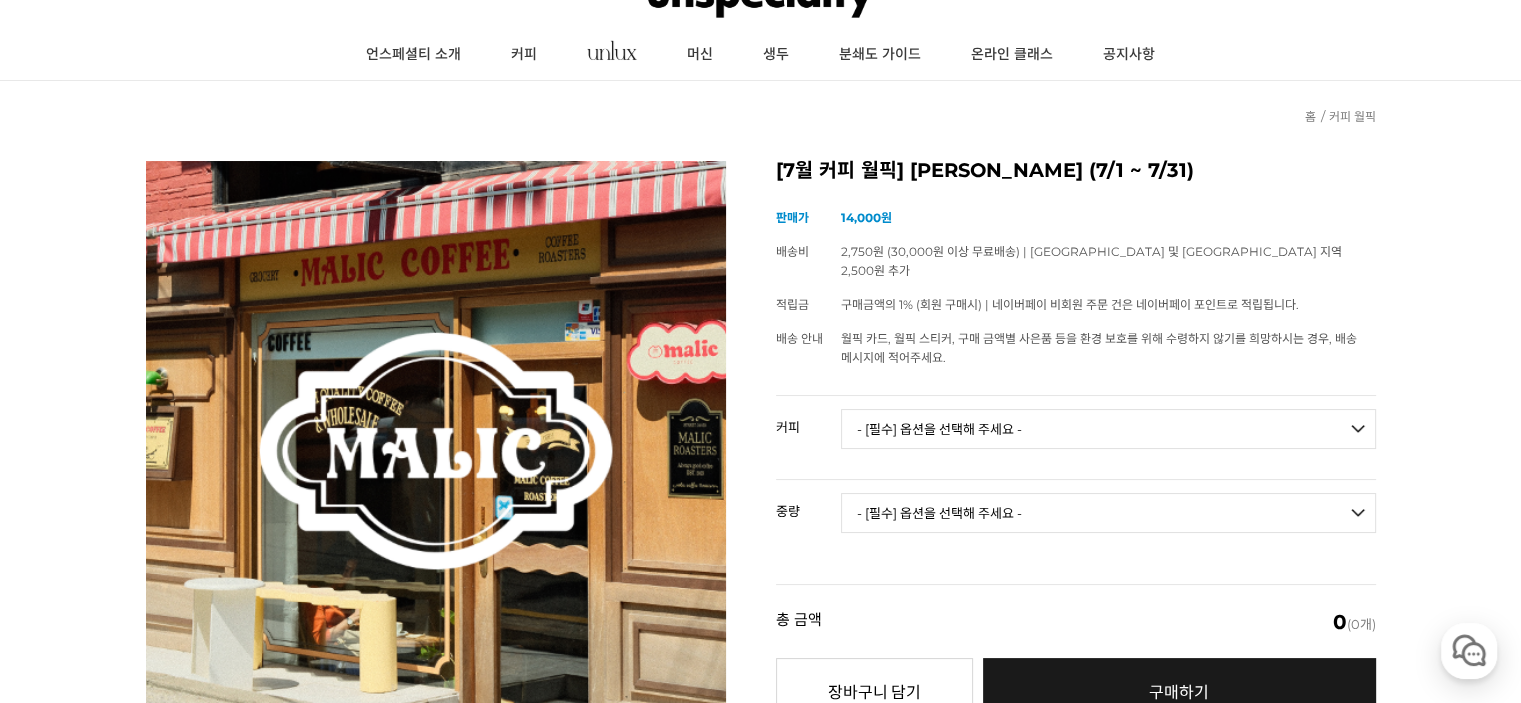 click on "뒤로가기
현재 위치
홈
커피 월픽
상품 상세 정보
이전 다음" at bounding box center [760, 4051] 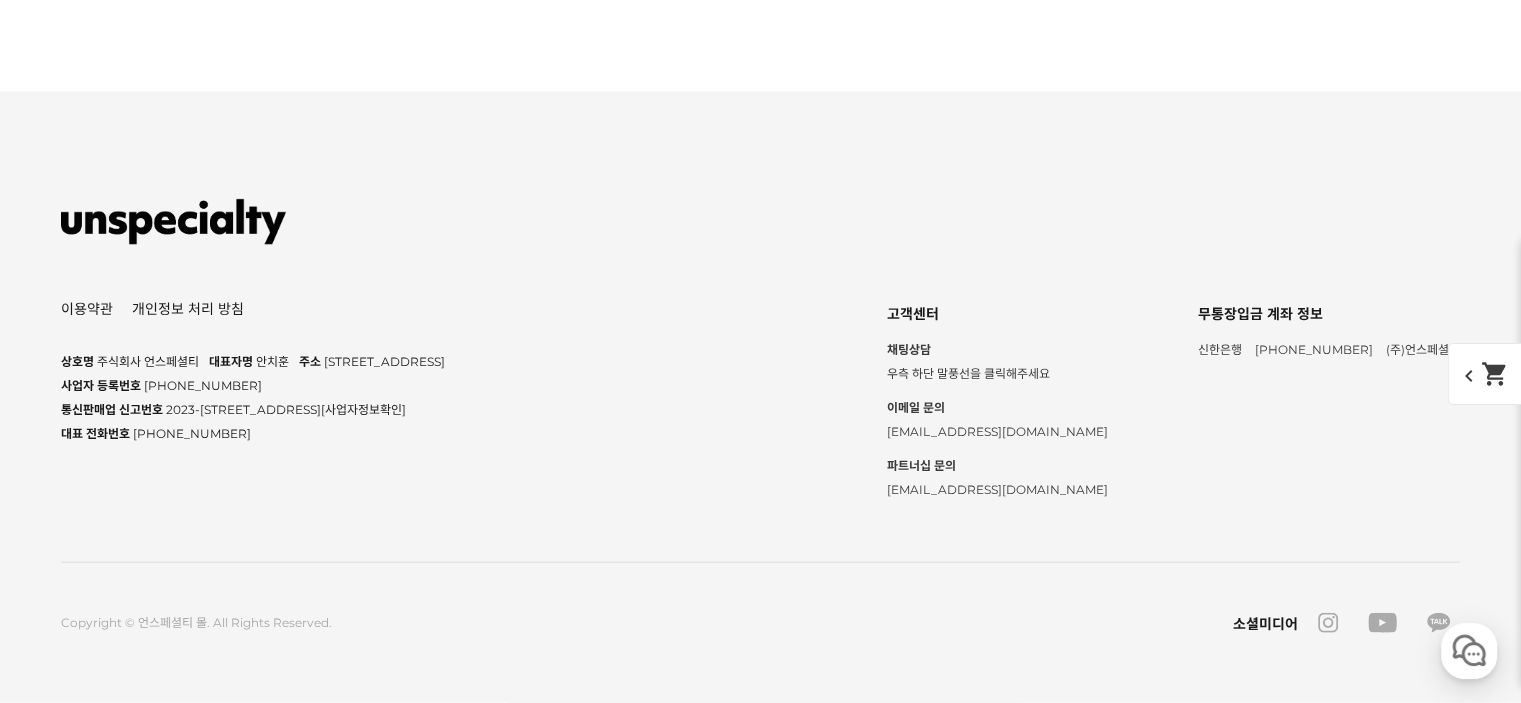 scroll, scrollTop: 15800, scrollLeft: 0, axis: vertical 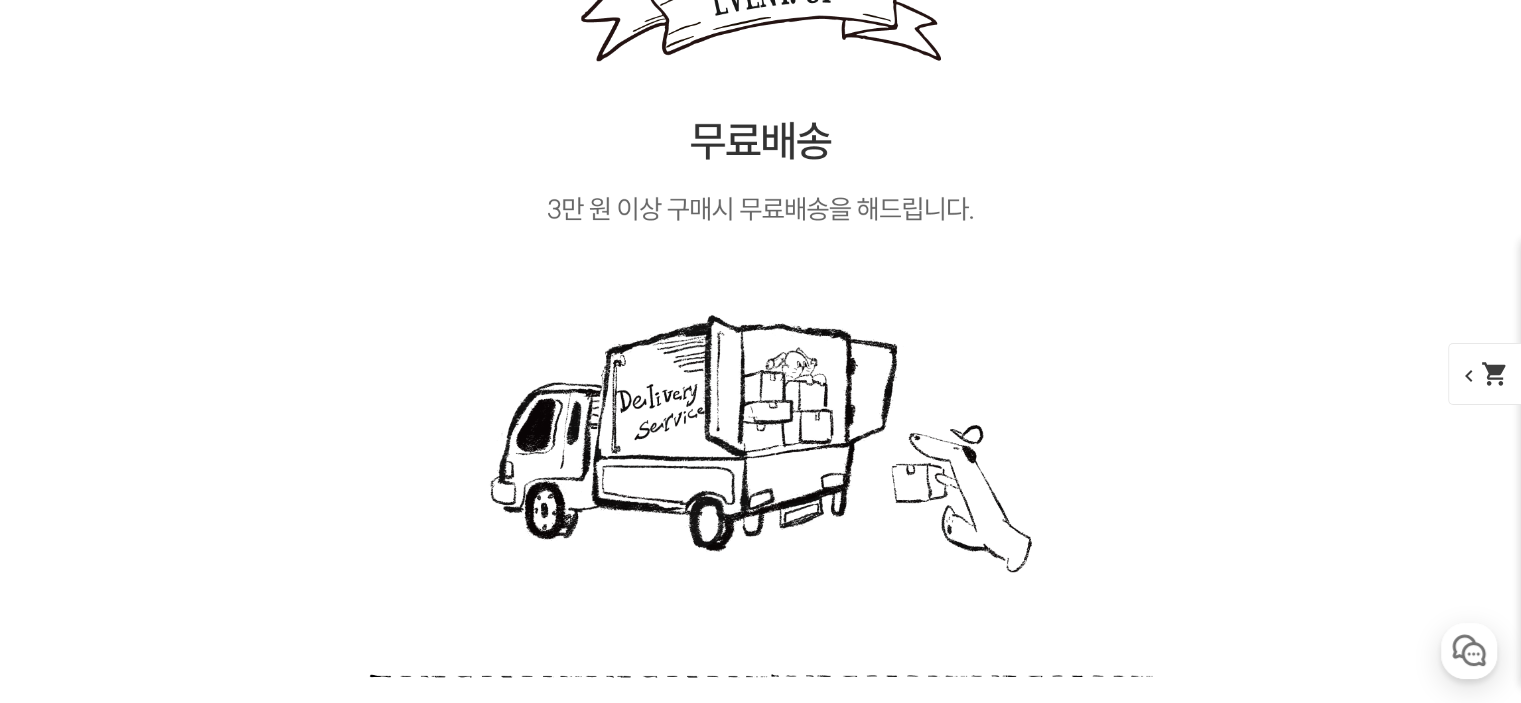 click at bounding box center [761, -5020] 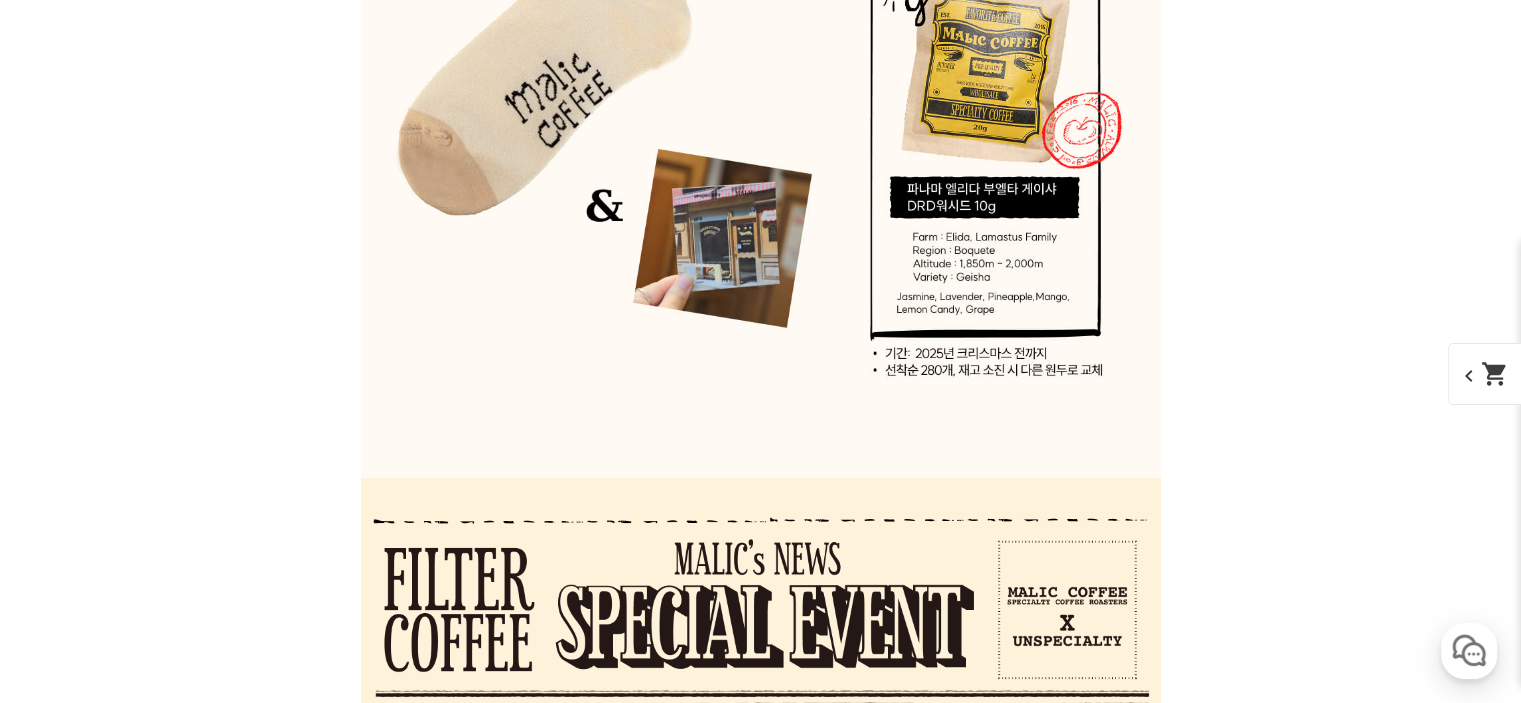 scroll, scrollTop: 13028, scrollLeft: 0, axis: vertical 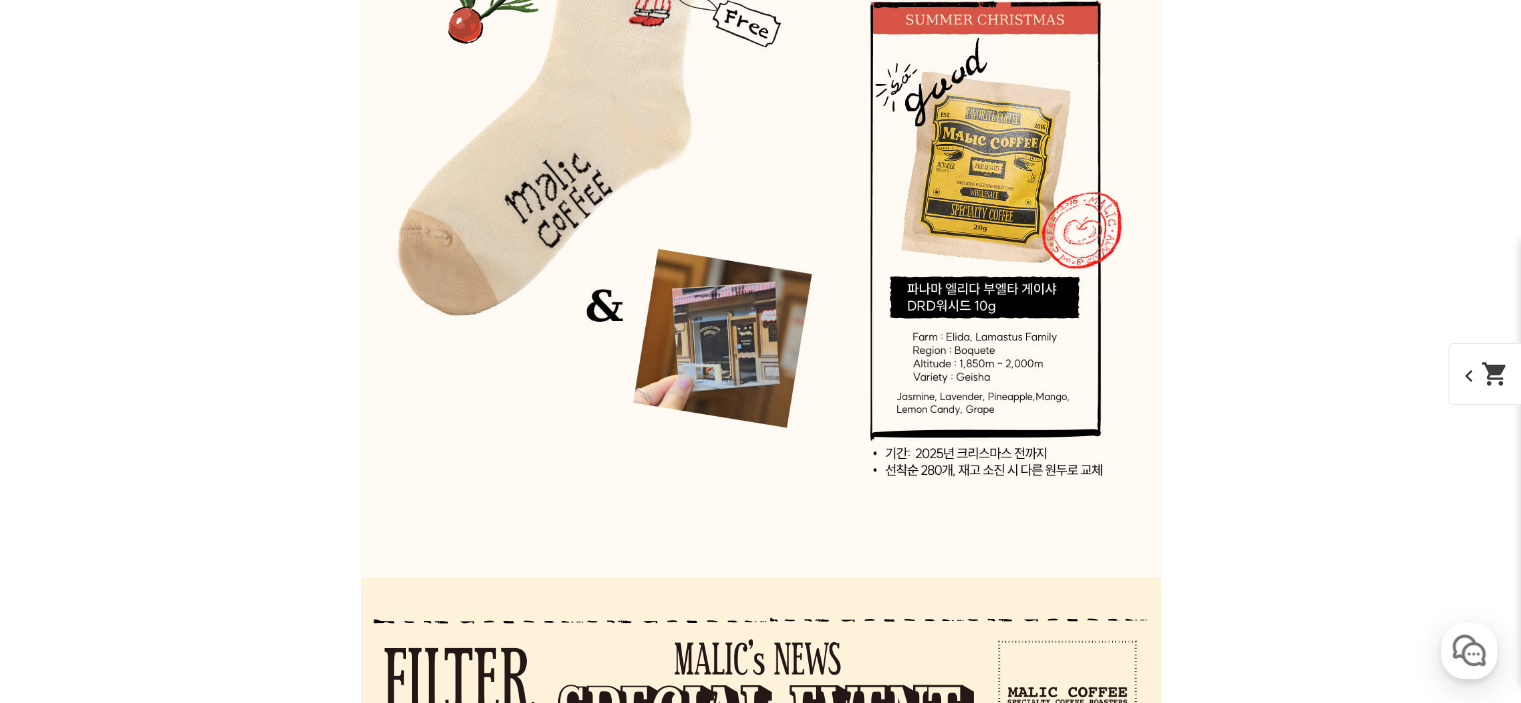 click at bounding box center (761, -4317) 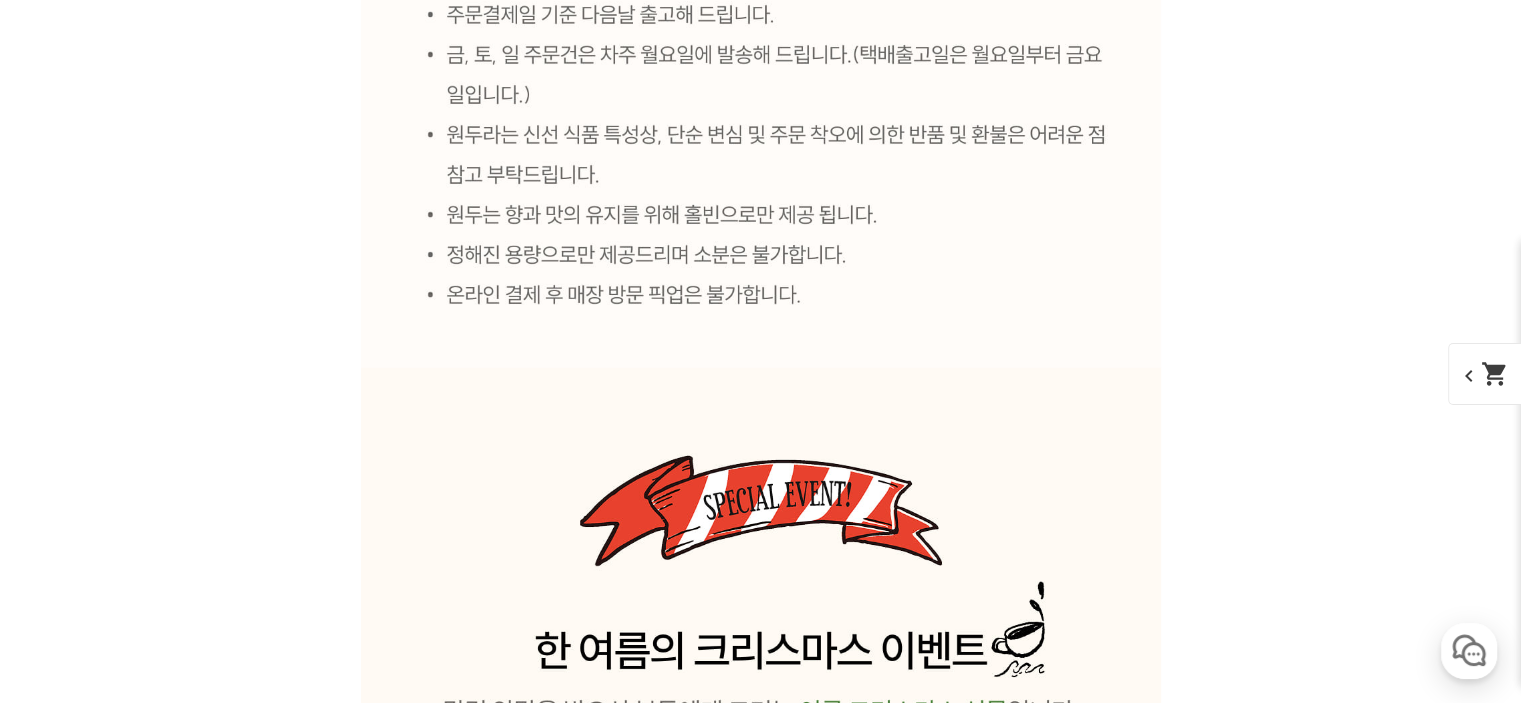 click at bounding box center (761, -4332) 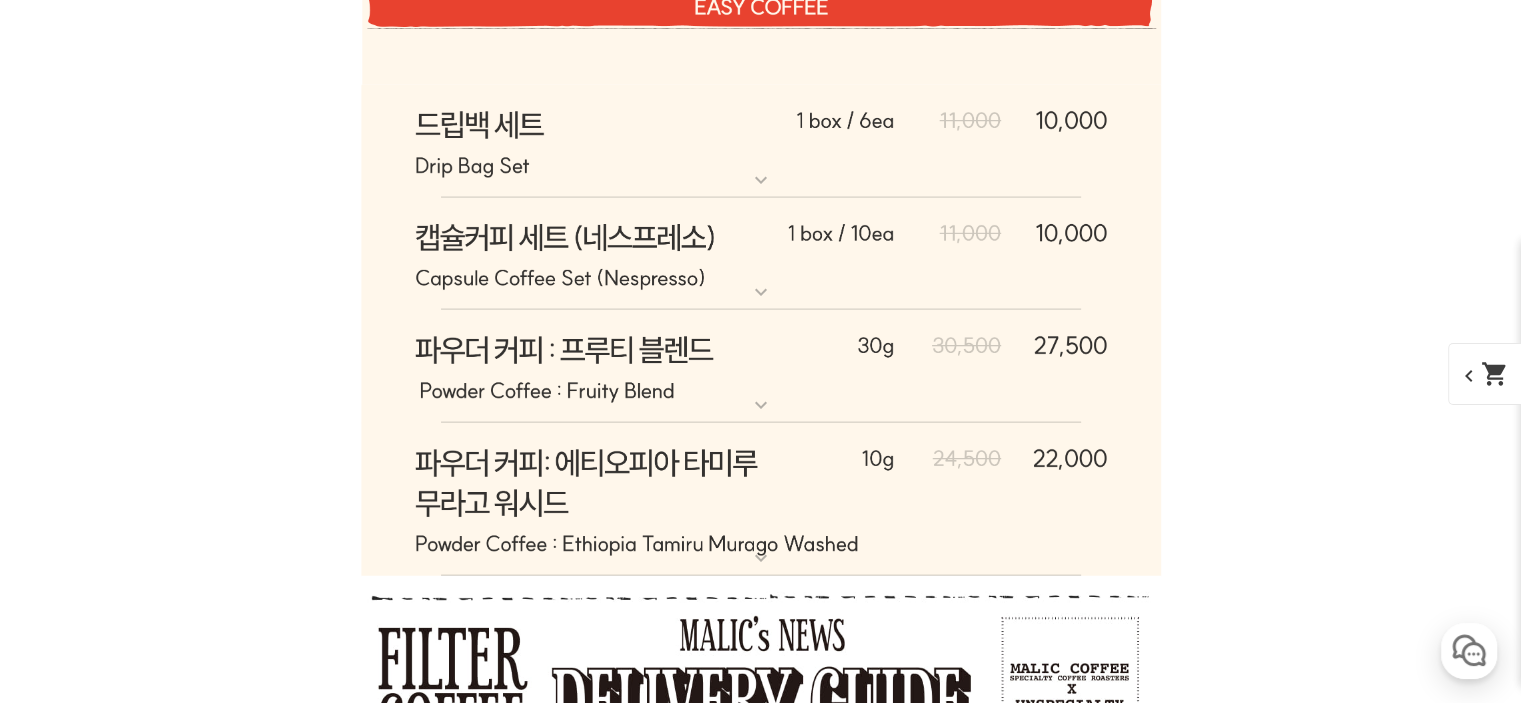 scroll, scrollTop: 12428, scrollLeft: 0, axis: vertical 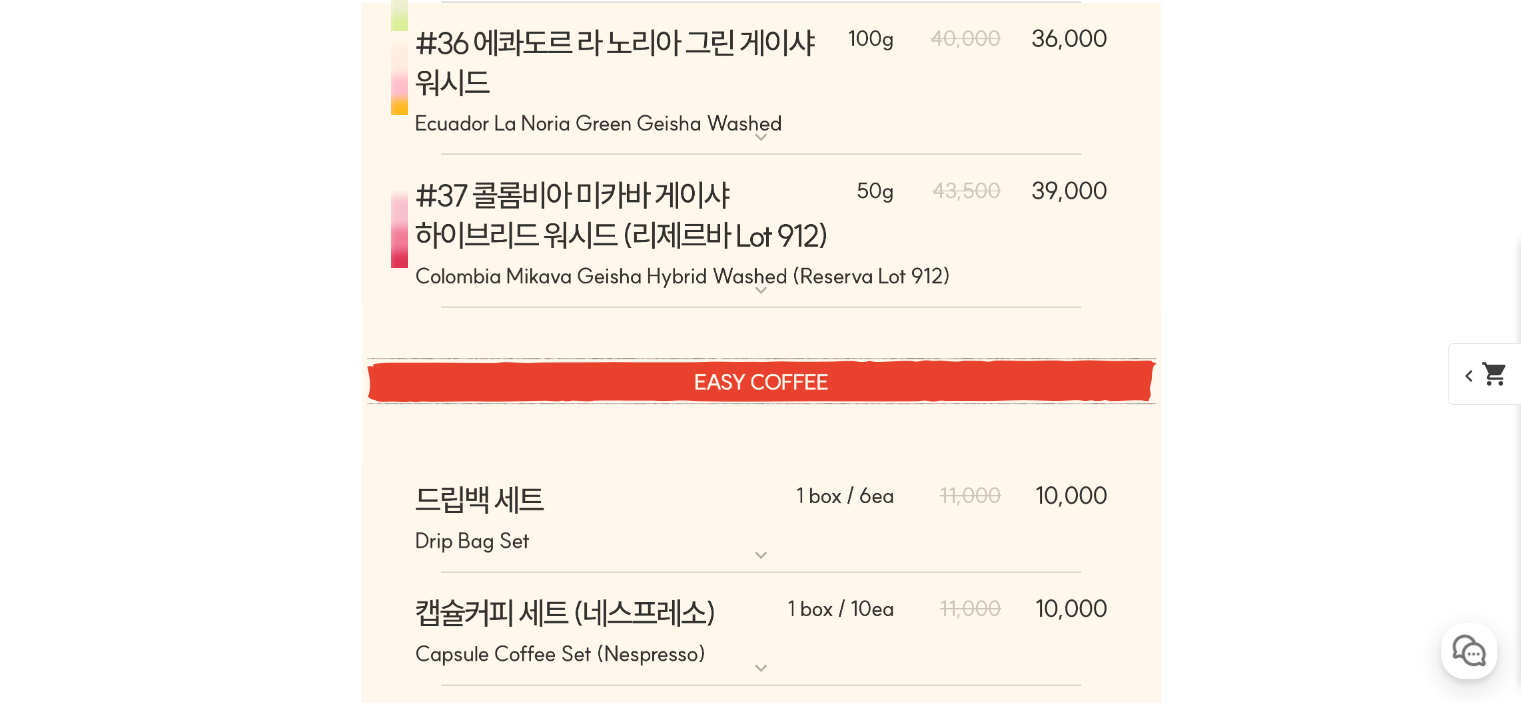 click at bounding box center (761, -3816) 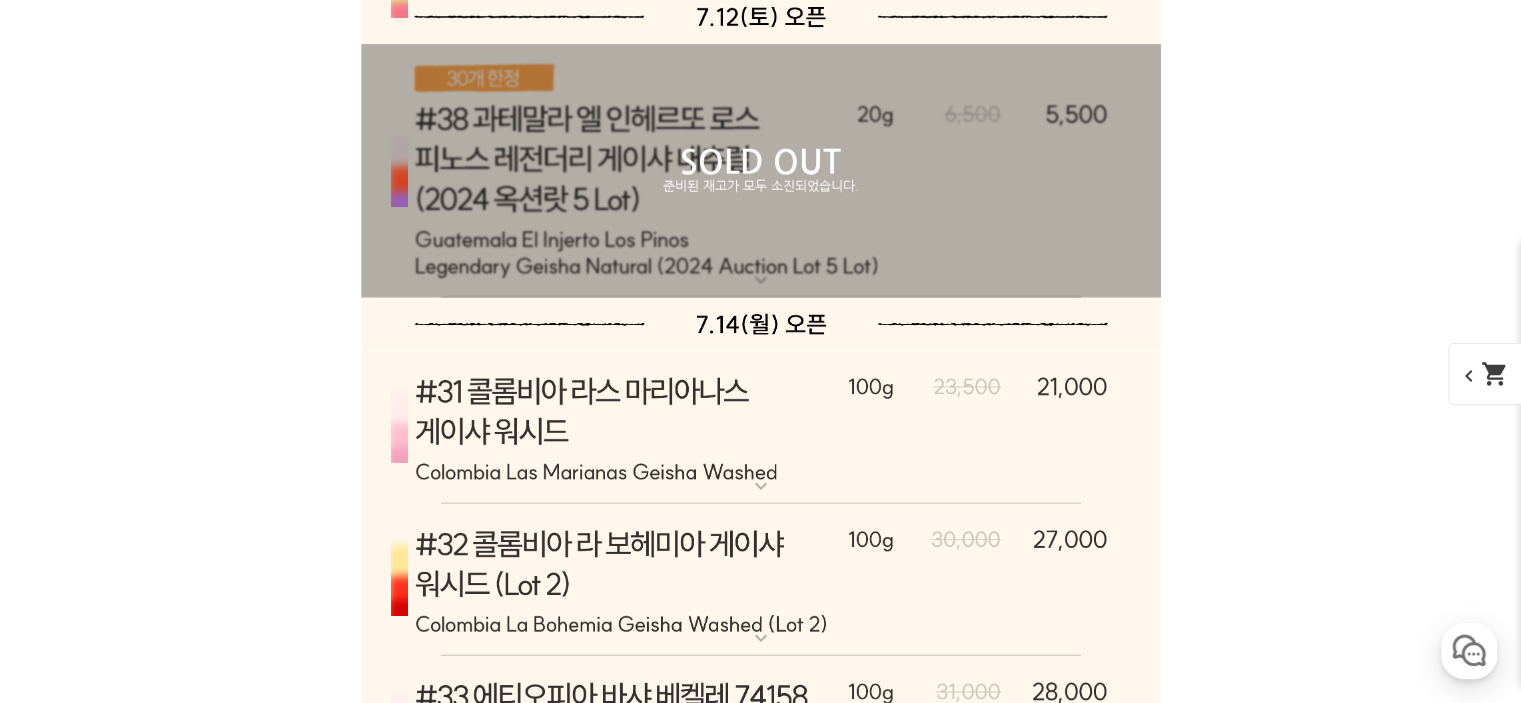 click on "#24 [PERSON_NAME]" at bounding box center [761, -3831] 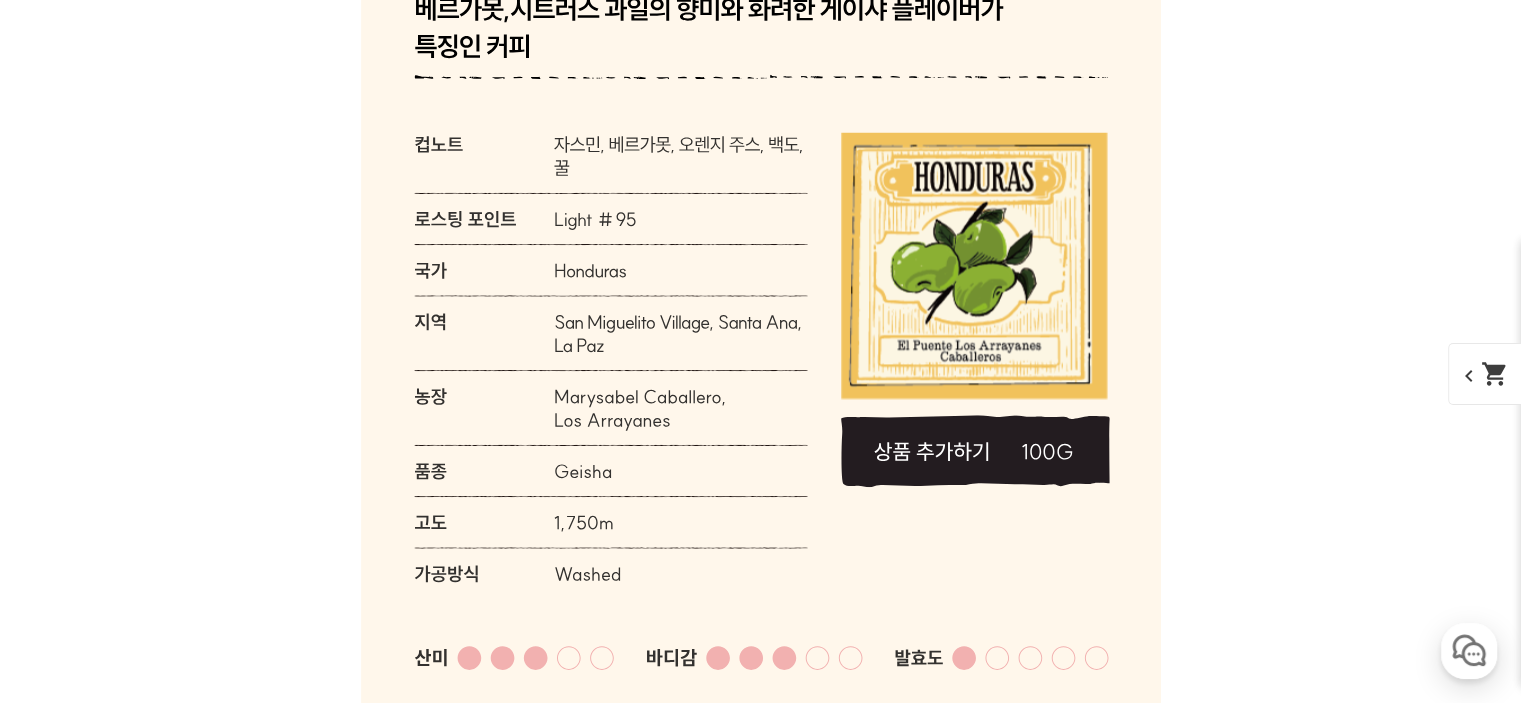 scroll, scrollTop: 12228, scrollLeft: 0, axis: vertical 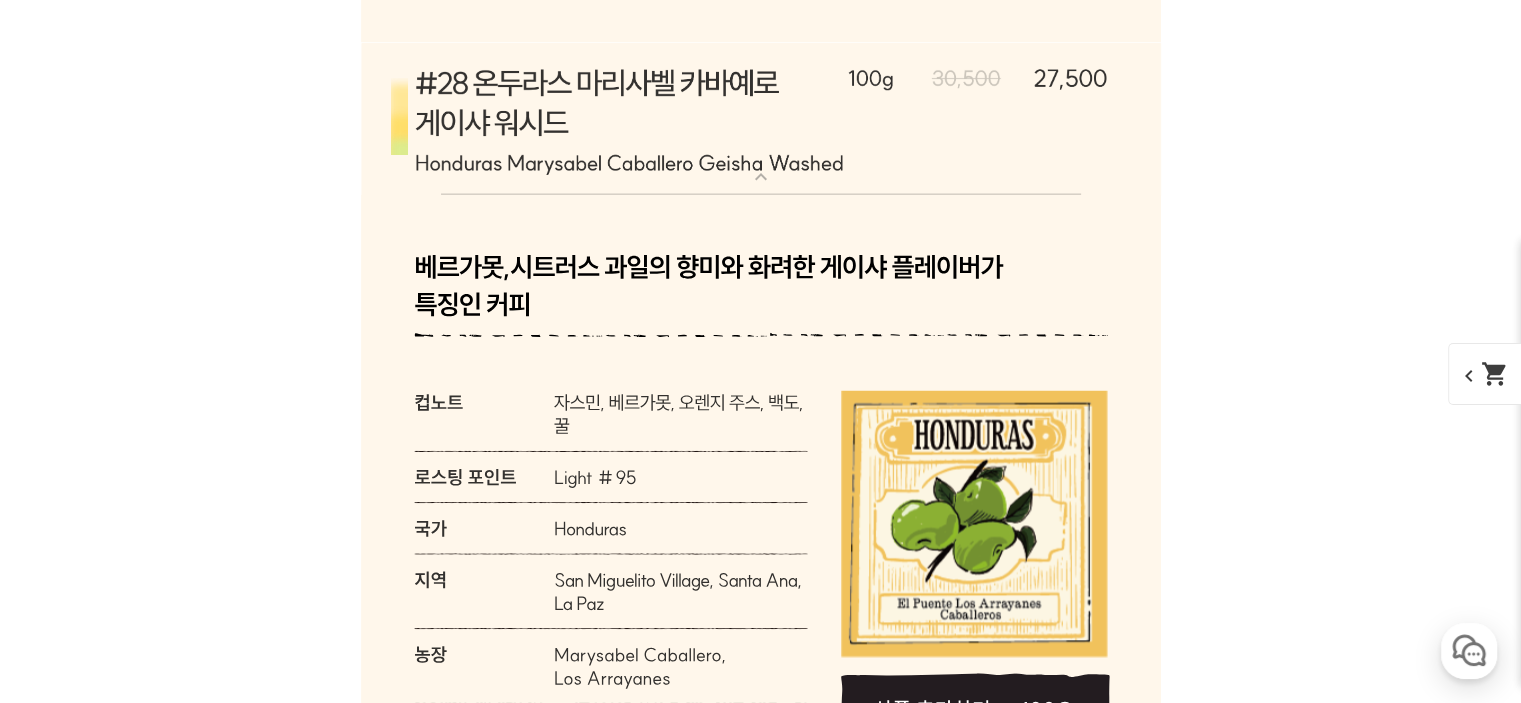click at bounding box center (761, -3646) 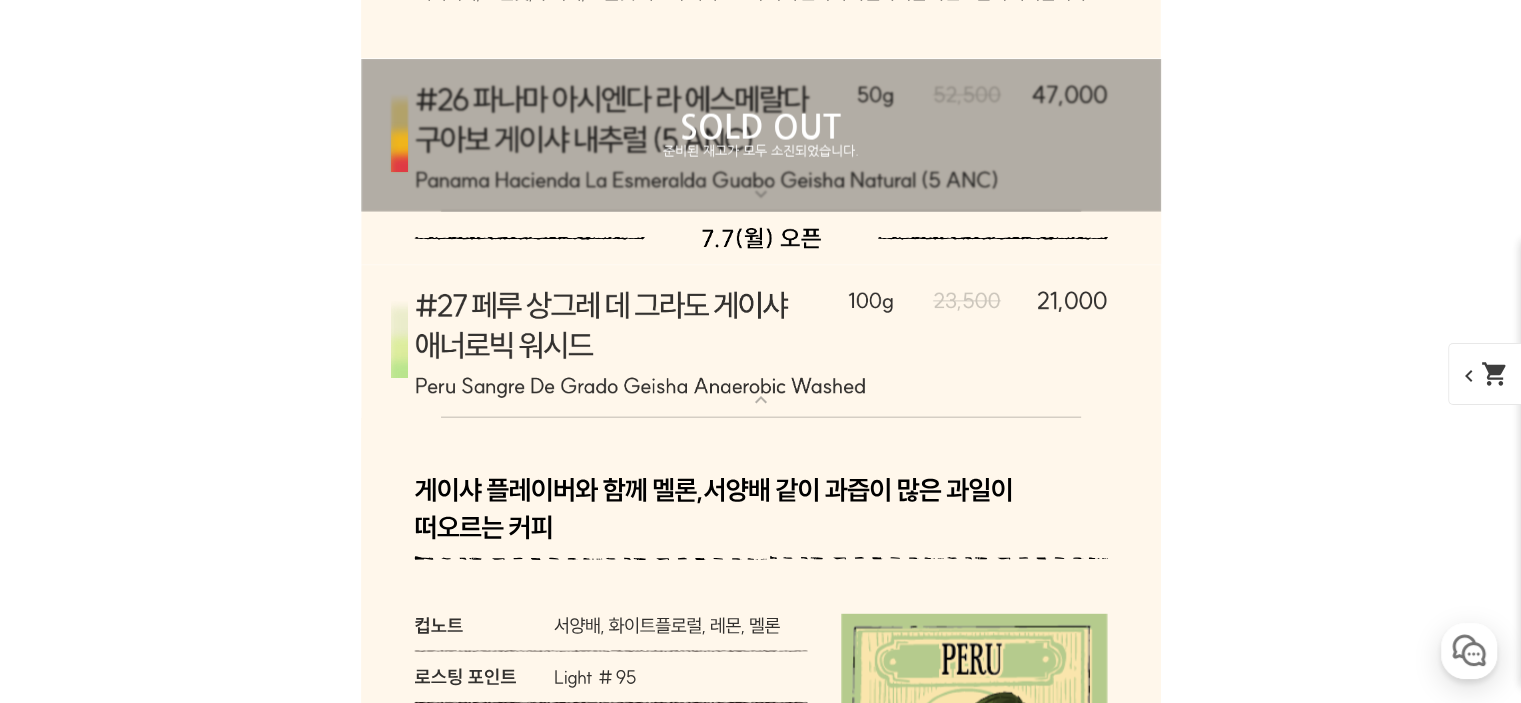 click at bounding box center [761, -3661] 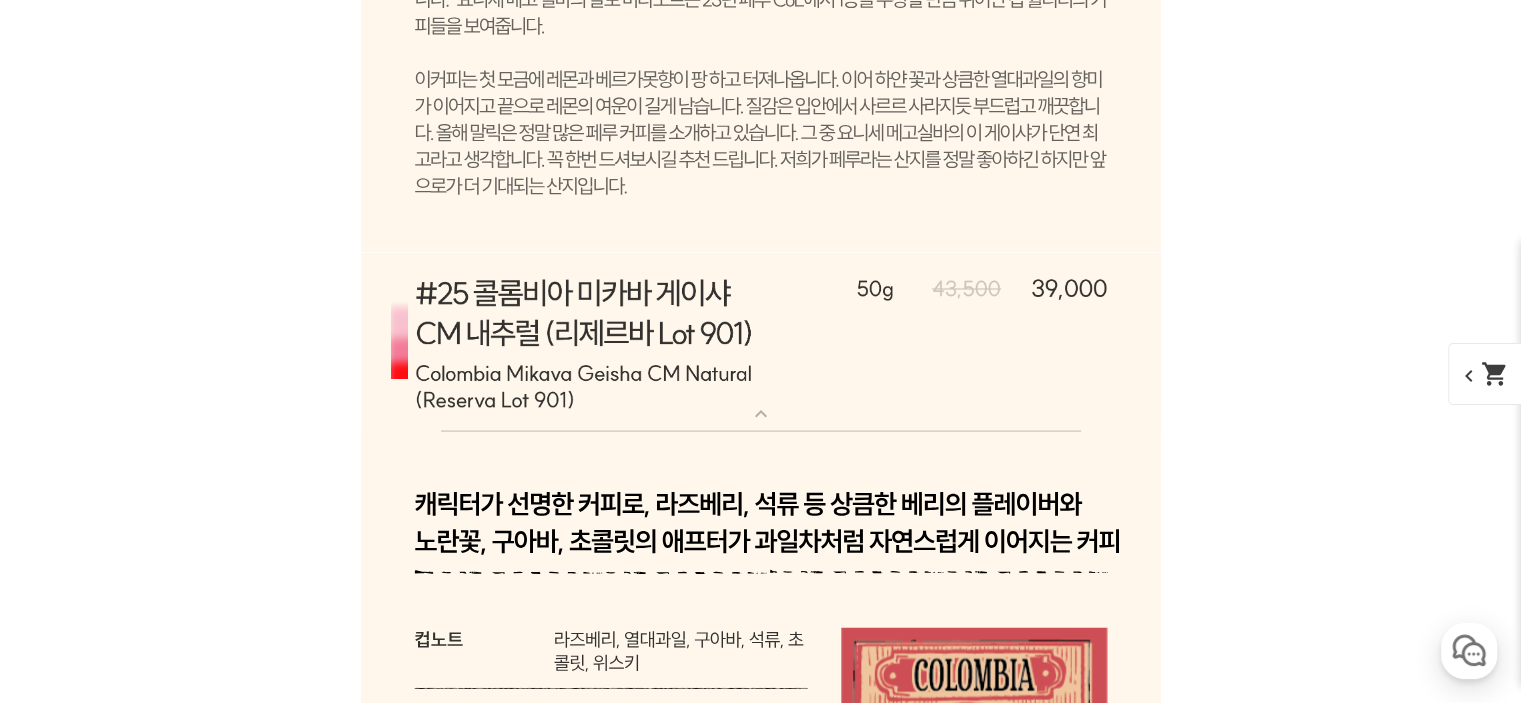 scroll, scrollTop: 11328, scrollLeft: 0, axis: vertical 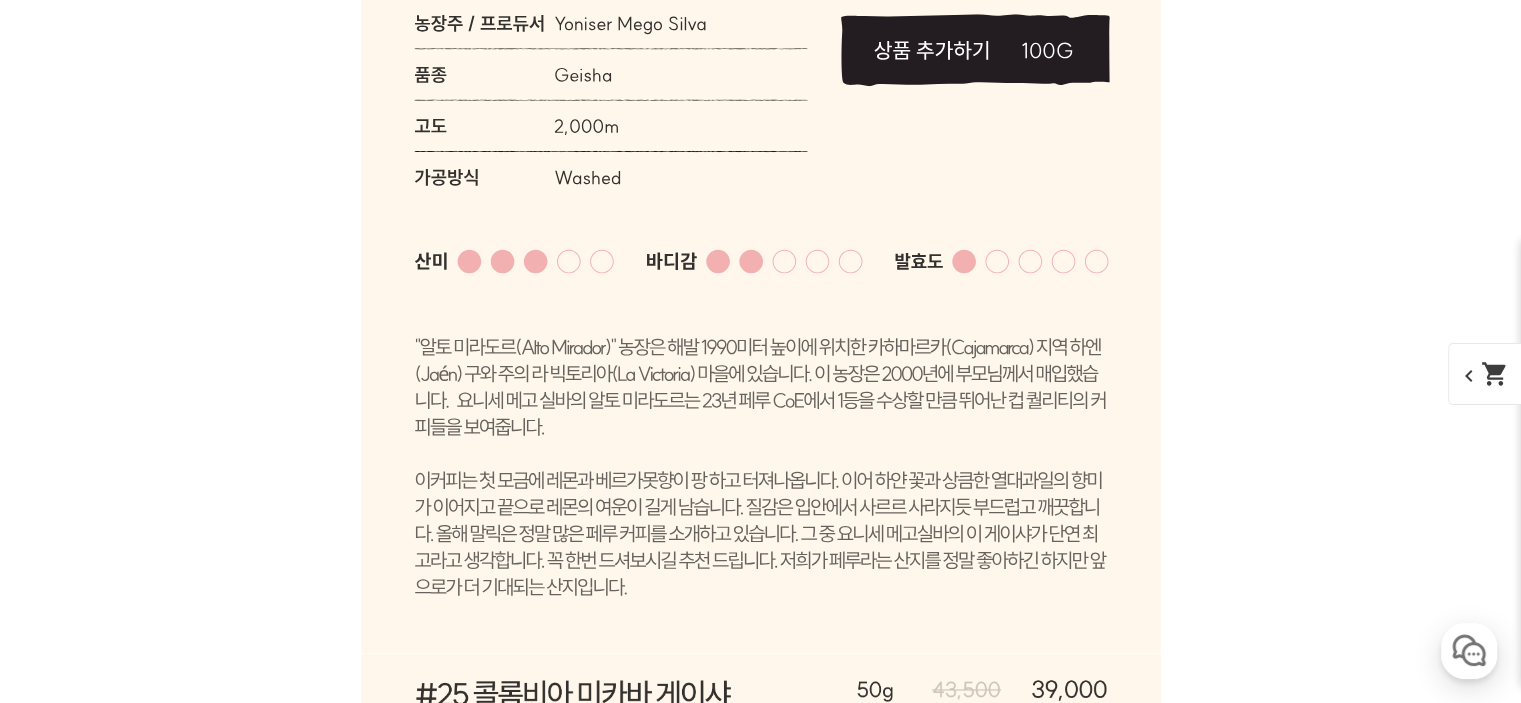 click at bounding box center [761, -2964] 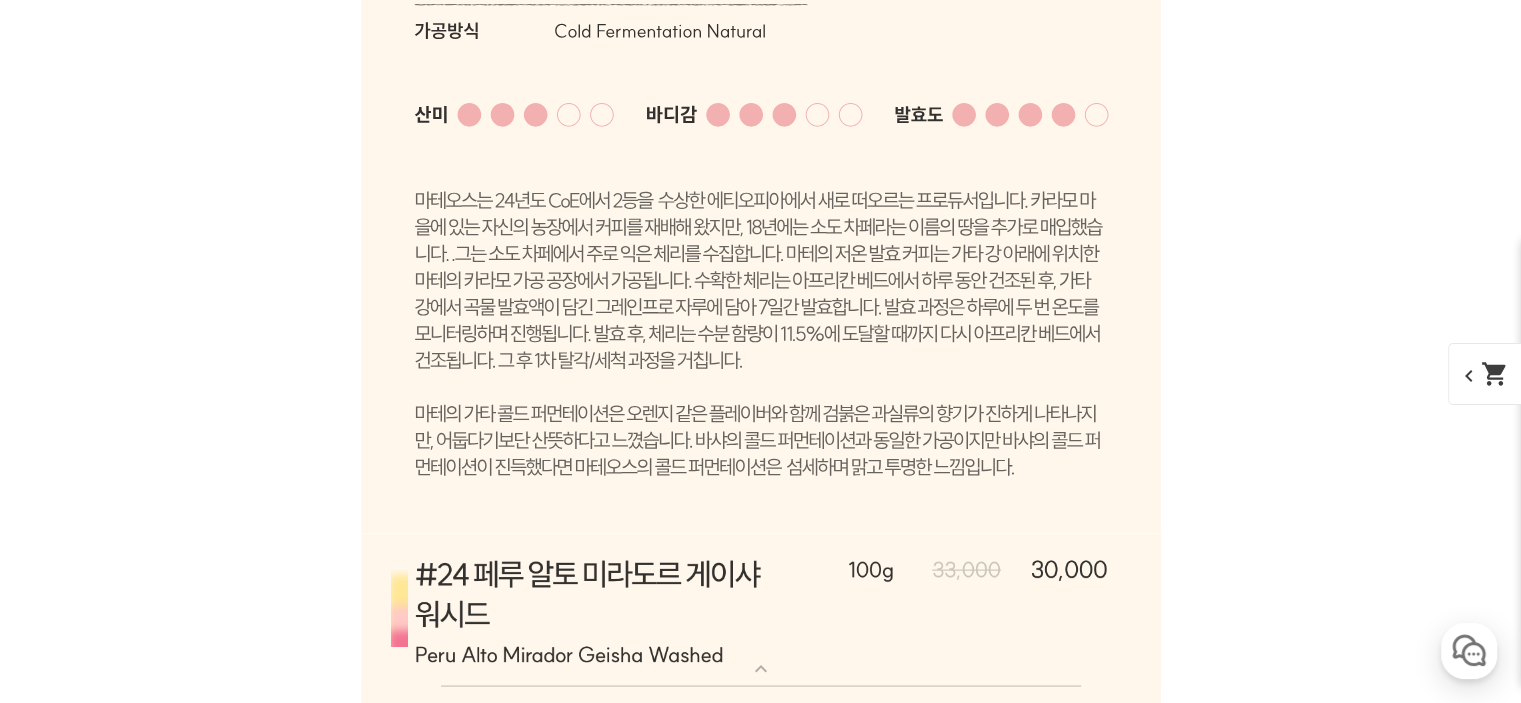 click at bounding box center (761, -2979) 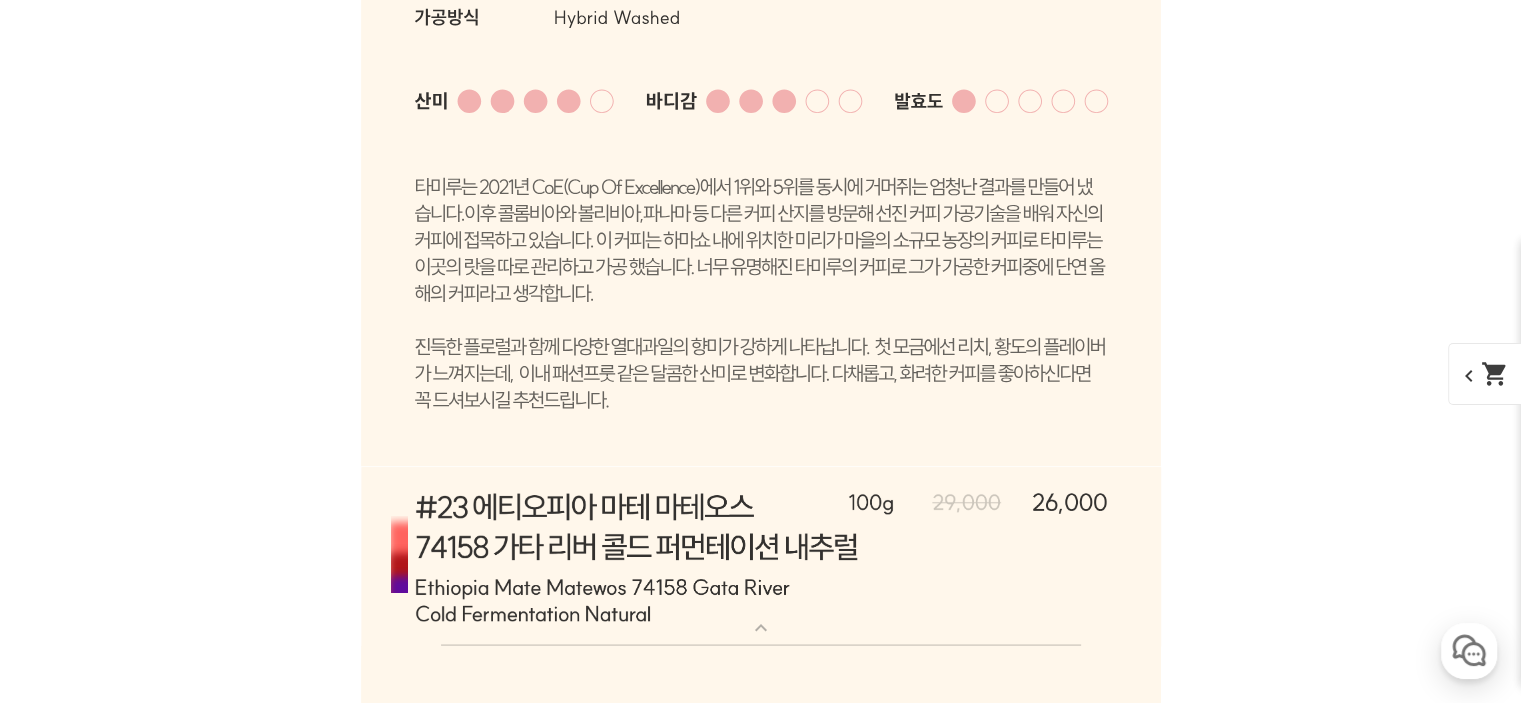 click at bounding box center [761, -2994] 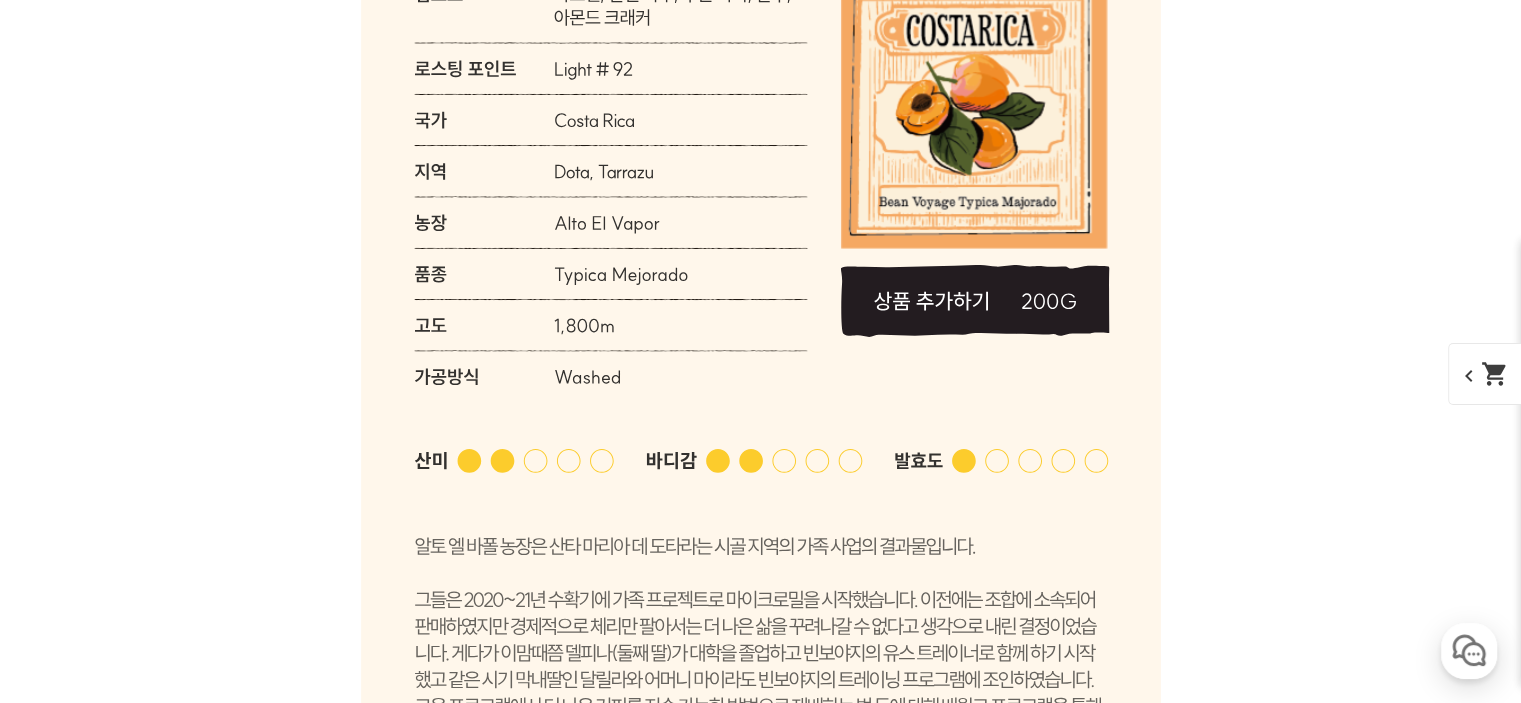 scroll, scrollTop: 10728, scrollLeft: 0, axis: vertical 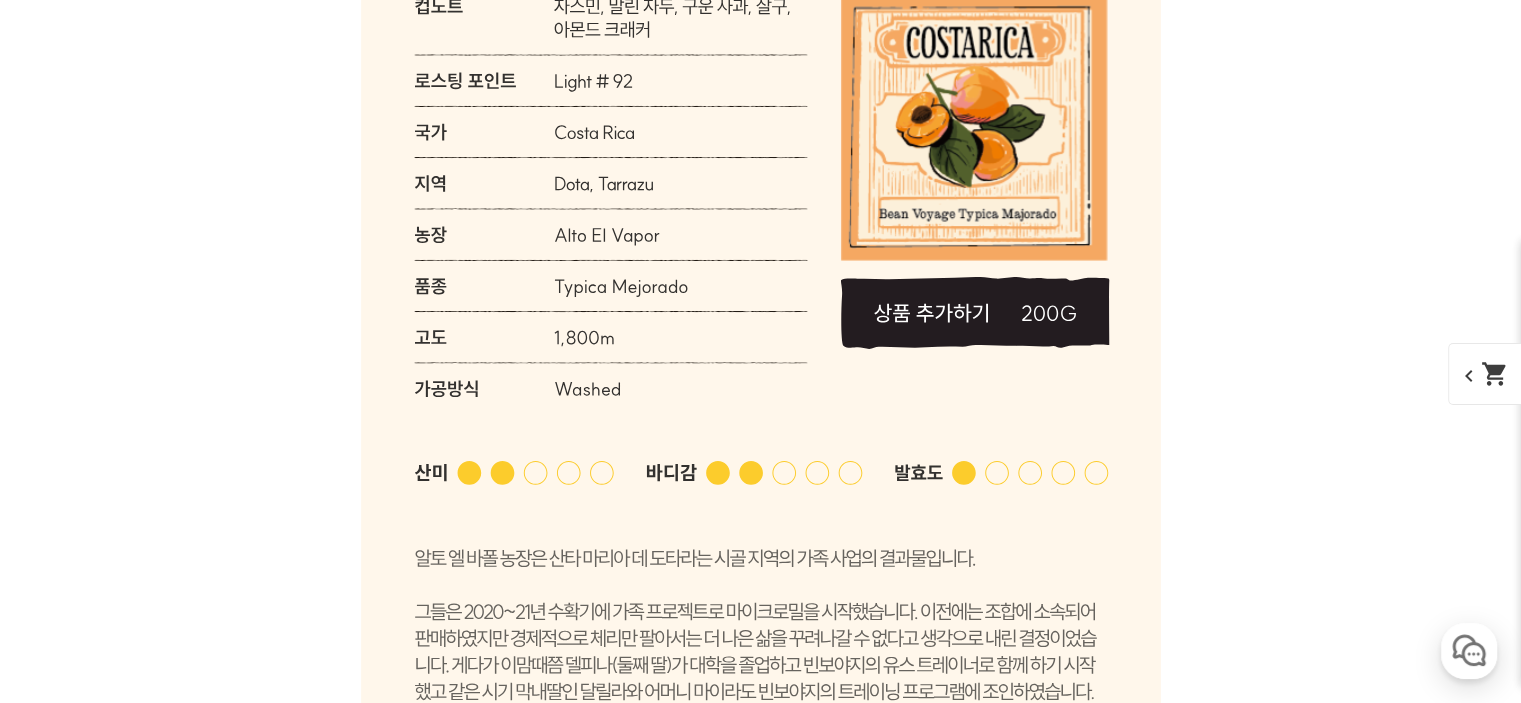 click at bounding box center [761, -2409] 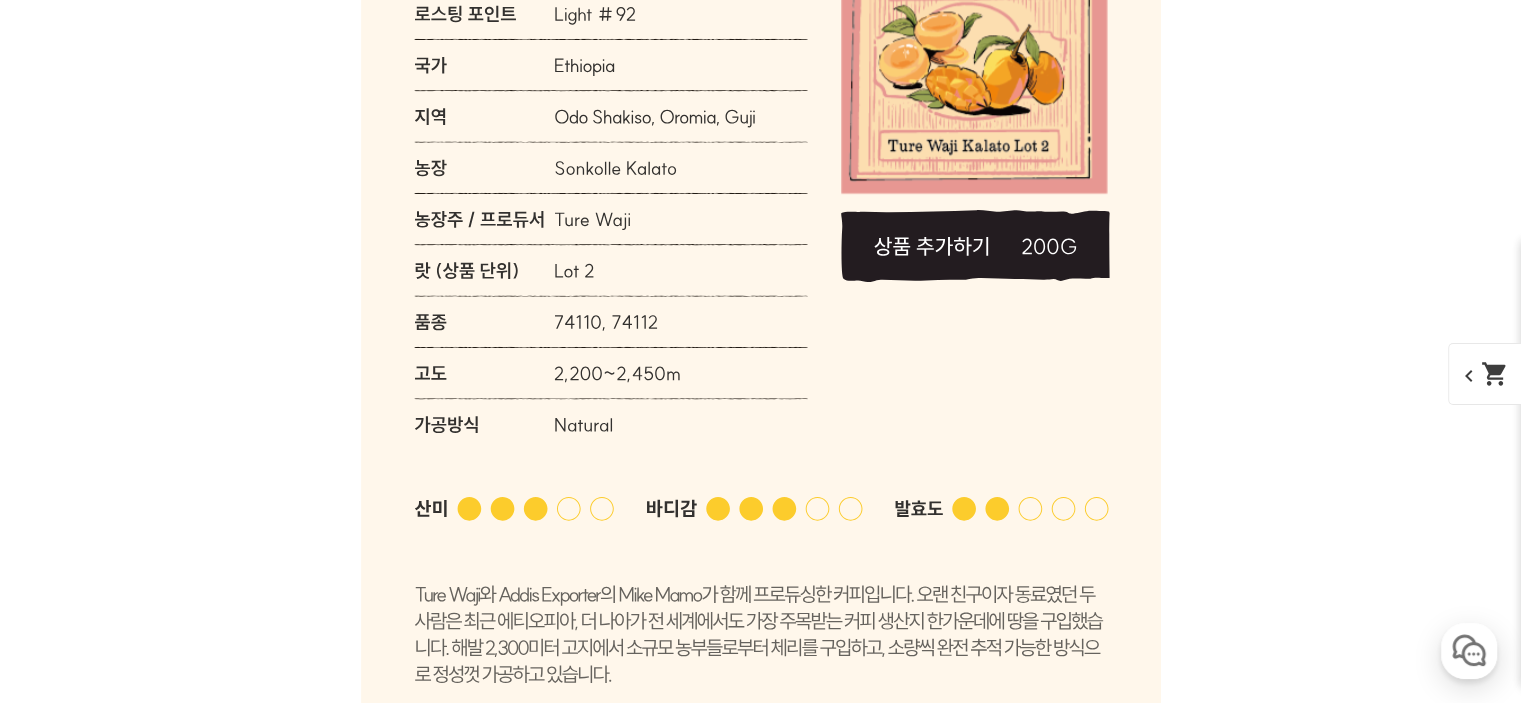click at bounding box center [761, -2424] 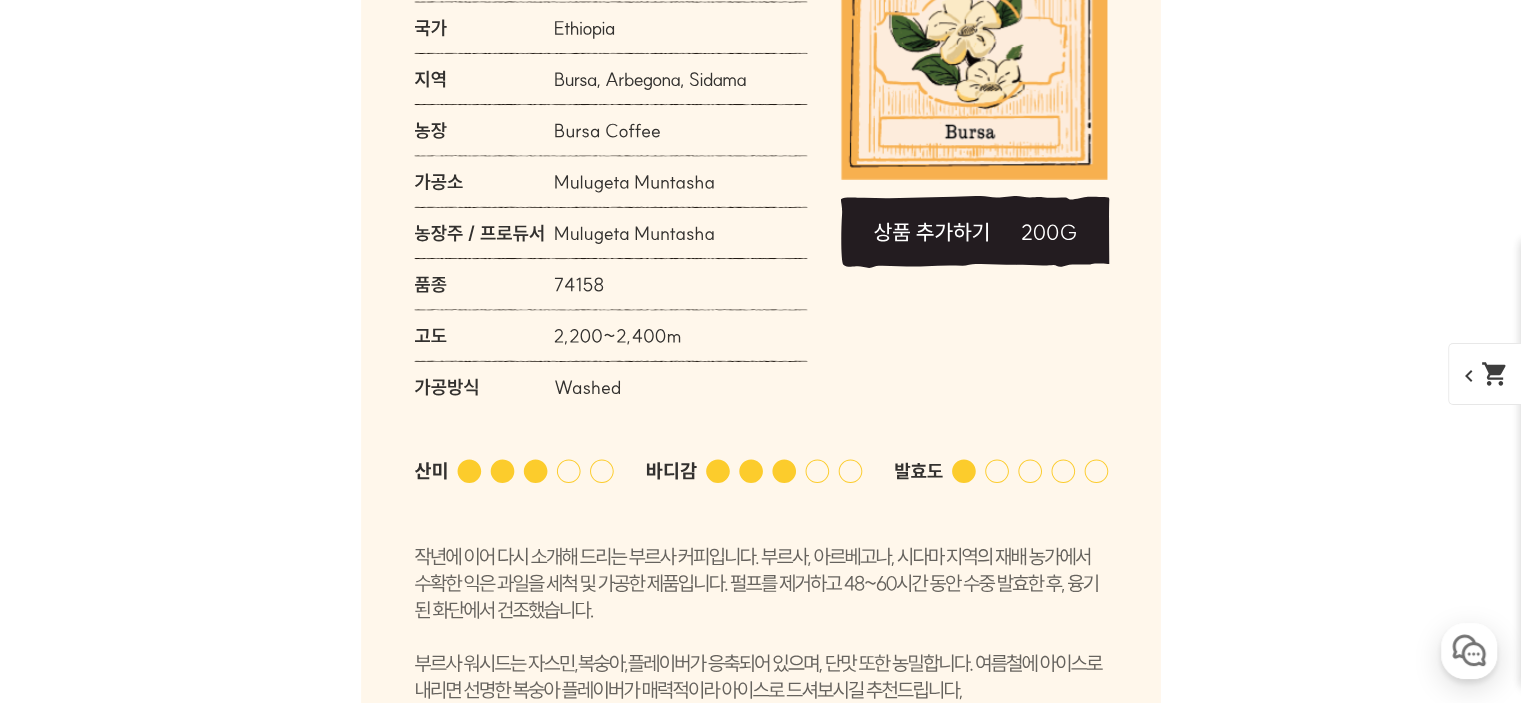 click at bounding box center (761, -2439) 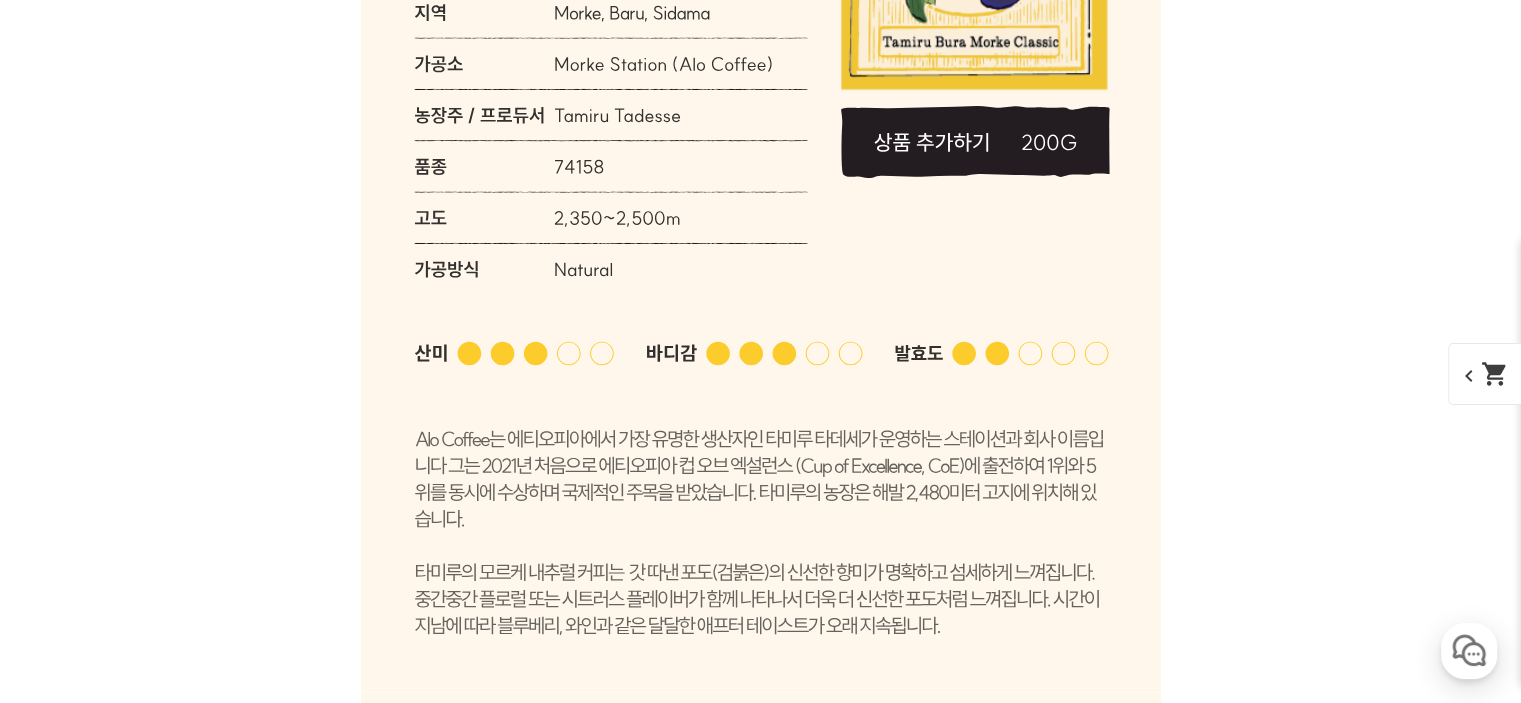 click at bounding box center [761, -2454] 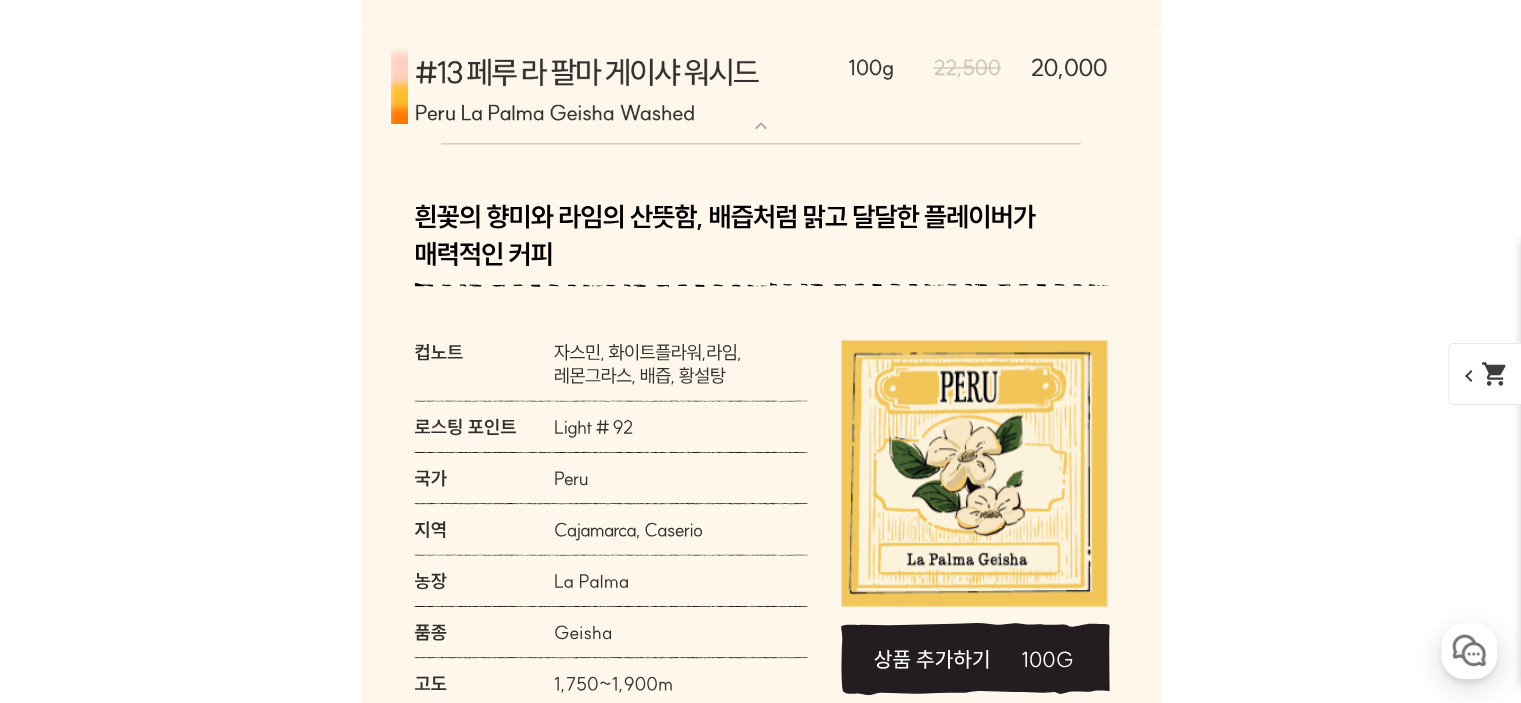 scroll, scrollTop: 10228, scrollLeft: 0, axis: vertical 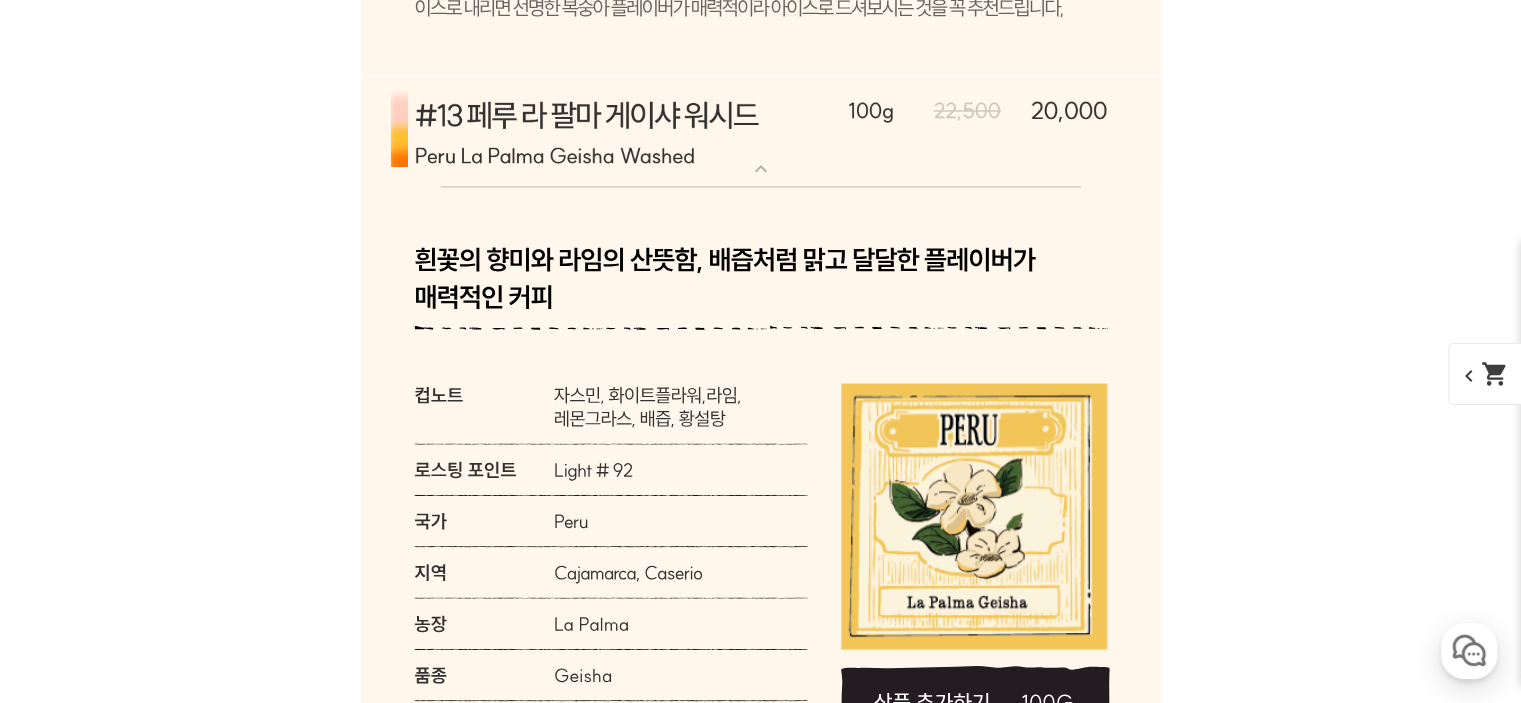 click at bounding box center (761, -1969) 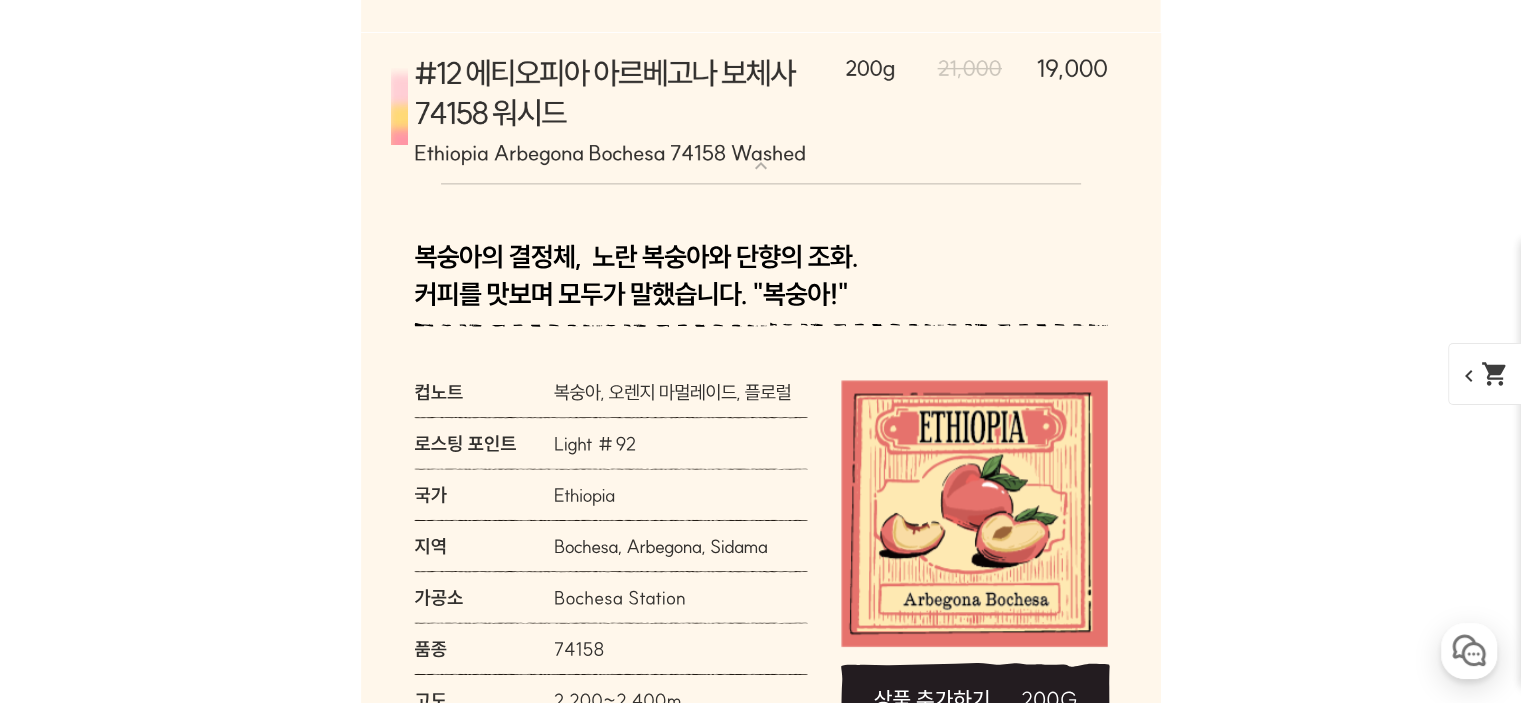 click at bounding box center (761, -2038) 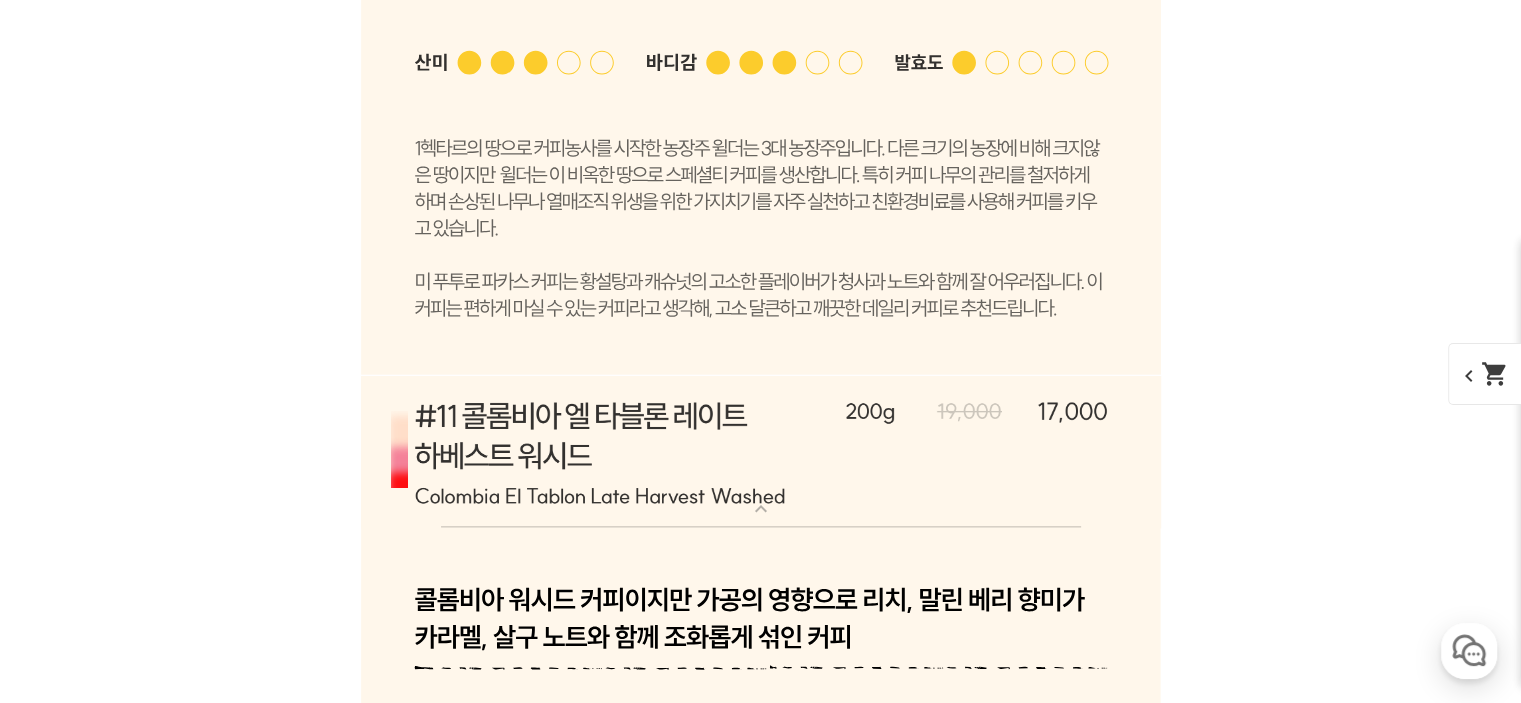 scroll, scrollTop: 9828, scrollLeft: 0, axis: vertical 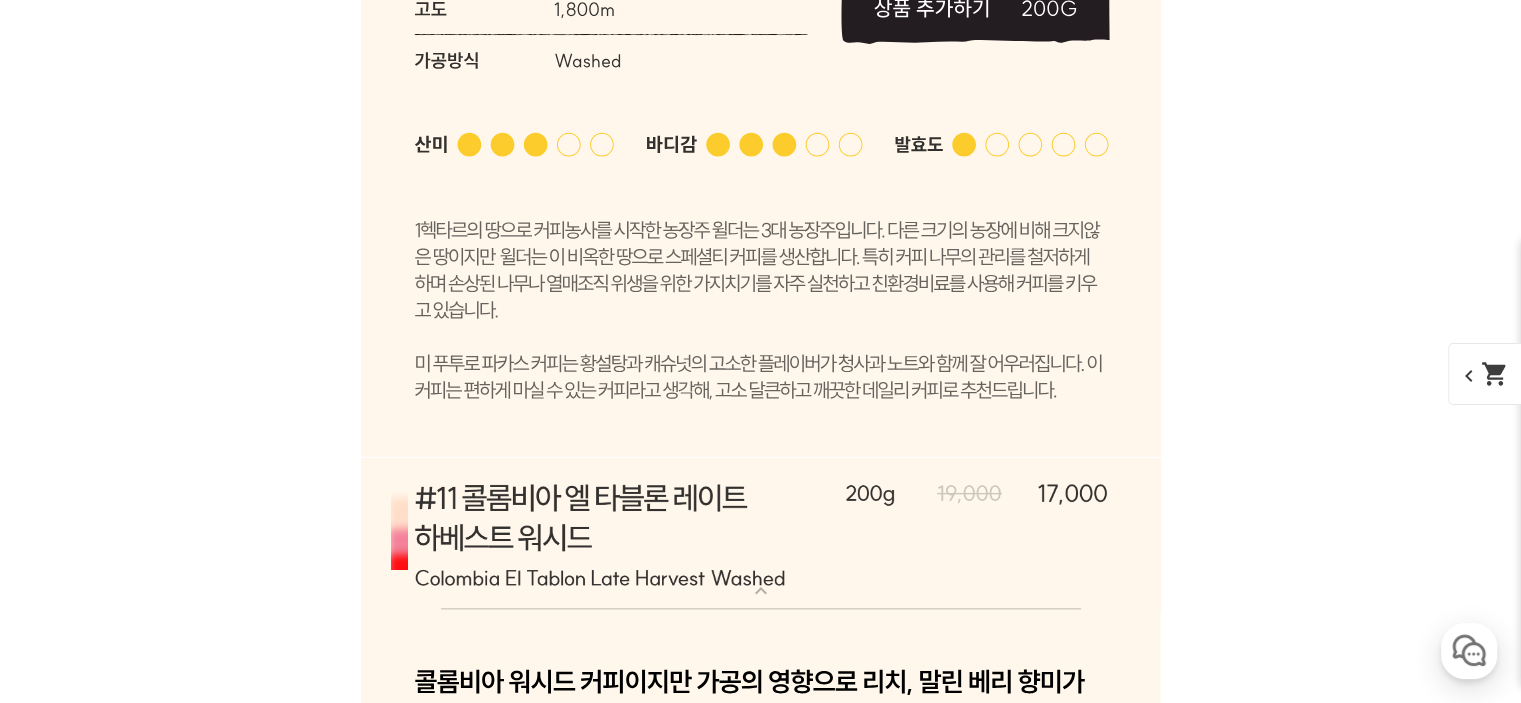 click at bounding box center (761, -1706) 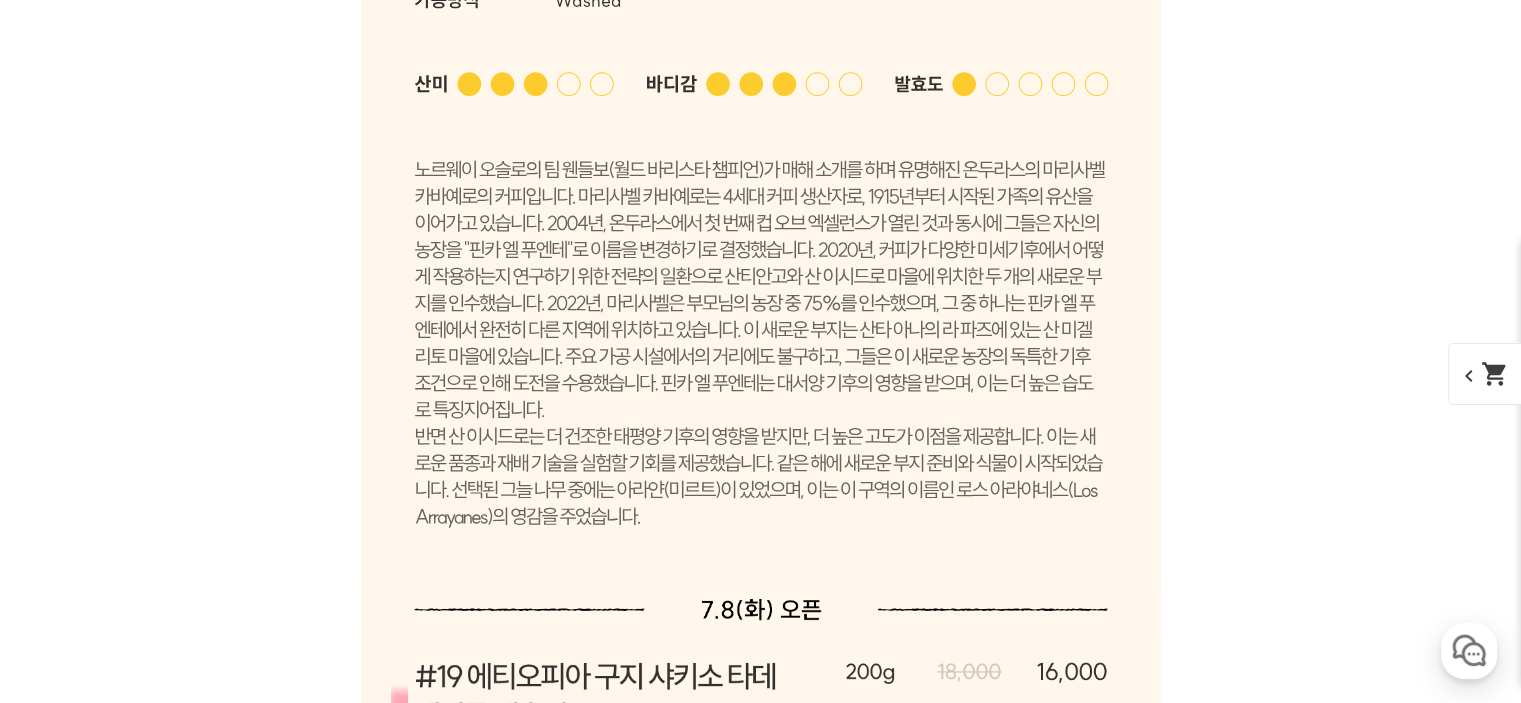 scroll, scrollTop: 8728, scrollLeft: 0, axis: vertical 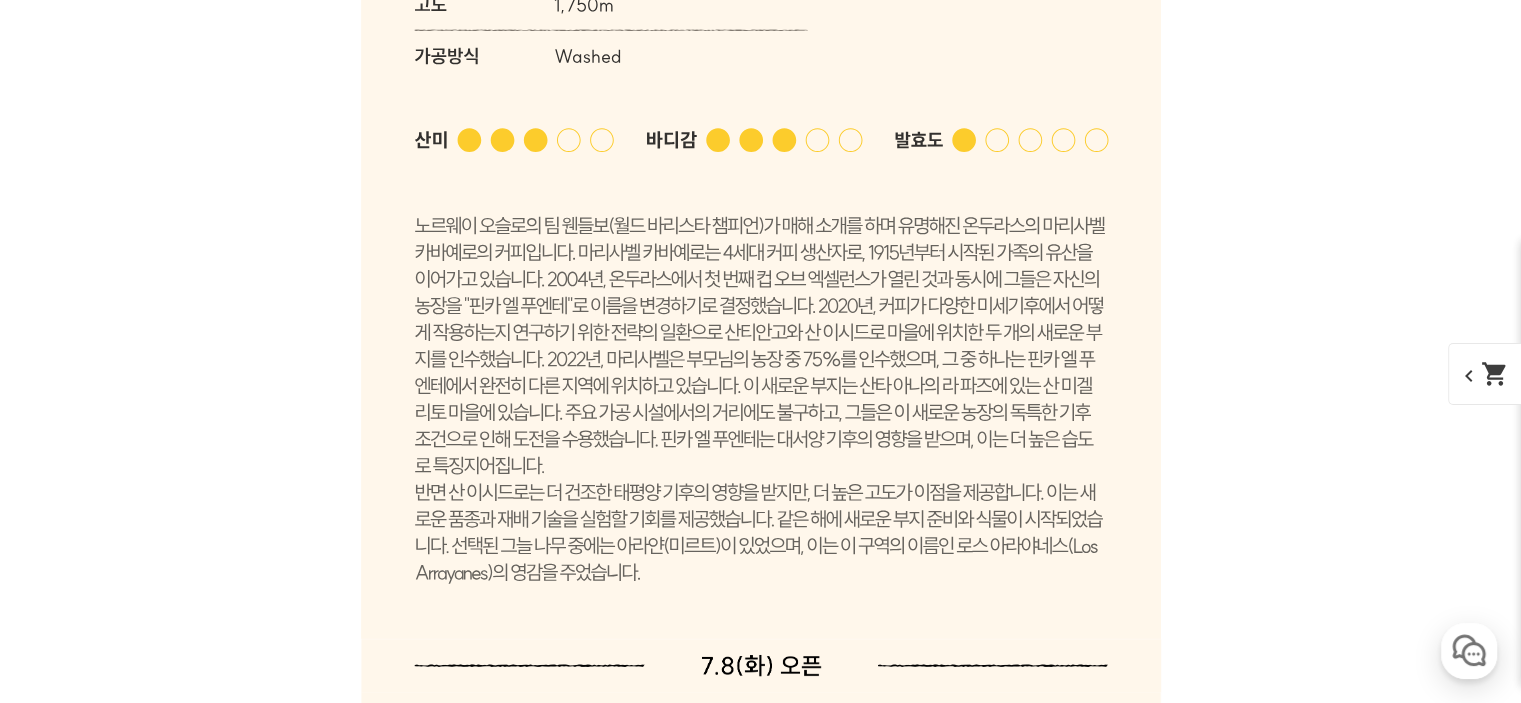 click at bounding box center [761, -750] 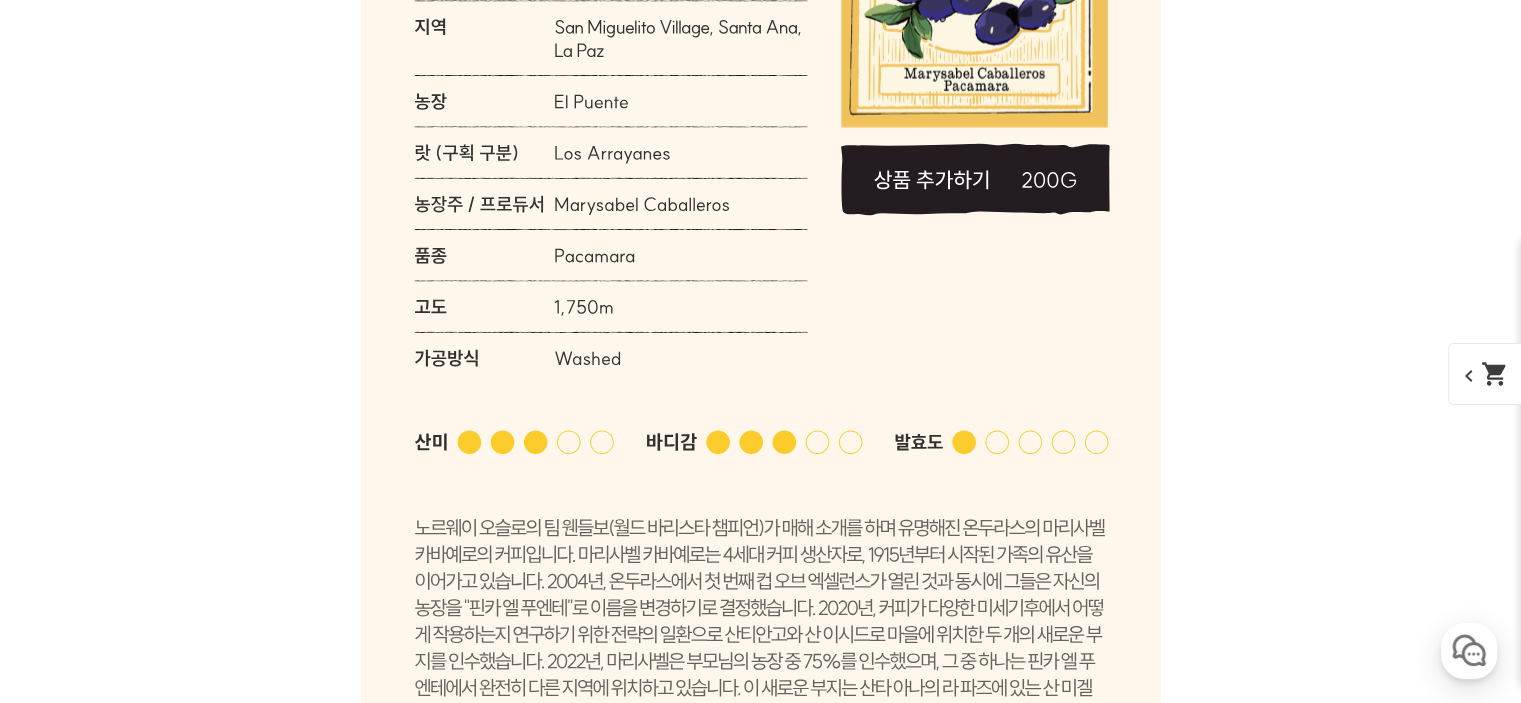 scroll, scrollTop: 10128, scrollLeft: 0, axis: vertical 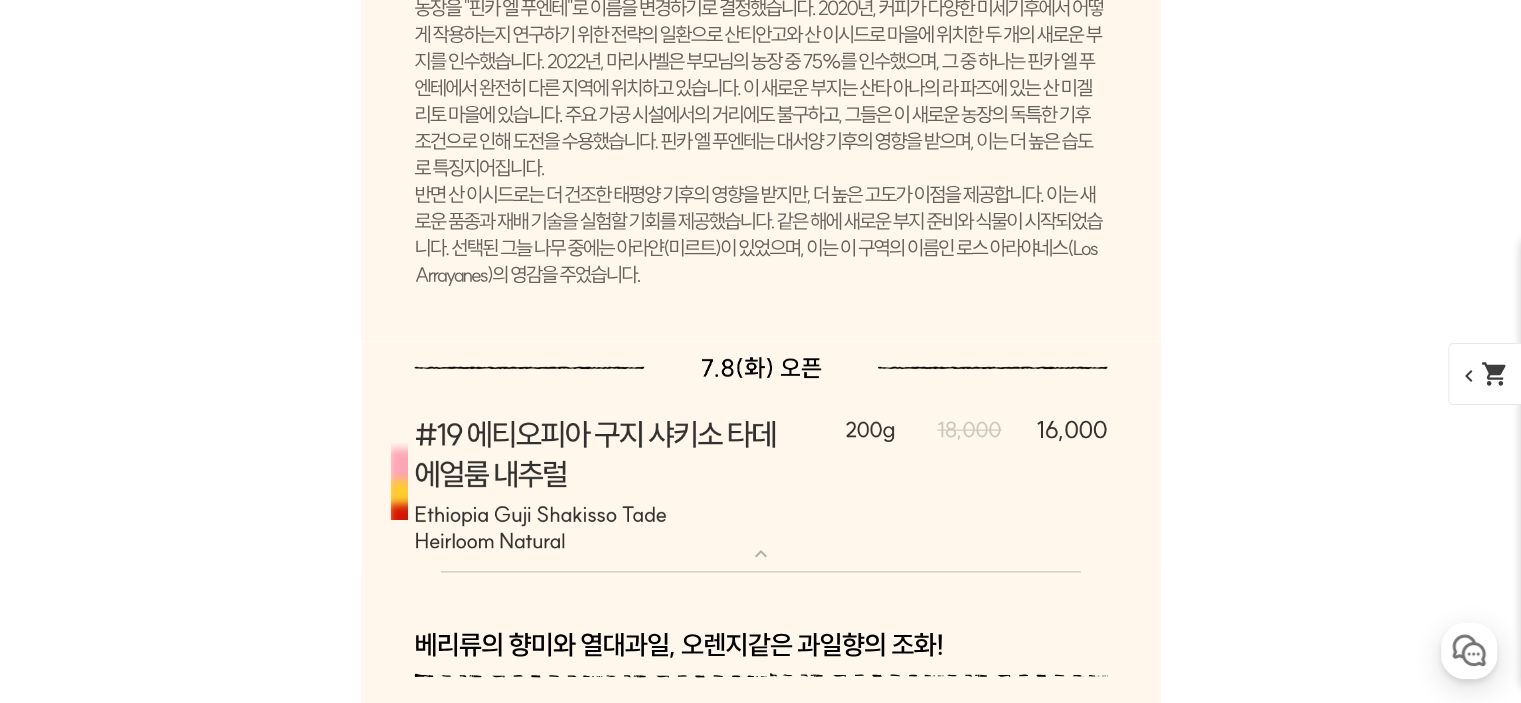 click at bounding box center (761, -1033) 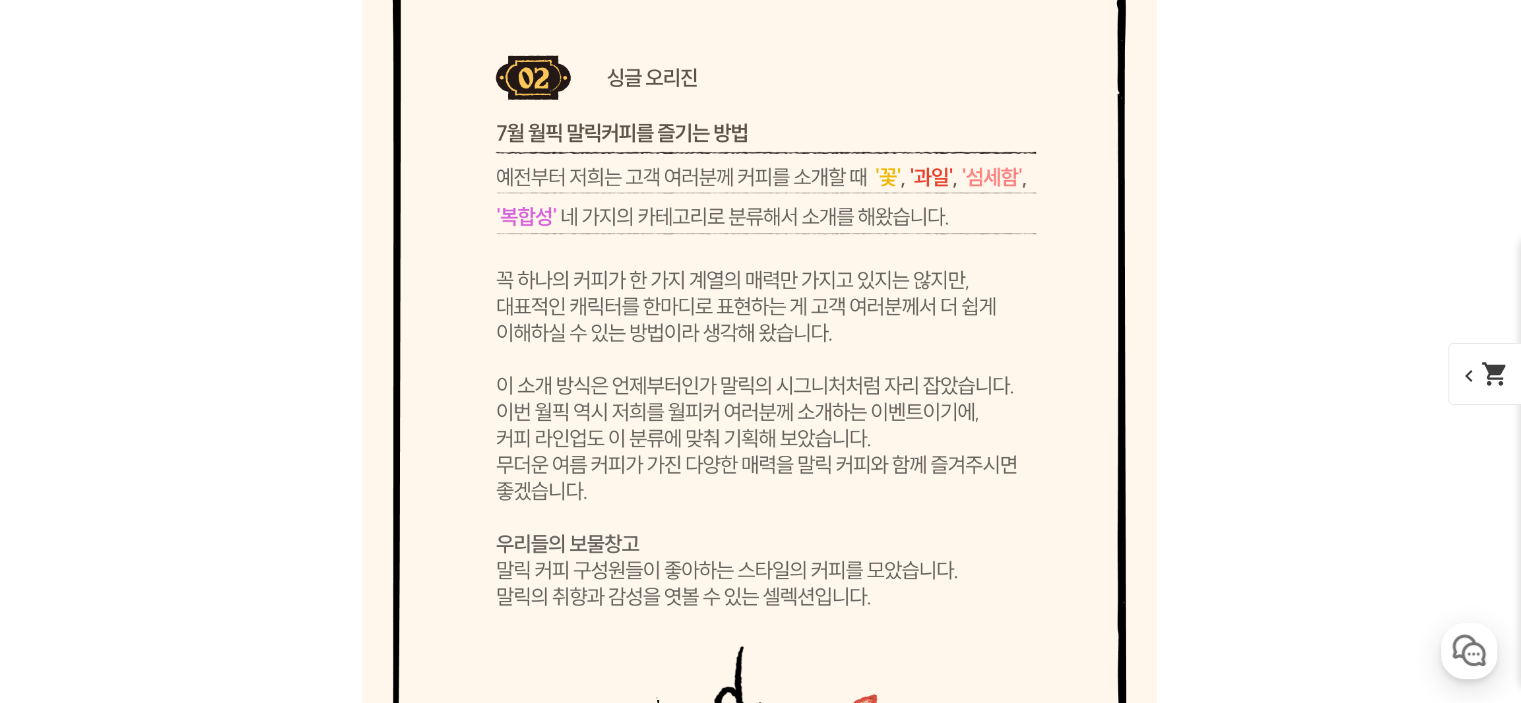 scroll, scrollTop: 6028, scrollLeft: 0, axis: vertical 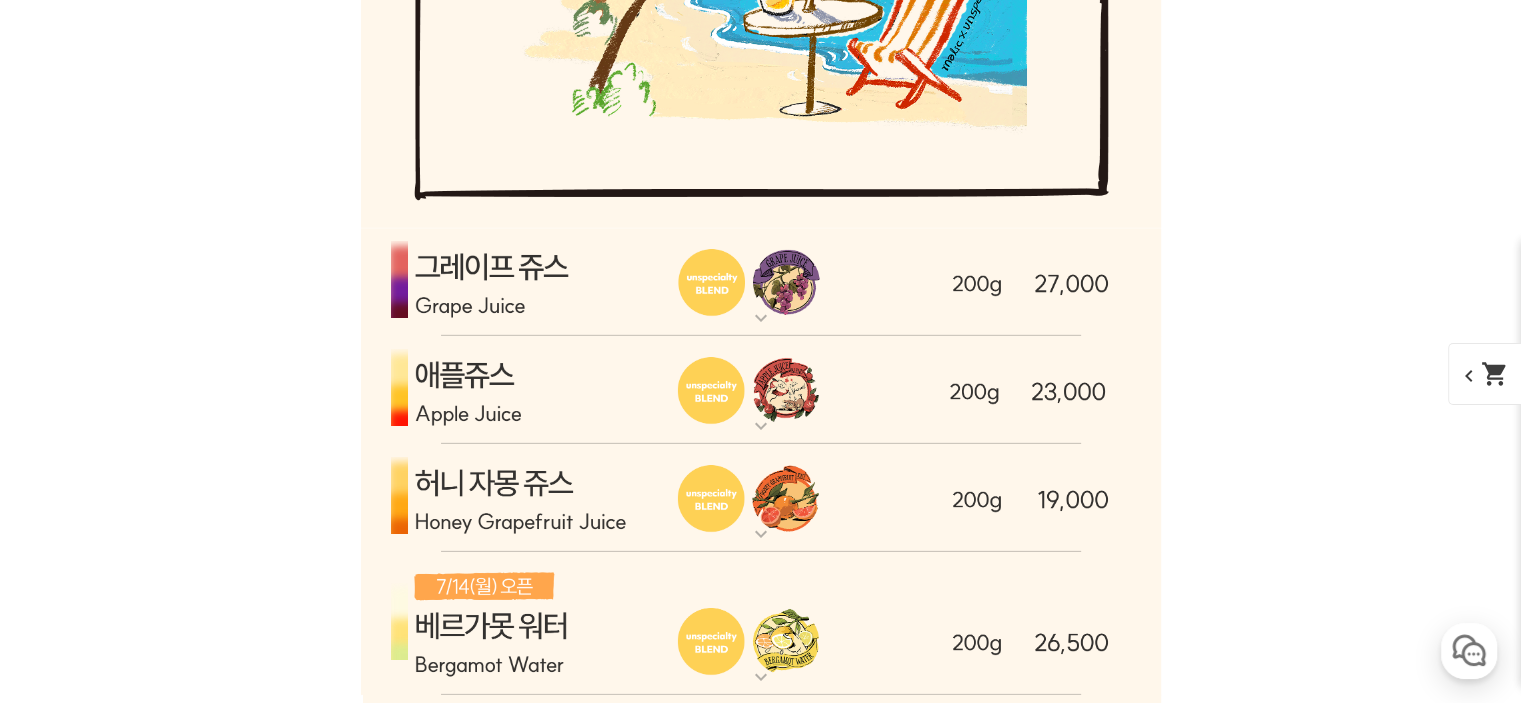 click at bounding box center (761, 282) 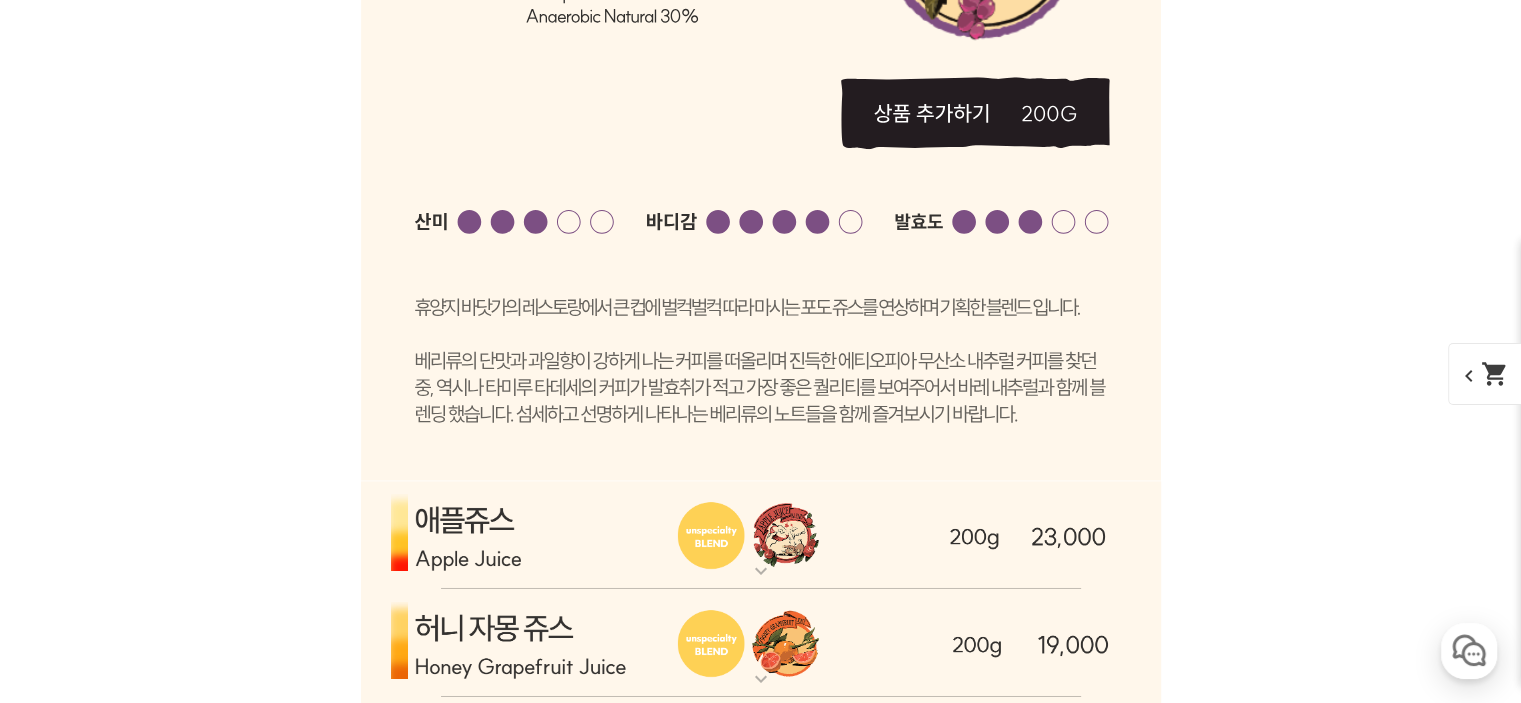 scroll, scrollTop: 7028, scrollLeft: 0, axis: vertical 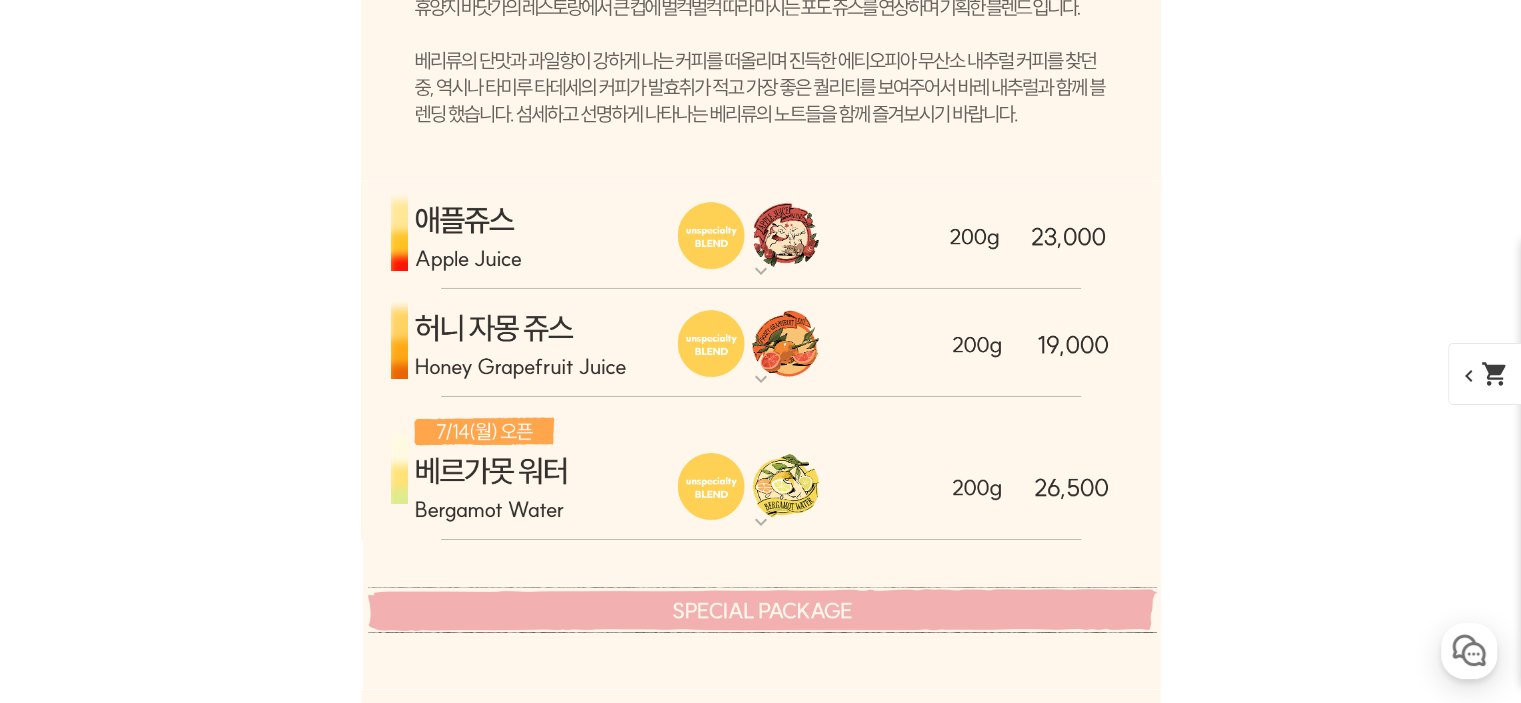 click at bounding box center (761, 235) 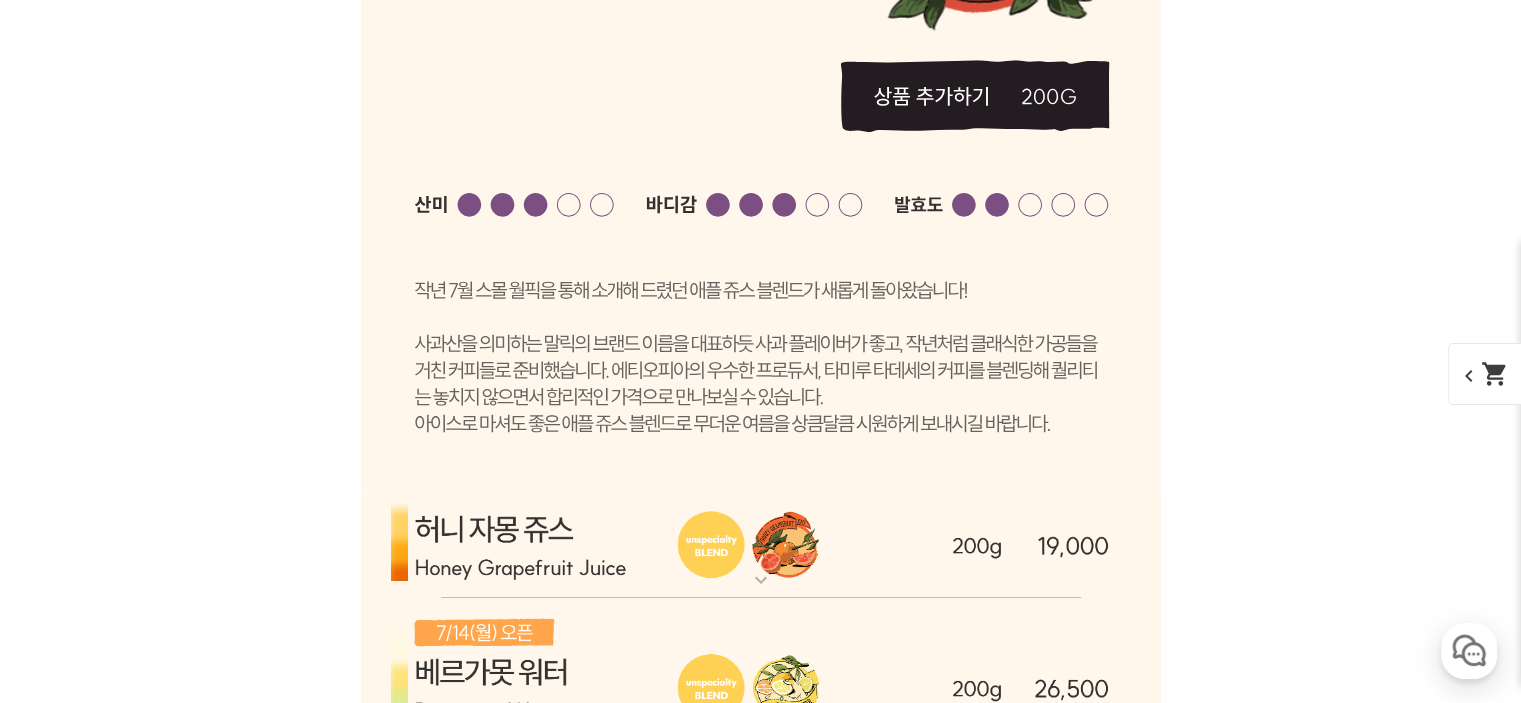 scroll, scrollTop: 7928, scrollLeft: 0, axis: vertical 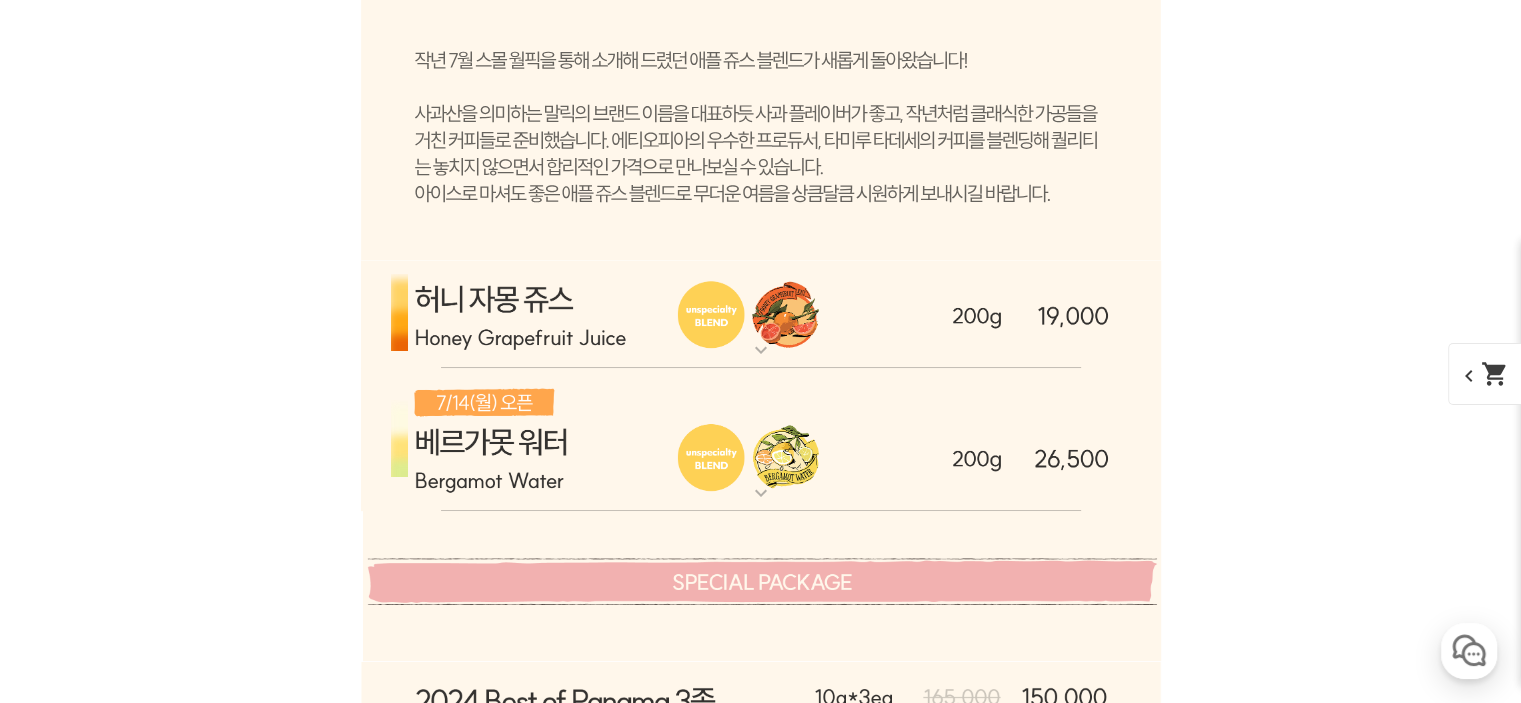 click at bounding box center (761, 314) 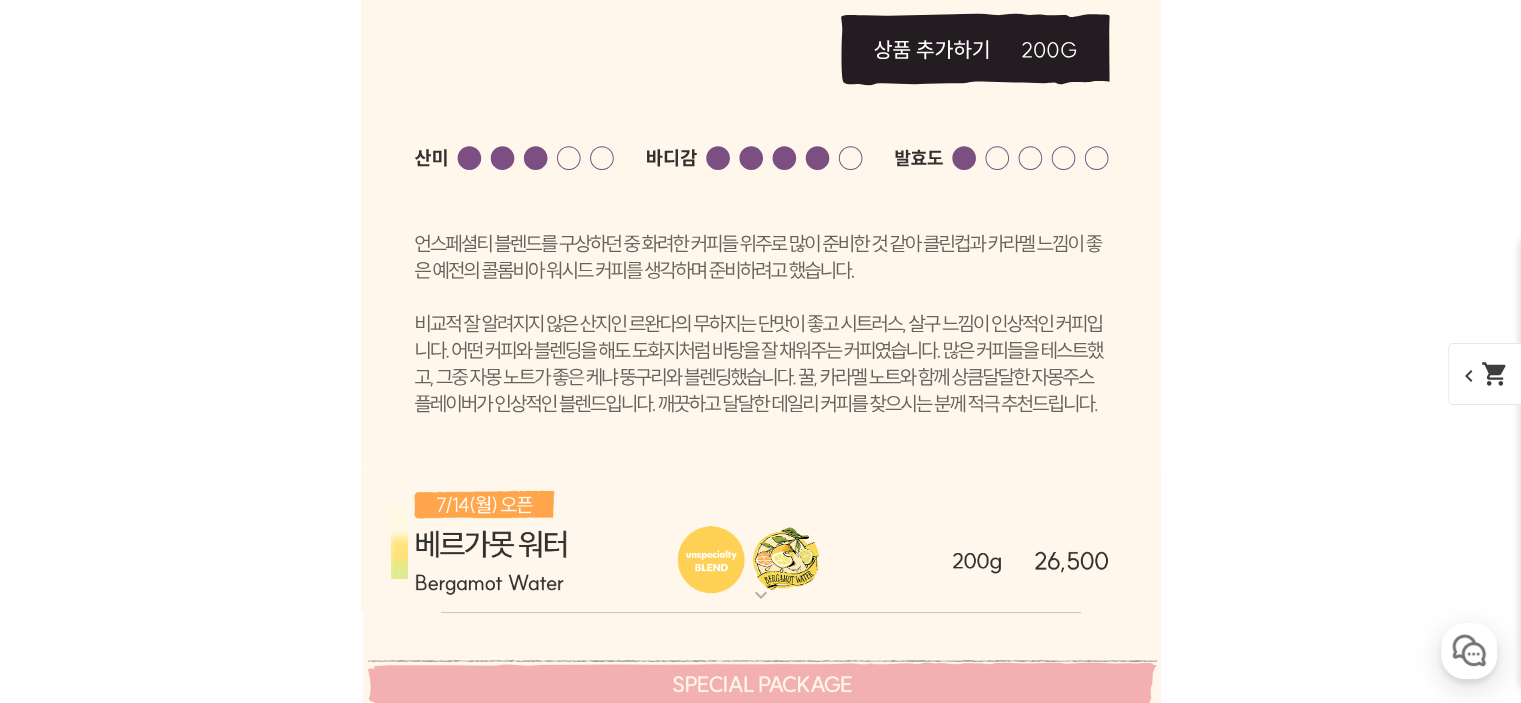 scroll, scrollTop: 8728, scrollLeft: 0, axis: vertical 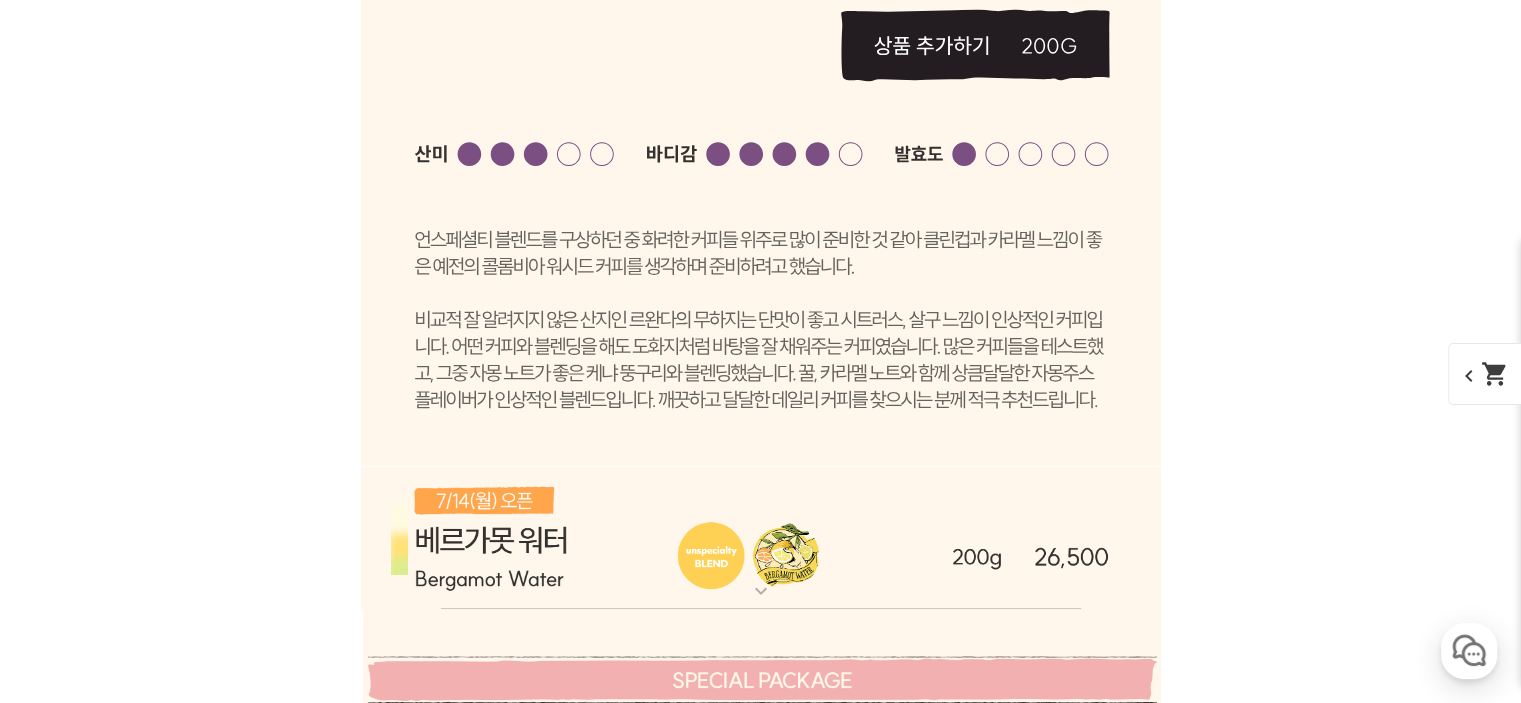 click at bounding box center [761, 684] 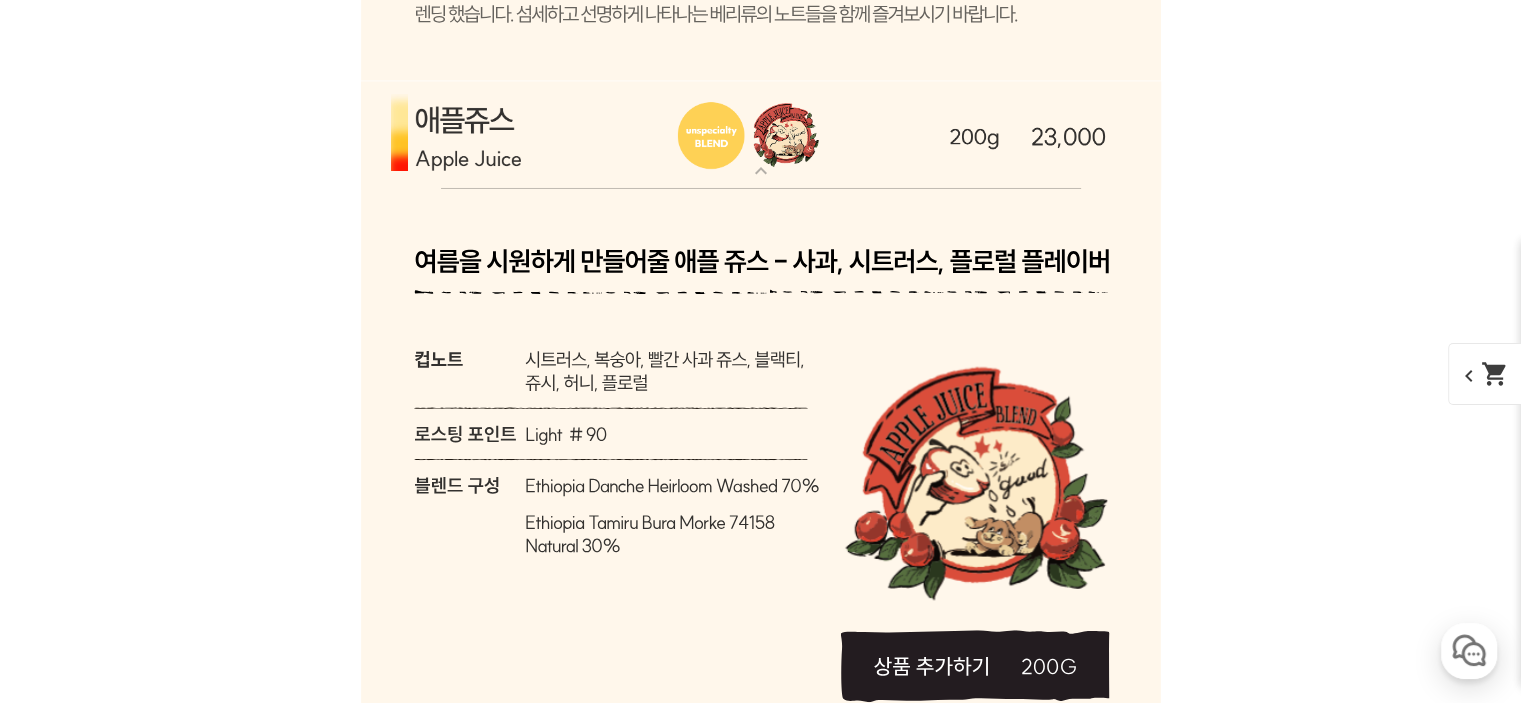 scroll, scrollTop: 7228, scrollLeft: 0, axis: vertical 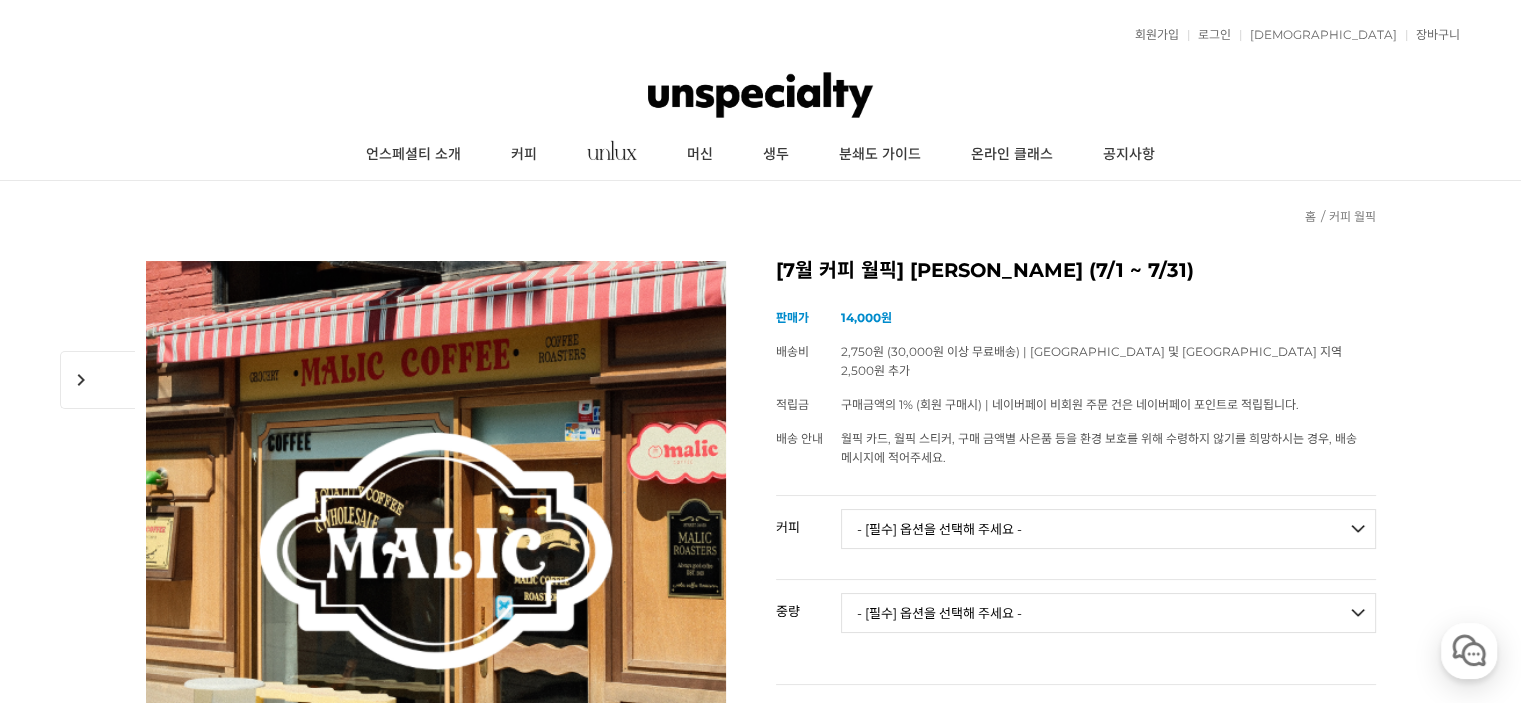 click on "- [필수] 옵션을 선택해 주세요 - ------------------- 언스페셜티 분쇄도 가이드 종이(주문 1개당 최대 1개 제공) 그레이프 쥬스 (언스페셜티 블렌드) 애플 쥬스 (언스페셜티 블렌드) 허니 자몽 쥬스 (언스페셜티 블렌드) [기획상품] 2024 Best of Panama 3종 10g 레시피팩 프루티 블렌드 마일드 블렌드 모닝 블렌드 #1 탄자니아 아카시아 힐스 게이샤 AA 풀리 워시드 [품절] #2 콜롬비아 포파얀 슈가케인 디카페인 #3 에티오피아 알로 타미루 미리가 74158 워시드 #4 에티오피아 첼베사 워시드 디카페인 #5 케냐 뚱구리 AB 풀리 워시드 [품절] #6 에티오피아 버그 우 셀렉션 에얼룸 내추럴 (Lot2) [품절] #7 에티오피아 알로 타미루 무라고 74158 클래식 워시드 #8 케냐 은가라투아 AB 워시드 (Lot 159) [품절] [7.4 오픈] #9 온두라스 마리사벨 카바예로 파카마라 워시드 #24 페루 알토 미라도르 게이샤 워시드" at bounding box center (1108, 529) 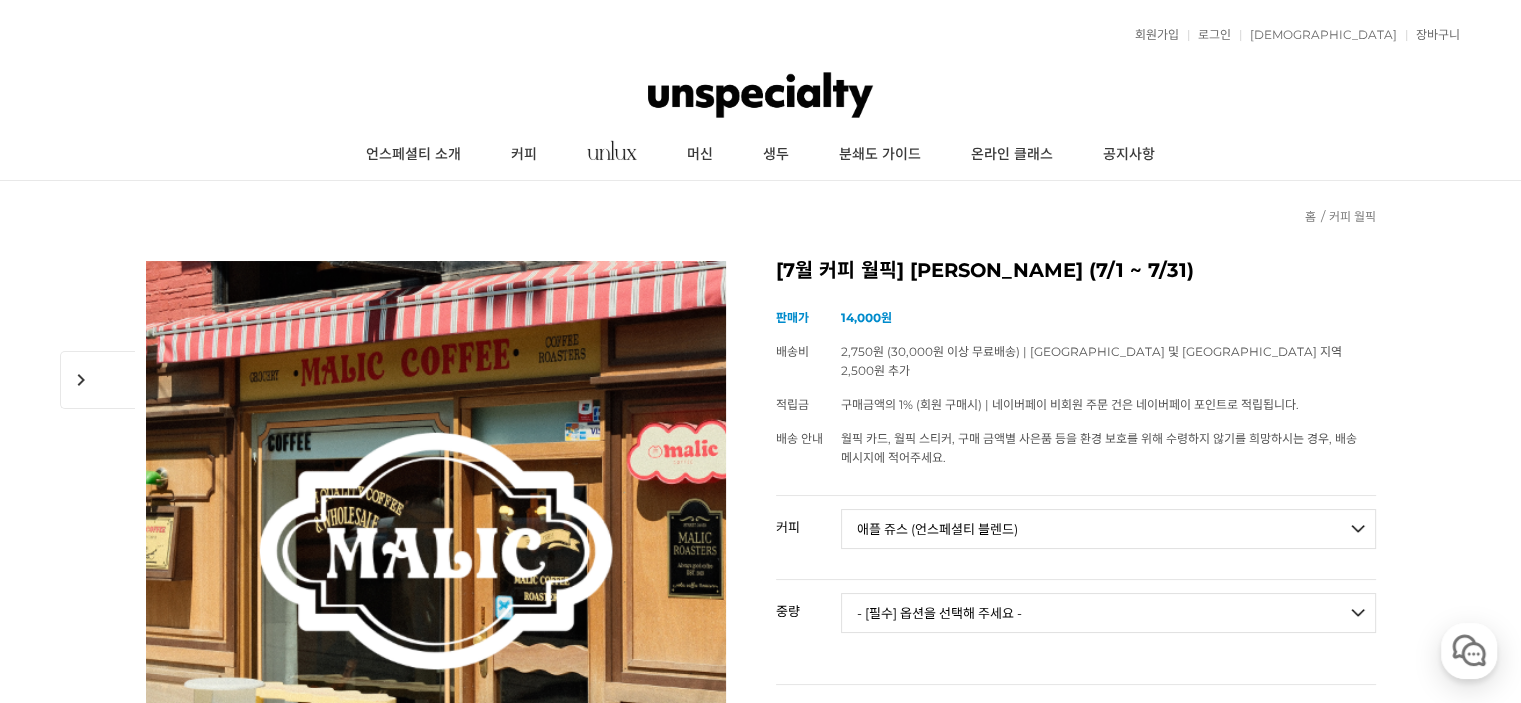 click on "- [필수] 옵션을 선택해 주세요 - ------------------- 언스페셜티 분쇄도 가이드 종이(주문 1개당 최대 1개 제공) 그레이프 쥬스 (언스페셜티 블렌드) 애플 쥬스 (언스페셜티 블렌드) 허니 자몽 쥬스 (언스페셜티 블렌드) [기획상품] 2024 Best of Panama 3종 10g 레시피팩 프루티 블렌드 마일드 블렌드 모닝 블렌드 #1 탄자니아 아카시아 힐스 게이샤 AA 풀리 워시드 [품절] #2 콜롬비아 포파얀 슈가케인 디카페인 #3 에티오피아 알로 타미루 미리가 74158 워시드 #4 에티오피아 첼베사 워시드 디카페인 #5 케냐 뚱구리 AB 풀리 워시드 [품절] #6 에티오피아 버그 우 셀렉션 에얼룸 내추럴 (Lot2) [품절] #7 에티오피아 알로 타미루 무라고 74158 클래식 워시드 #8 케냐 은가라투아 AB 워시드 (Lot 159) [품절] [7.4 오픈] #9 온두라스 마리사벨 카바예로 파카마라 워시드 #24 페루 알토 미라도르 게이샤 워시드" at bounding box center (1108, 529) 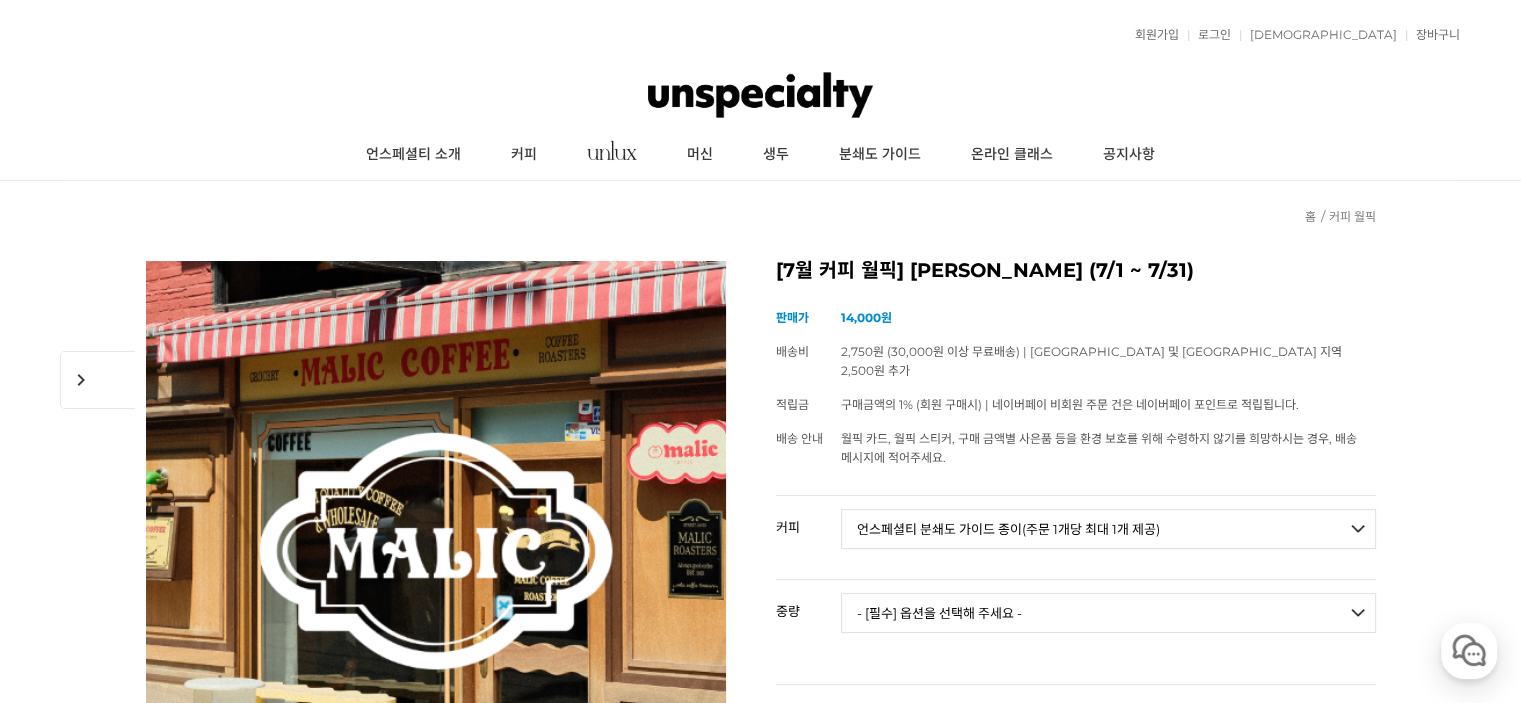 click on "- [필수] 옵션을 선택해 주세요 - ------------------- 언스페셜티 분쇄도 가이드 종이(주문 1개당 최대 1개 제공) 그레이프 쥬스 (언스페셜티 블렌드) 애플 쥬스 (언스페셜티 블렌드) 허니 자몽 쥬스 (언스페셜티 블렌드) [기획상품] 2024 Best of Panama 3종 10g 레시피팩 프루티 블렌드 마일드 블렌드 모닝 블렌드 #1 탄자니아 아카시아 힐스 게이샤 AA 풀리 워시드 [품절] #2 콜롬비아 포파얀 슈가케인 디카페인 #3 에티오피아 알로 타미루 미리가 74158 워시드 #4 에티오피아 첼베사 워시드 디카페인 #5 케냐 뚱구리 AB 풀리 워시드 [품절] #6 에티오피아 버그 우 셀렉션 에얼룸 내추럴 (Lot2) [품절] #7 에티오피아 알로 타미루 무라고 74158 클래식 워시드 #8 케냐 은가라투아 AB 워시드 (Lot 159) [품절] [7.4 오픈] #9 온두라스 마리사벨 카바예로 파카마라 워시드 #24 페루 알토 미라도르 게이샤 워시드" at bounding box center [1108, 529] 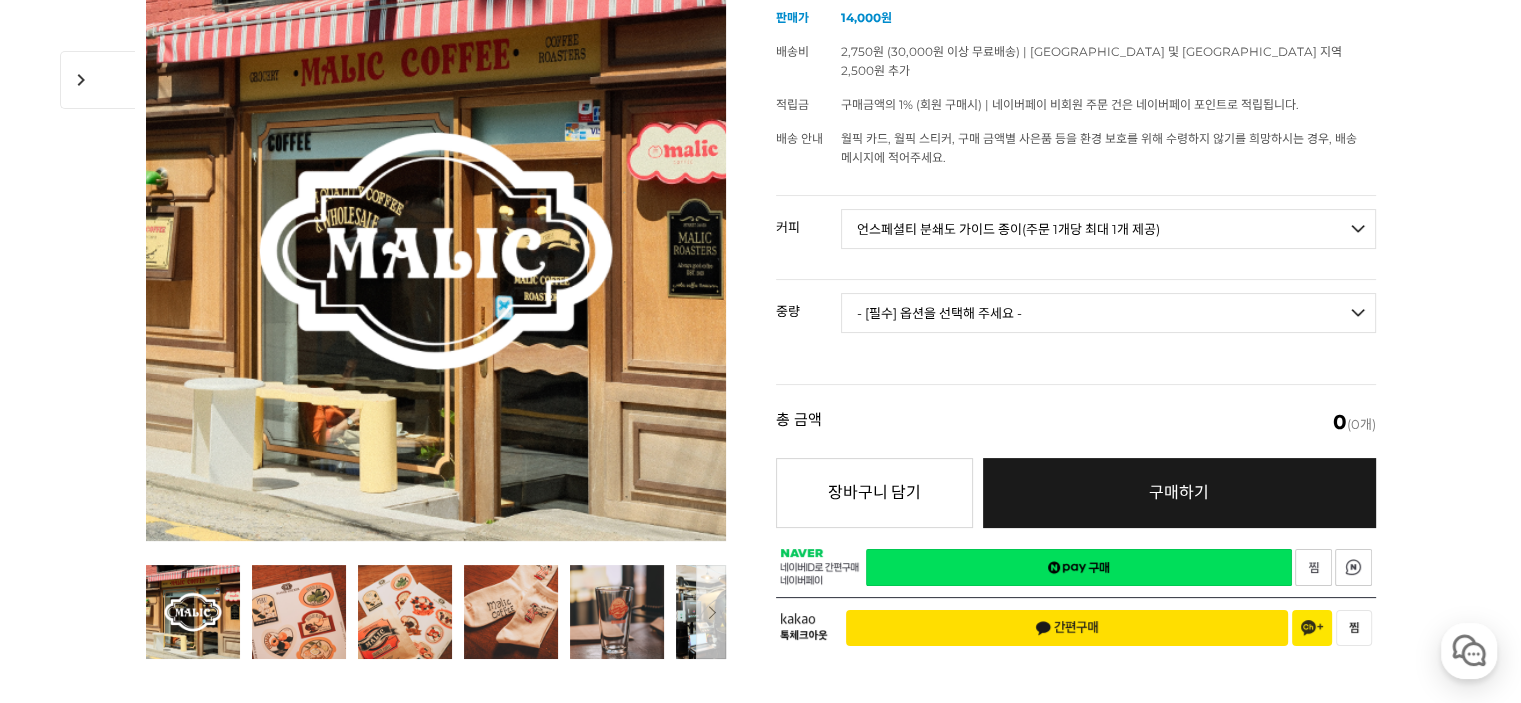 click on "- [필수] 옵션을 선택해 주세요 - ------------------- 해당없음" at bounding box center (1108, 313) 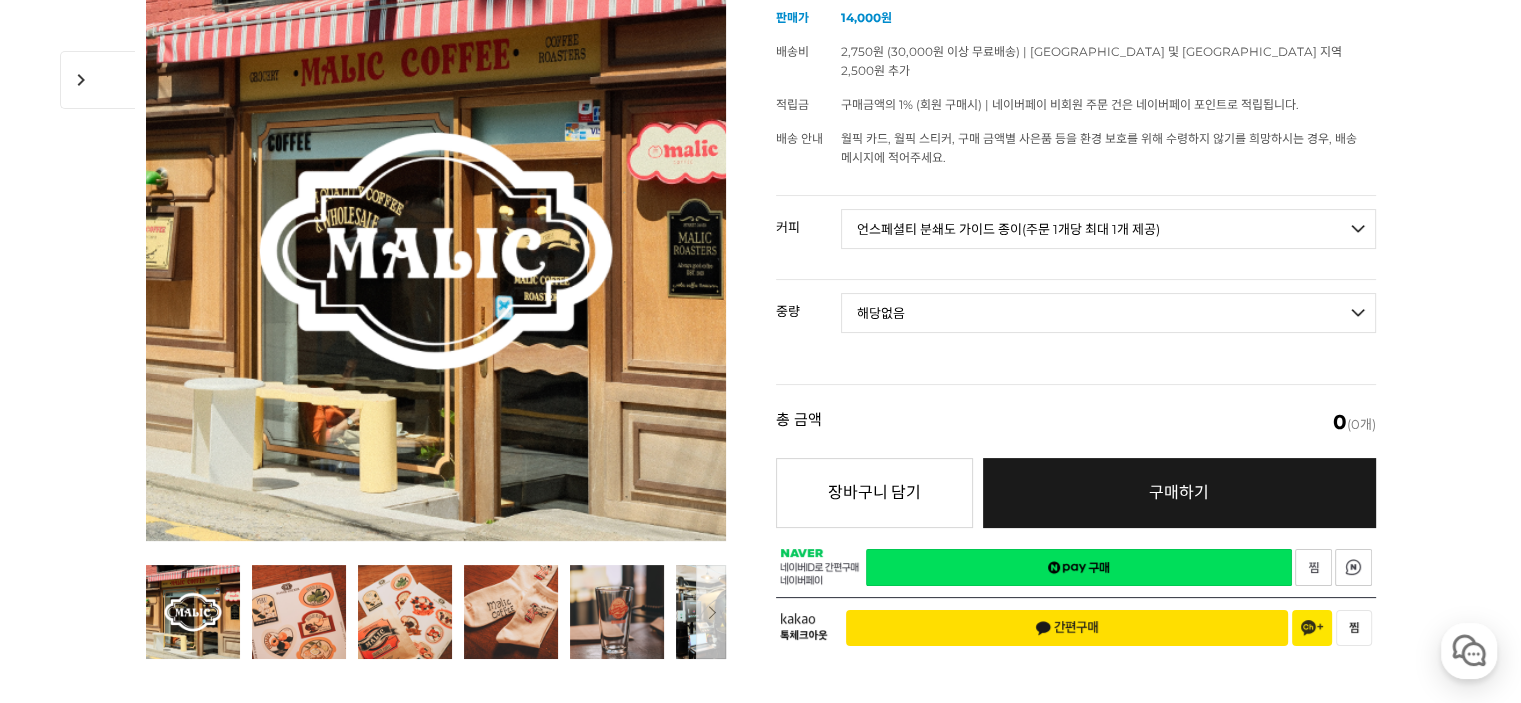 click on "- [필수] 옵션을 선택해 주세요 - ------------------- 해당없음" at bounding box center [1108, 313] 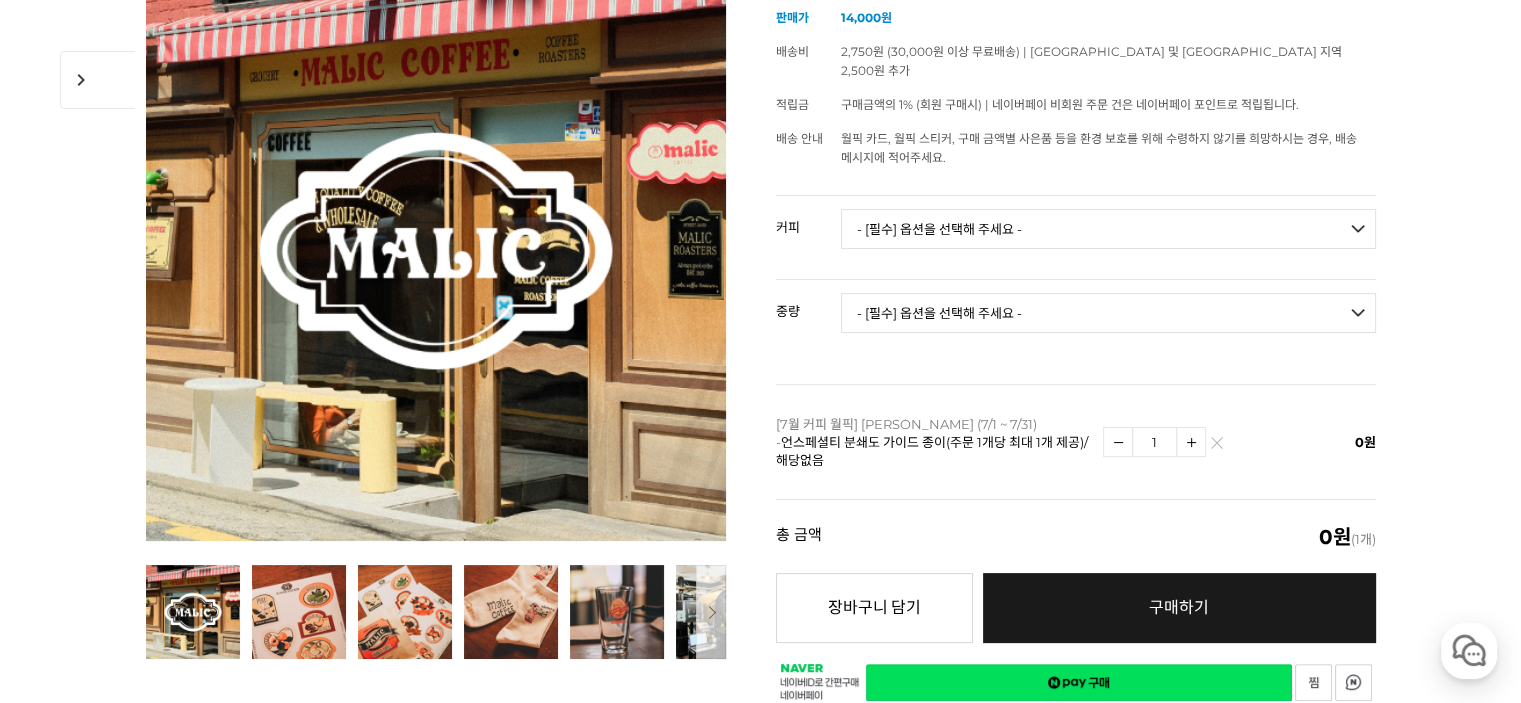 click on "- [필수] 옵션을 선택해 주세요 - ------------------- 언스페셜티 분쇄도 가이드 종이(주문 1개당 최대 1개 제공) 그레이프 쥬스 (언스페셜티 블렌드) 애플 쥬스 (언스페셜티 블렌드) 허니 자몽 쥬스 (언스페셜티 블렌드) [기획상품] 2024 Best of Panama 3종 10g 레시피팩 프루티 블렌드 마일드 블렌드 모닝 블렌드 #1 탄자니아 아카시아 힐스 게이샤 AA 풀리 워시드 [품절] #2 콜롬비아 포파얀 슈가케인 디카페인 #3 에티오피아 알로 타미루 미리가 74158 워시드 #4 에티오피아 첼베사 워시드 디카페인 #5 케냐 뚱구리 AB 풀리 워시드 [품절] #6 에티오피아 버그 우 셀렉션 에얼룸 내추럴 (Lot2) [품절] #7 에티오피아 알로 타미루 무라고 74158 클래식 워시드 #8 케냐 은가라투아 AB 워시드 (Lot 159) [품절] [7.4 오픈] #9 온두라스 마리사벨 카바예로 파카마라 워시드 #24 페루 알토 미라도르 게이샤 워시드" at bounding box center [1108, 229] 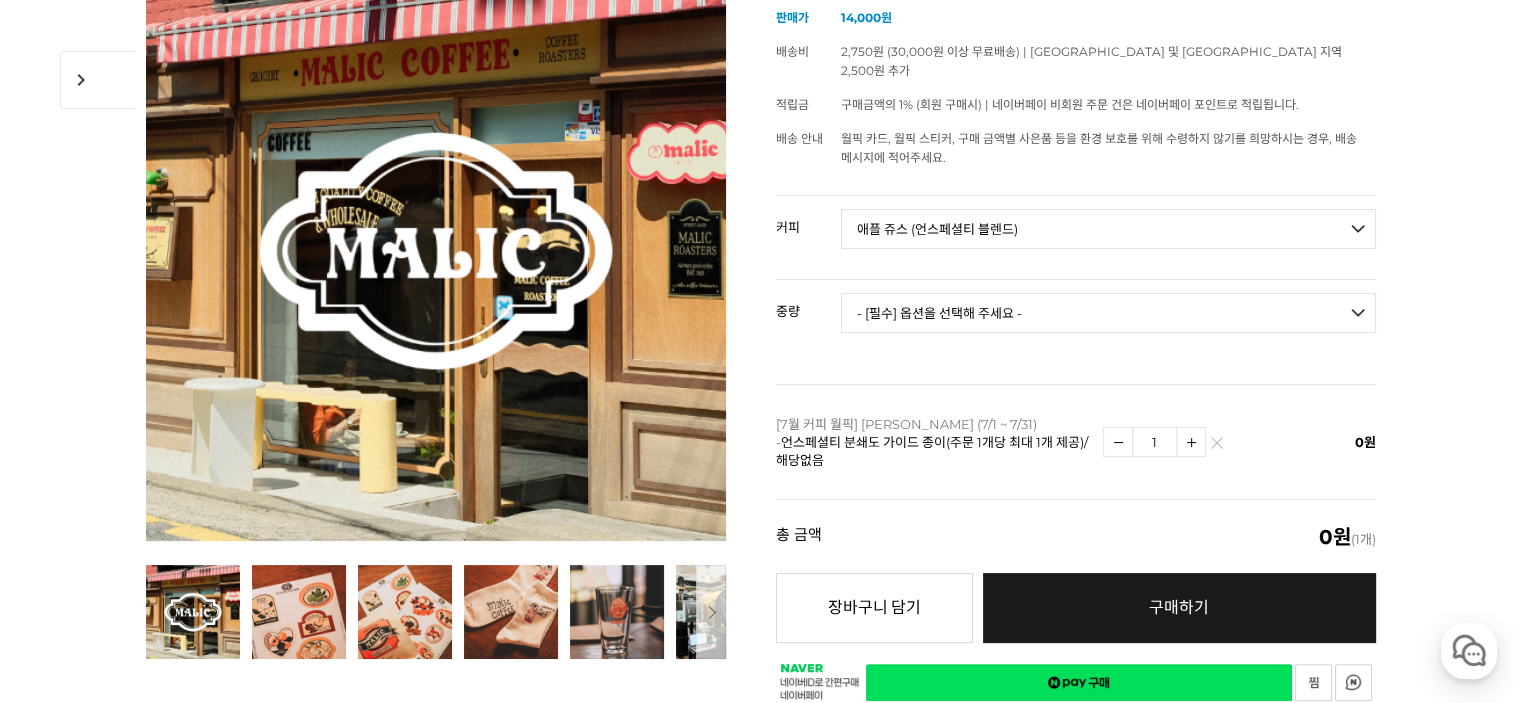 click on "- [필수] 옵션을 선택해 주세요 - ------------------- 언스페셜티 분쇄도 가이드 종이(주문 1개당 최대 1개 제공) 그레이프 쥬스 (언스페셜티 블렌드) 애플 쥬스 (언스페셜티 블렌드) 허니 자몽 쥬스 (언스페셜티 블렌드) [기획상품] 2024 Best of Panama 3종 10g 레시피팩 프루티 블렌드 마일드 블렌드 모닝 블렌드 #1 탄자니아 아카시아 힐스 게이샤 AA 풀리 워시드 [품절] #2 콜롬비아 포파얀 슈가케인 디카페인 #3 에티오피아 알로 타미루 미리가 74158 워시드 #4 에티오피아 첼베사 워시드 디카페인 #5 케냐 뚱구리 AB 풀리 워시드 [품절] #6 에티오피아 버그 우 셀렉션 에얼룸 내추럴 (Lot2) [품절] #7 에티오피아 알로 타미루 무라고 74158 클래식 워시드 #8 케냐 은가라투아 AB 워시드 (Lot 159) [품절] [7.4 오픈] #9 온두라스 마리사벨 카바예로 파카마라 워시드 #24 페루 알토 미라도르 게이샤 워시드" at bounding box center (1108, 229) 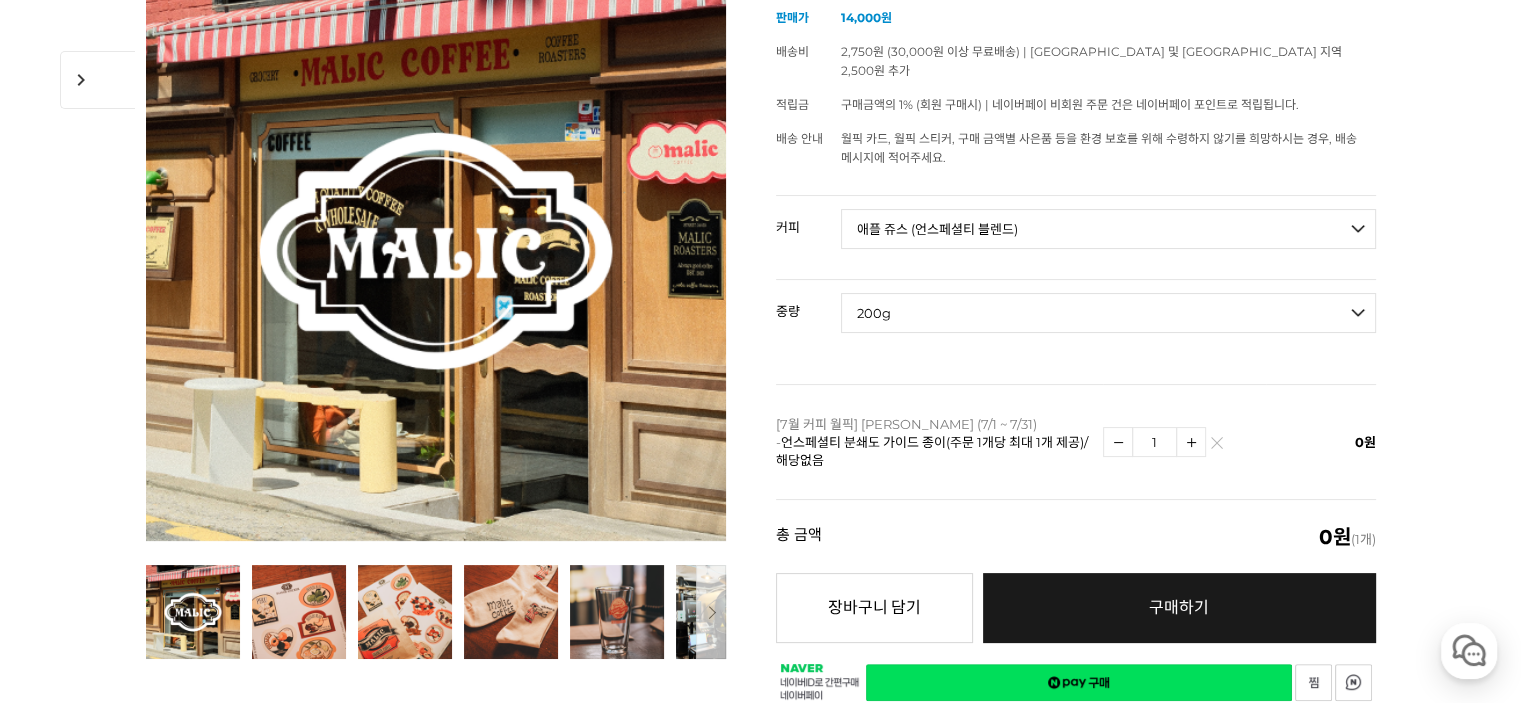 click on "- [필수] 옵션을 선택해 주세요 - ------------------- 200g" at bounding box center (1108, 313) 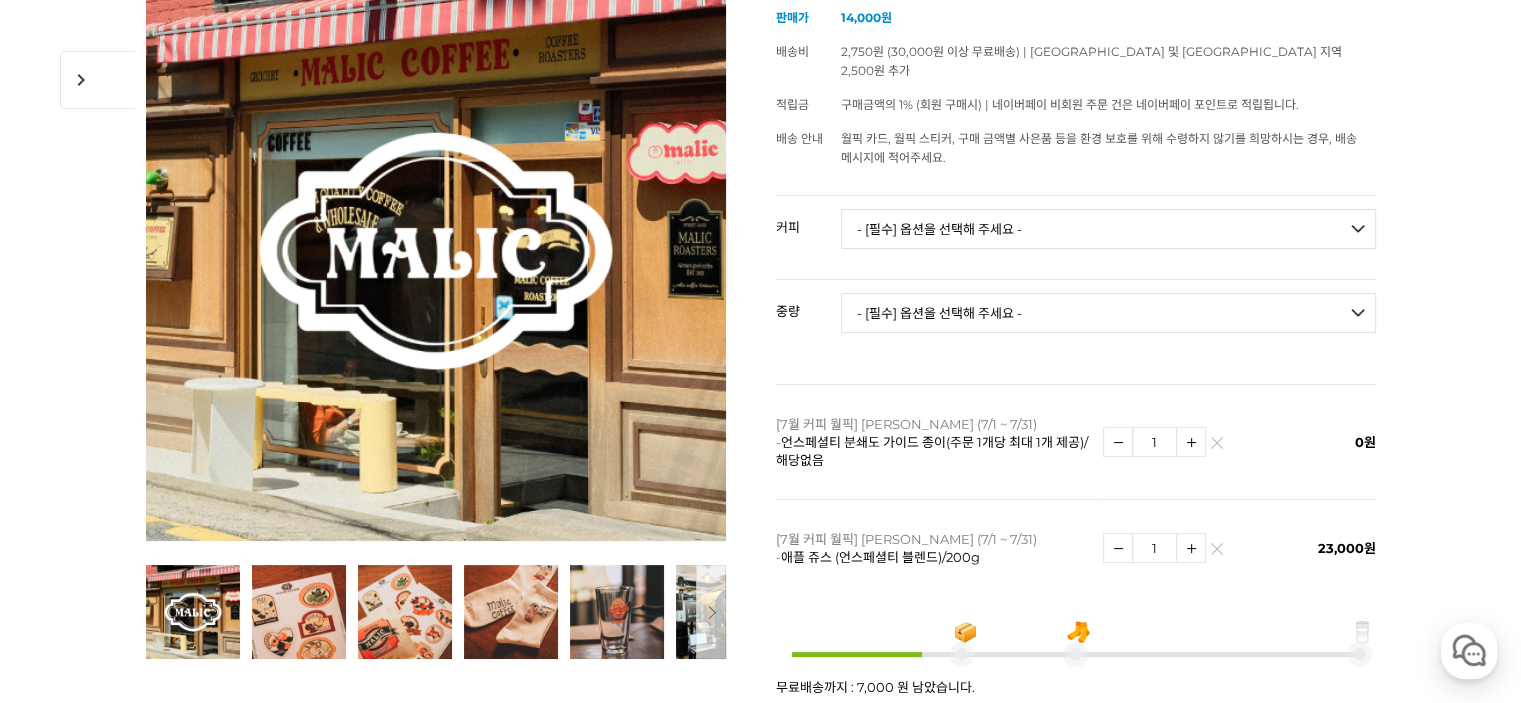 click on "상품 옵션
커피
- [필수] 옵션을 선택해 주세요 - ------------------- 언스페셜티 분쇄도 가이드 종이(주문 1개당 최대 1개 제공) 그레이프 쥬스 (언스페셜티 블렌드) 애플 쥬스 (언스페셜티 블렌드) 허니 자몽 쥬스 (언스페셜티 블렌드) [기획상품] 2024 Best of Panama 3종 10g 레시피팩 프루티 블렌드 마일드 블렌드 모닝 블렌드 #1 탄자니아 아카시아 힐스 게이샤 AA 풀리 워시드 [품절] #2 콜롬비아 포파얀 슈가케인 디카페인 #3 에티오피아 알로 타미루 미리가 74158 워시드 #4 에티오피아 첼베사 워시드 디카페인 #5 케냐 뚱구리 AB 풀리 워시드 [품절] #6 에티오피아 버그 우 셀렉션 에얼룸 내추럴 (Lot2) [품절] #7 에티오피아 알로 타미루 무라고 74158 클래식 워시드 #8 케냐 은가라투아 AB 워시드 (Lot 159) [품절]
중량 200g" at bounding box center [1076, 449] 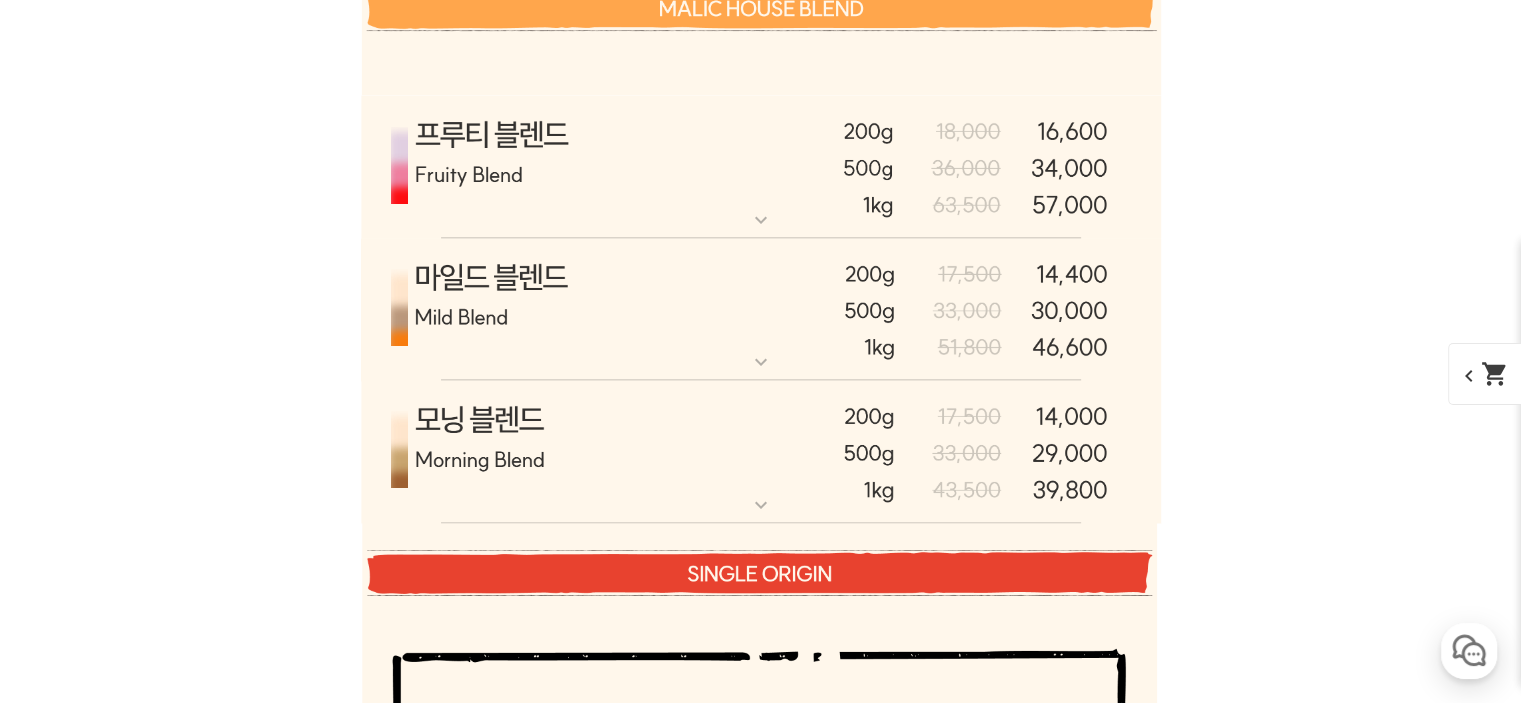 scroll, scrollTop: 10101, scrollLeft: 0, axis: vertical 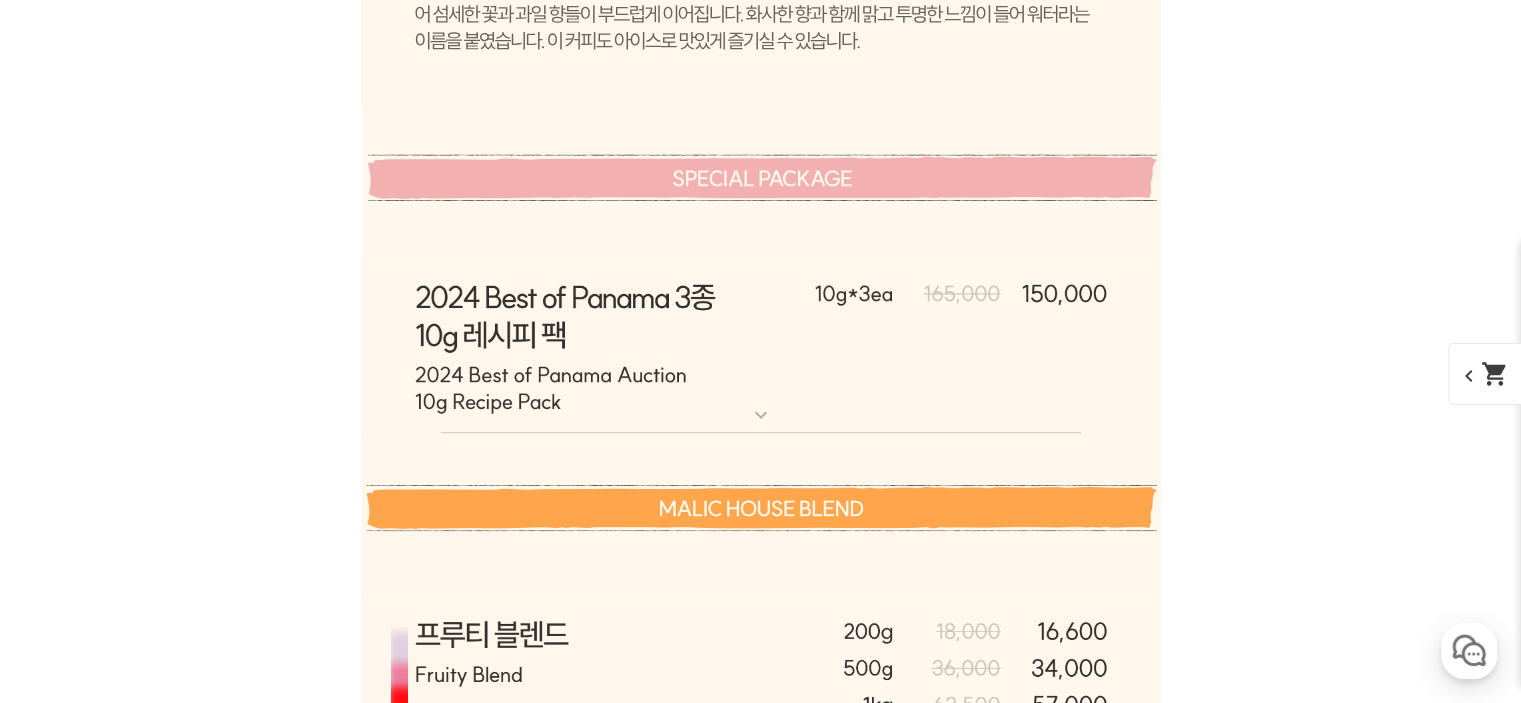 click at bounding box center [761, 345] 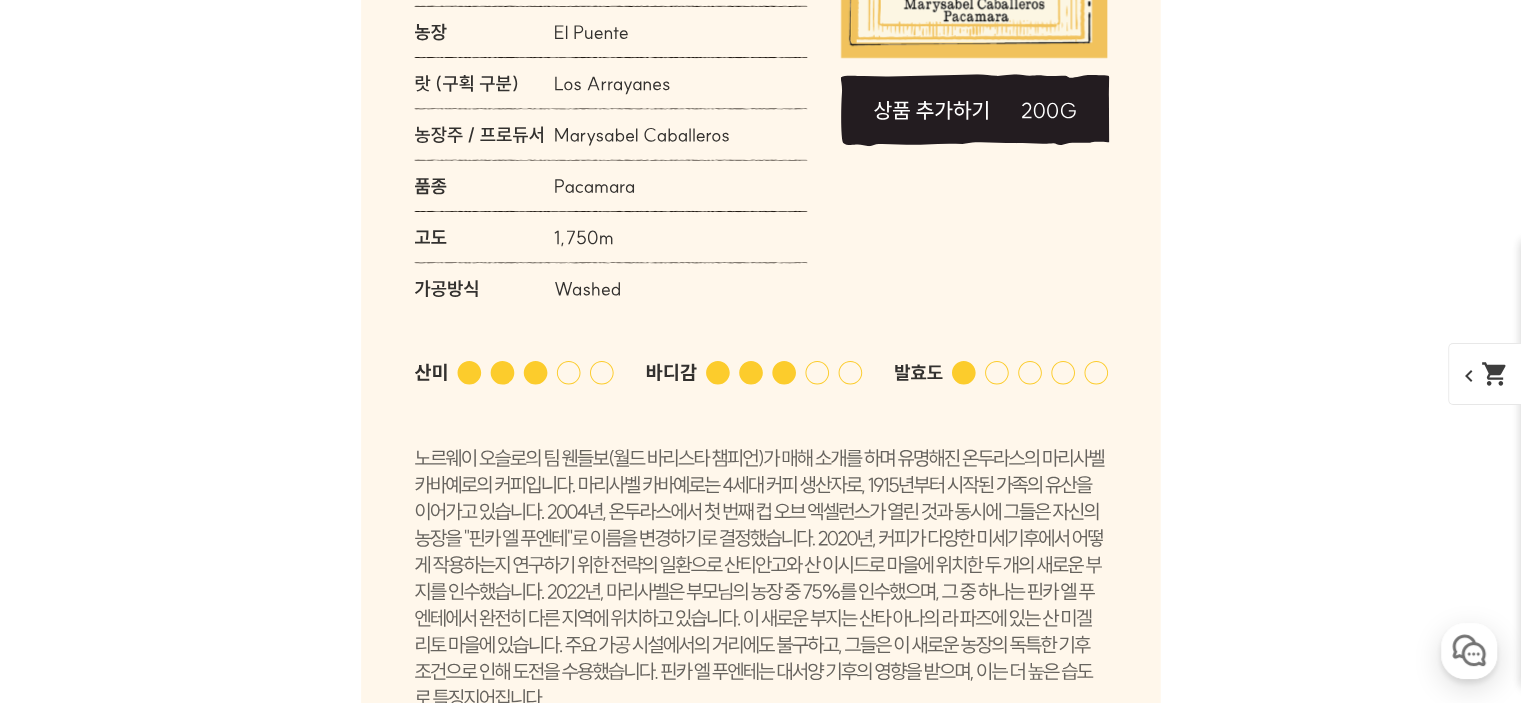 scroll, scrollTop: 16101, scrollLeft: 0, axis: vertical 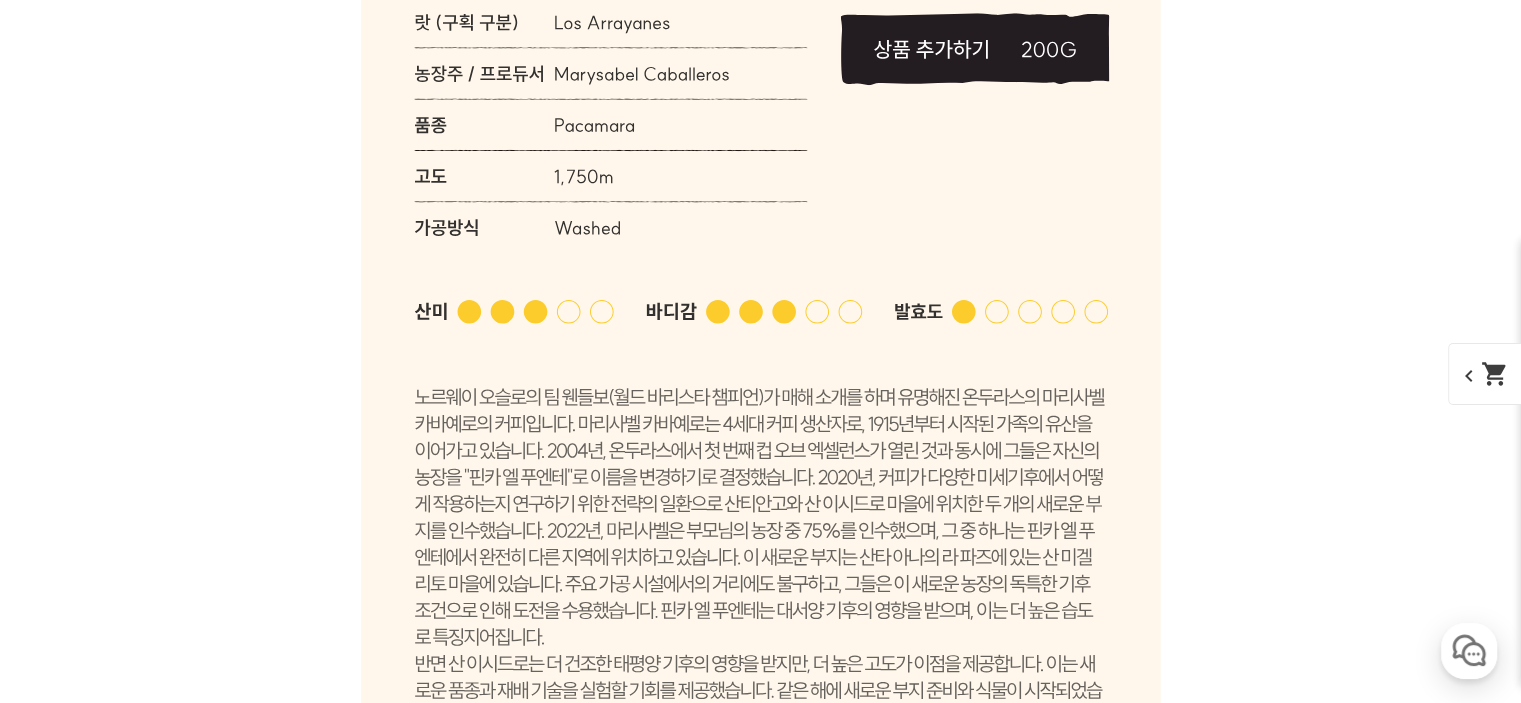 drag, startPoint x: 624, startPoint y: 340, endPoint x: 636, endPoint y: 347, distance: 13.892444 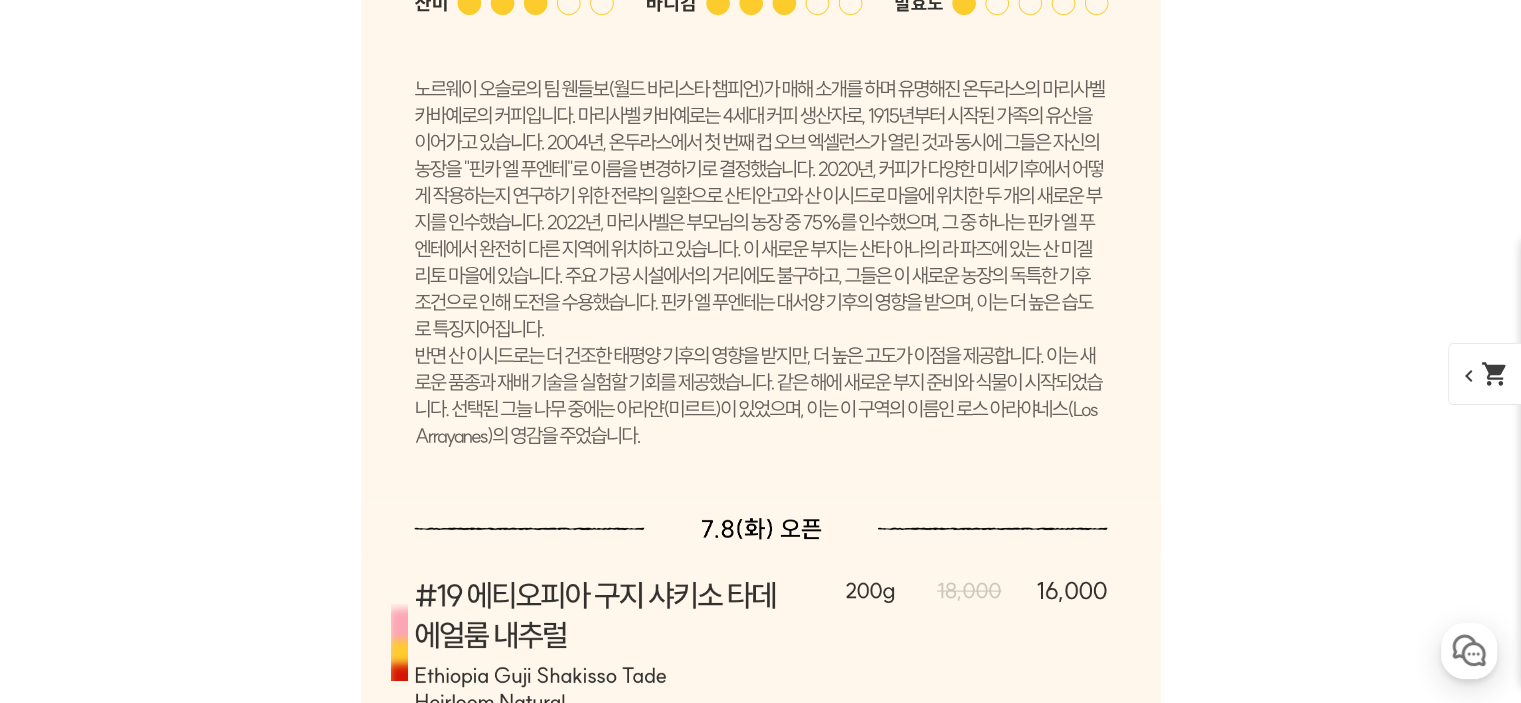 scroll, scrollTop: 17701, scrollLeft: 0, axis: vertical 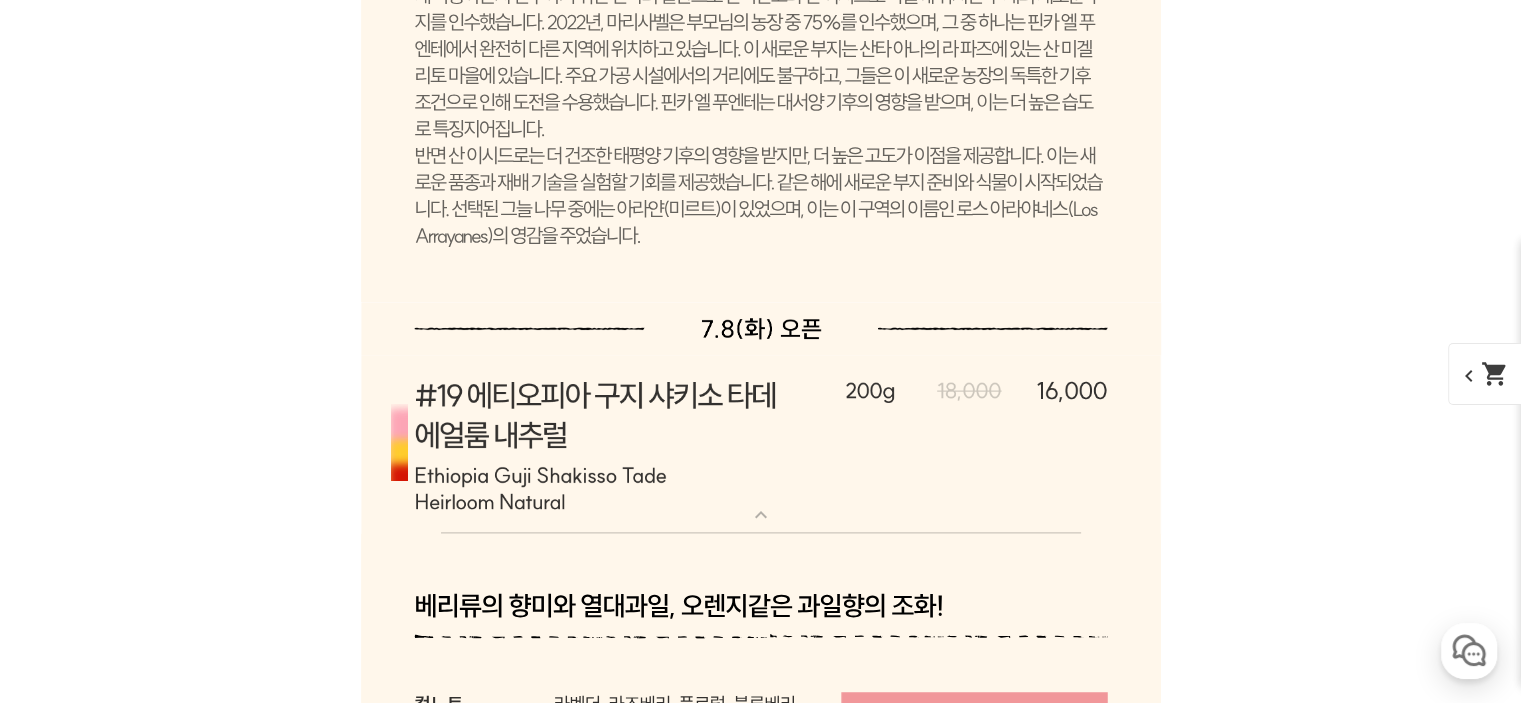 click at bounding box center (761, -944) 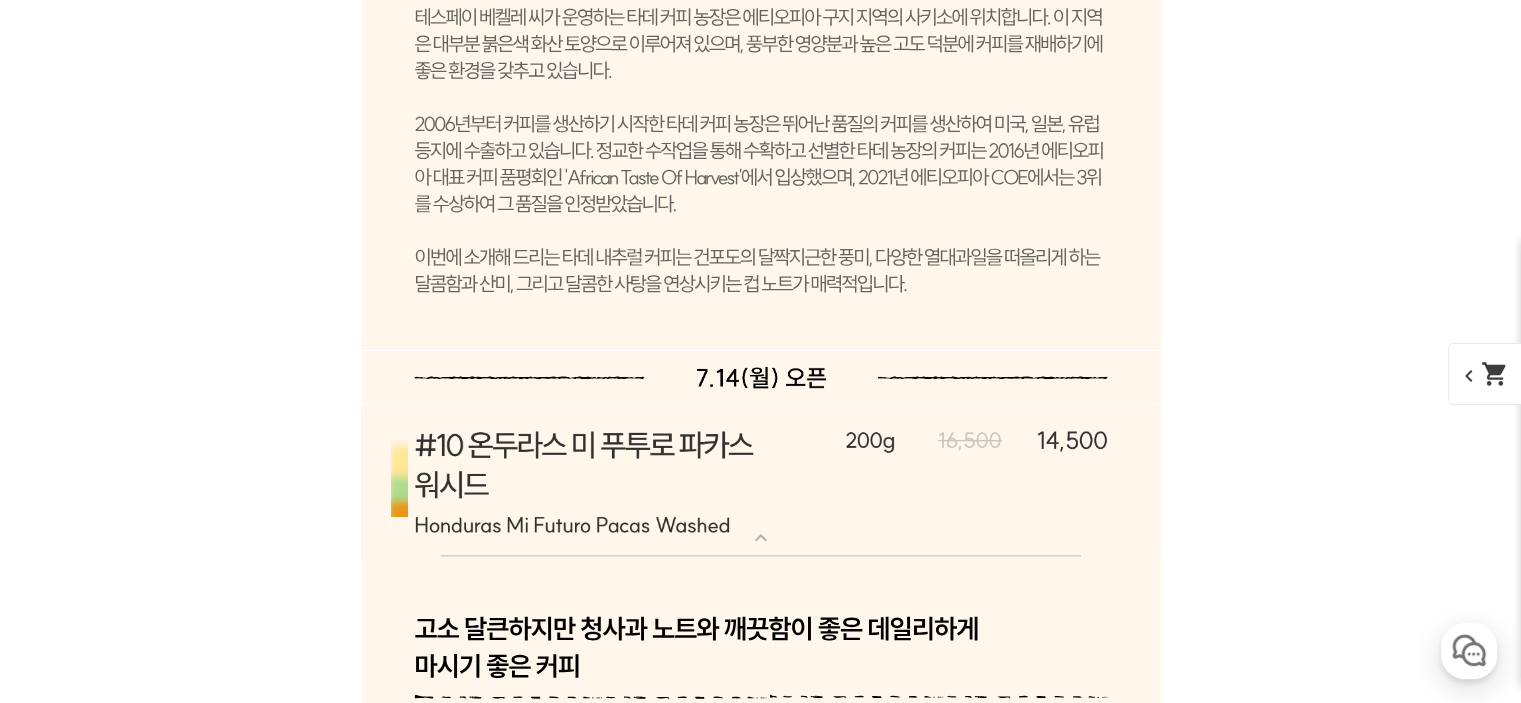 click at bounding box center (761, -944) 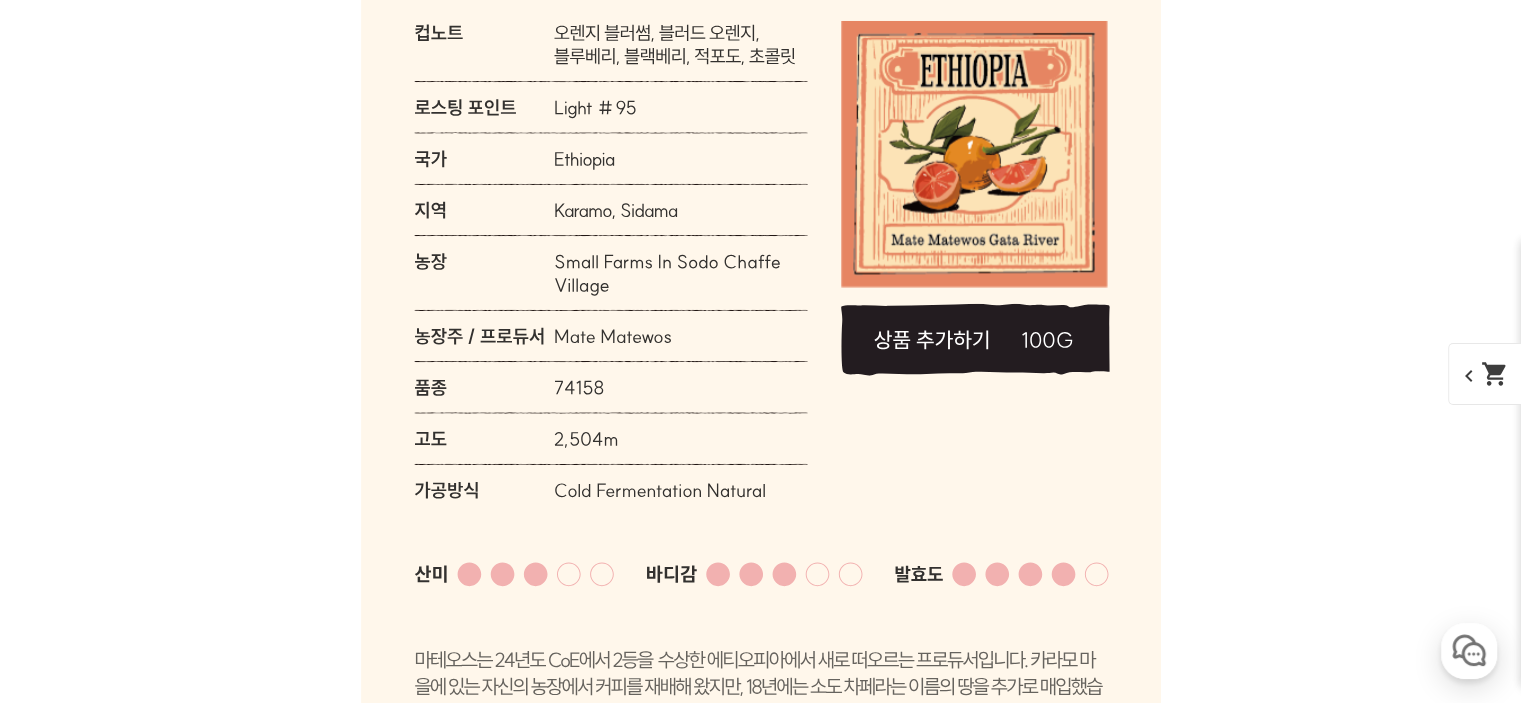 scroll, scrollTop: 30201, scrollLeft: 0, axis: vertical 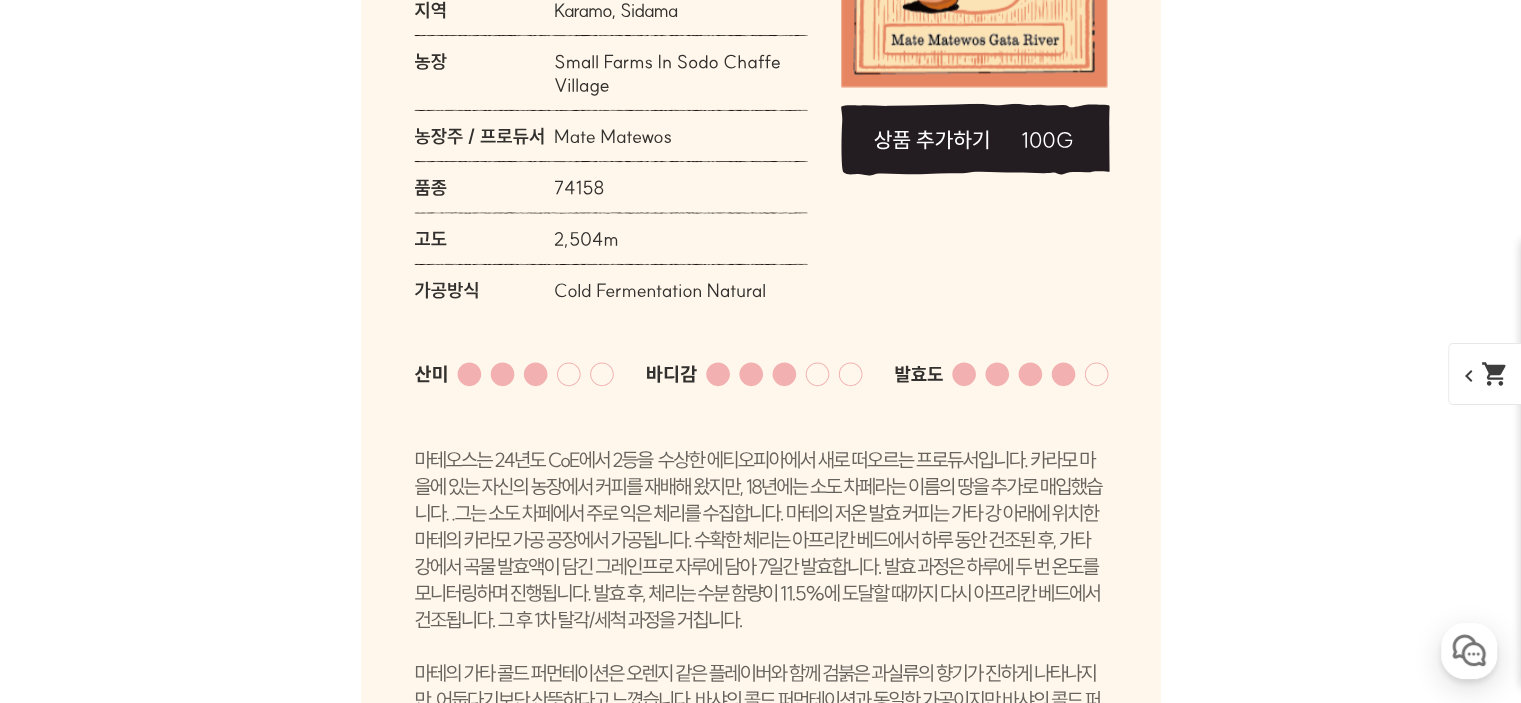 click at bounding box center [761, -1667] 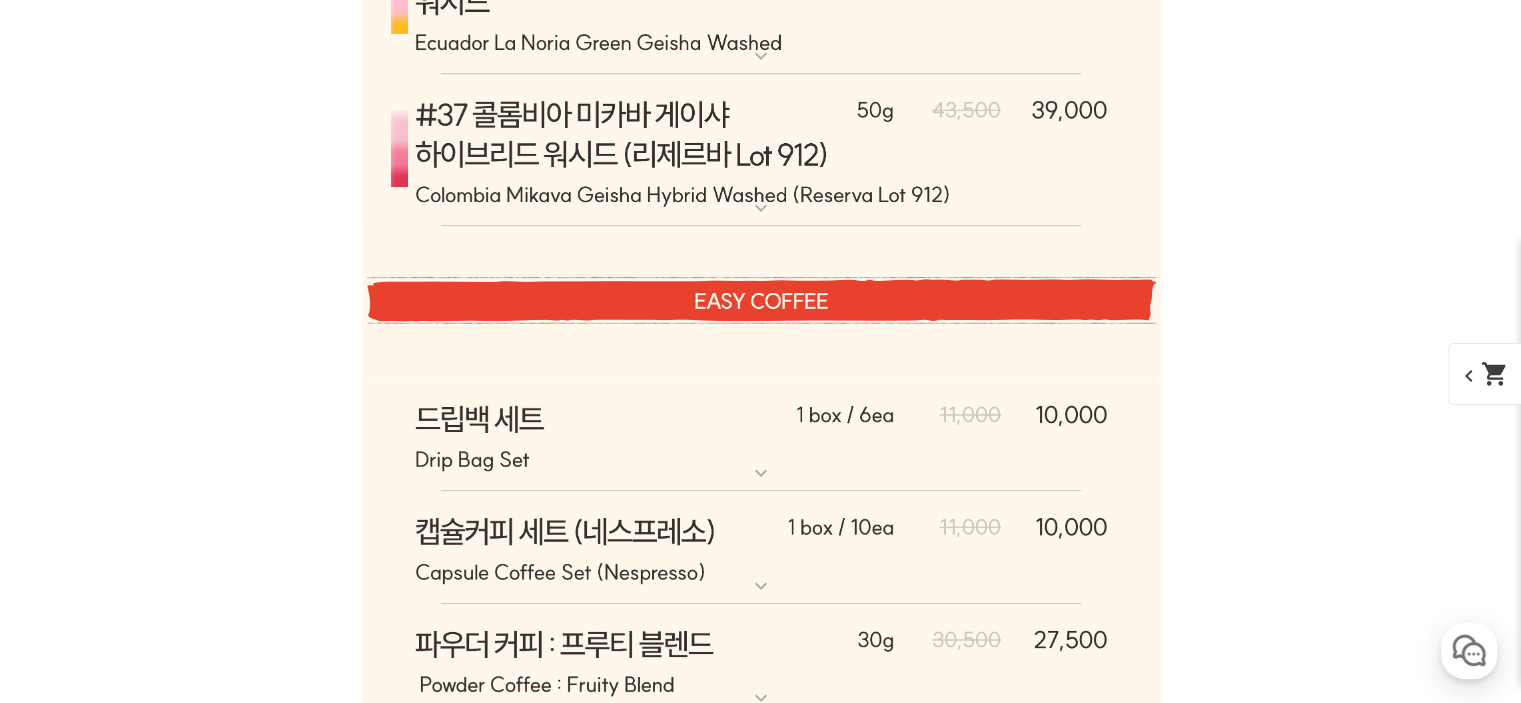 scroll, scrollTop: 40601, scrollLeft: 0, axis: vertical 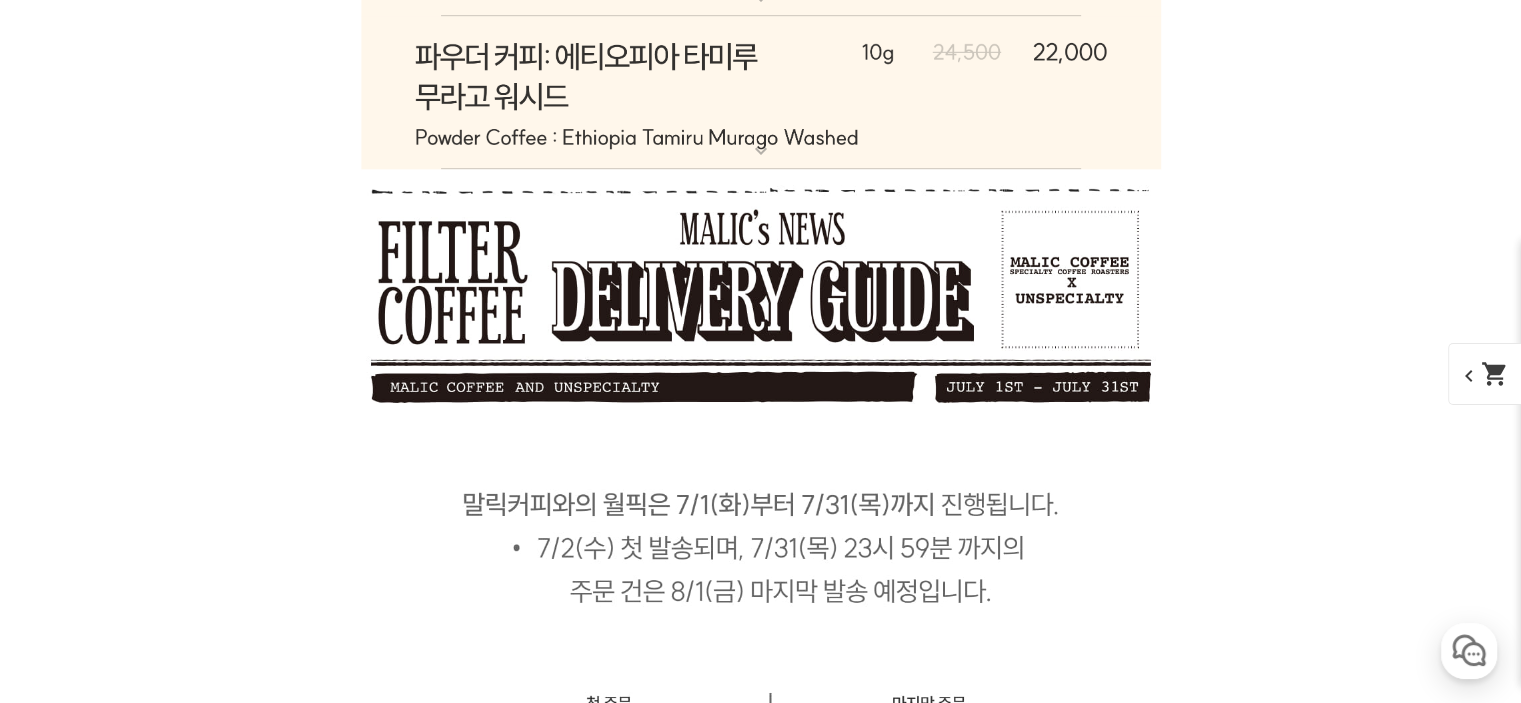 click at bounding box center [761, -2236] 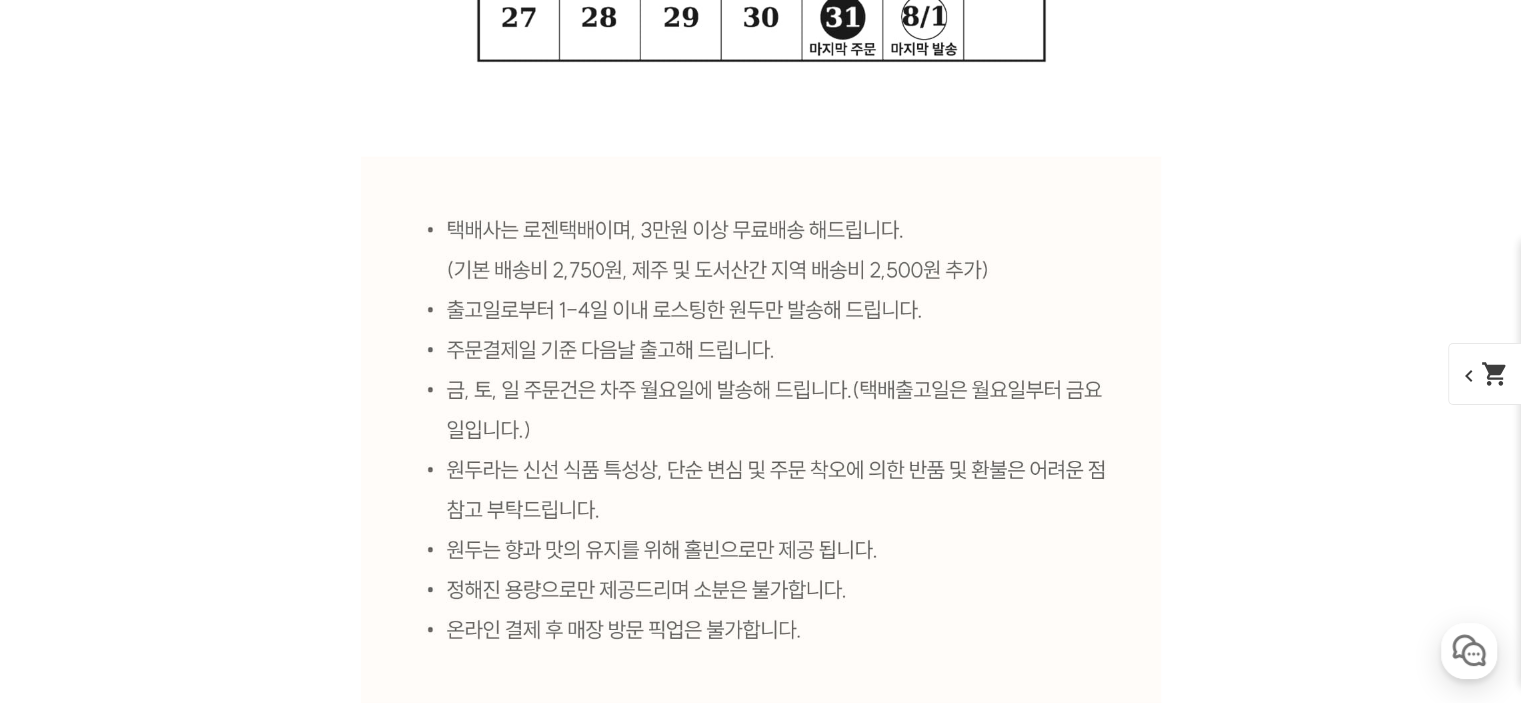 scroll, scrollTop: 43201, scrollLeft: 0, axis: vertical 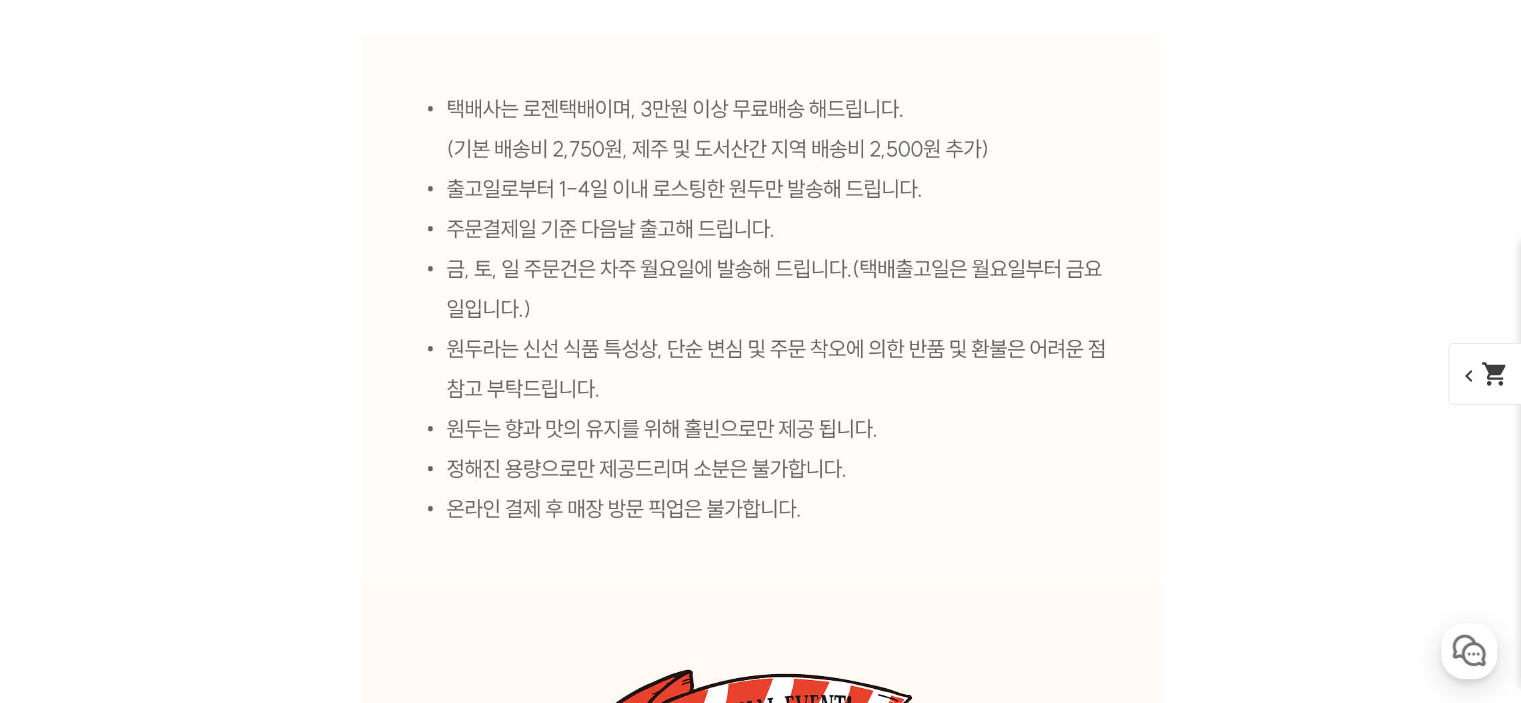click at bounding box center (761, -2232) 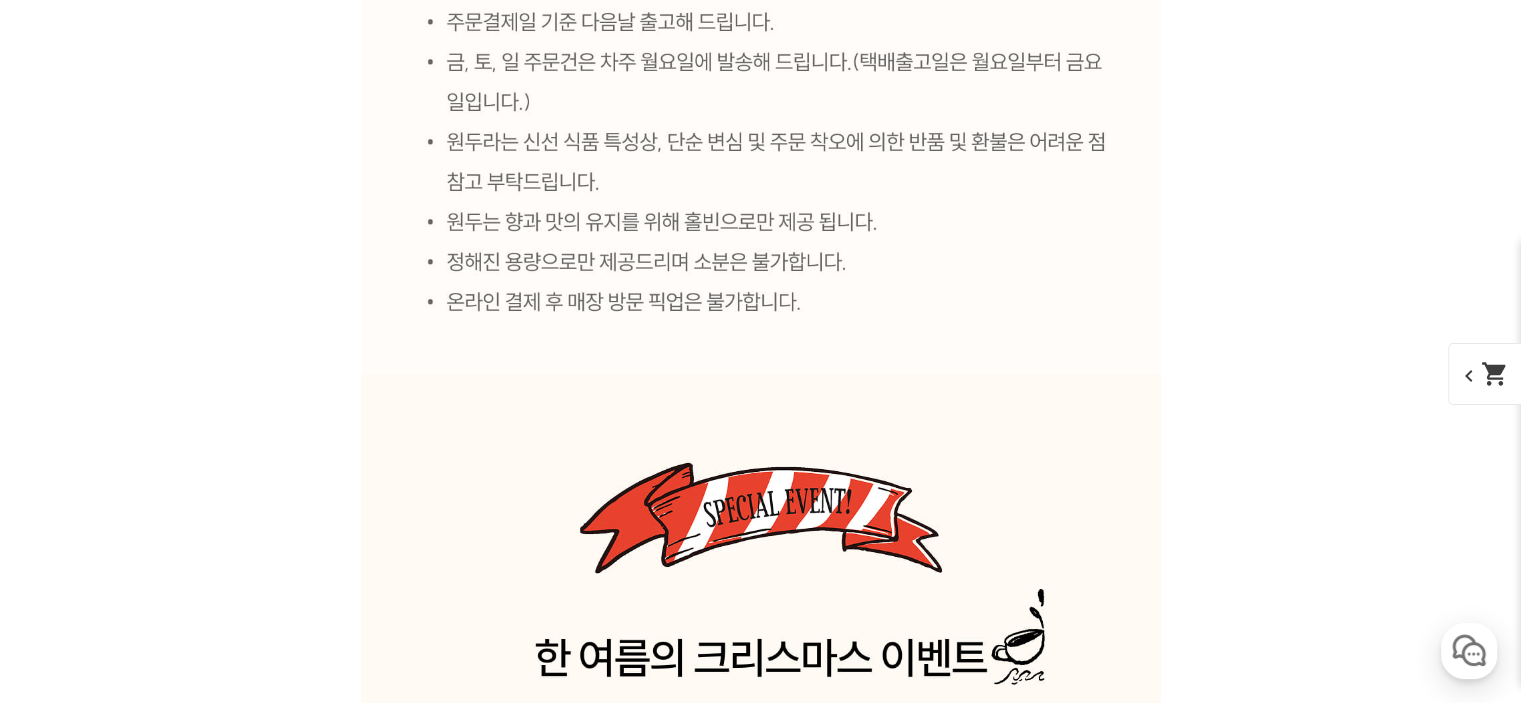 scroll, scrollTop: 44301, scrollLeft: 0, axis: vertical 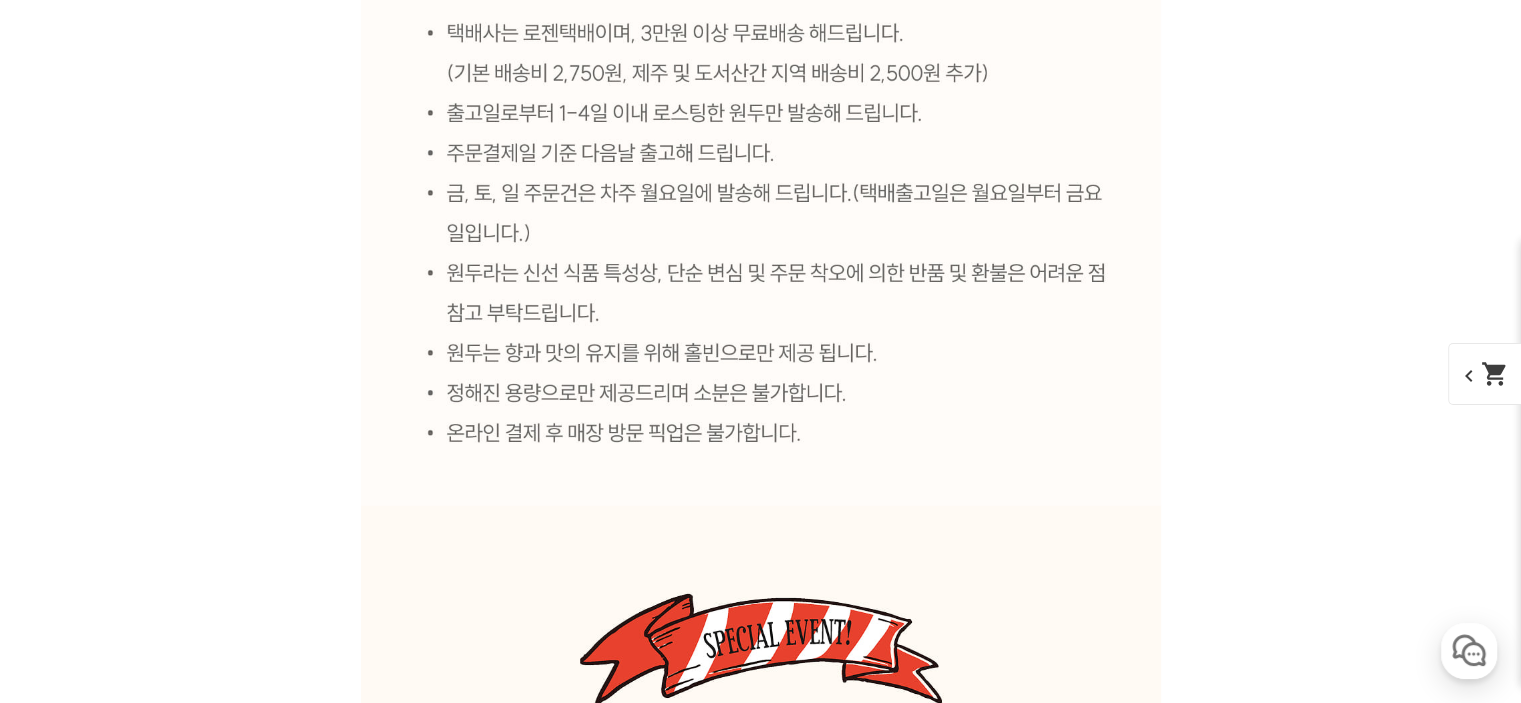 click at bounding box center [761, -2239] 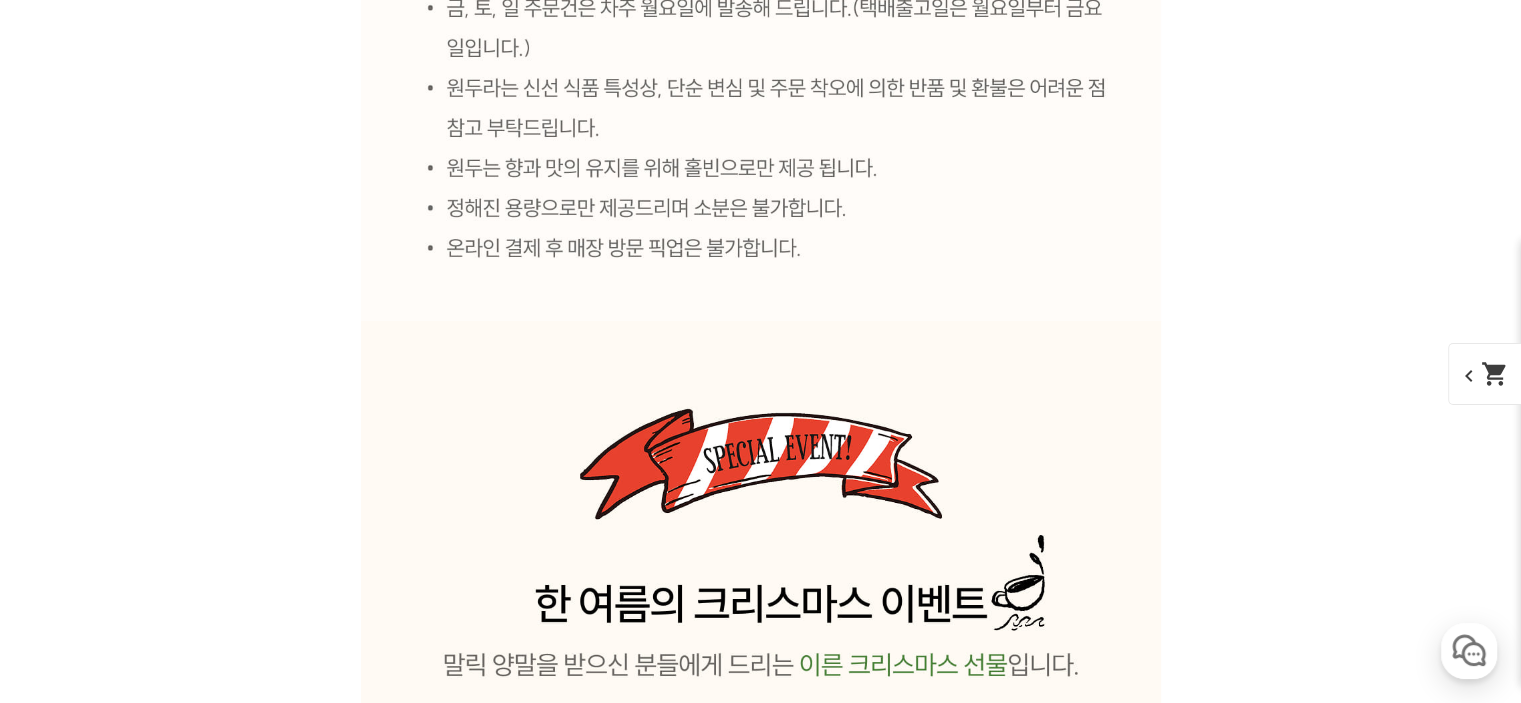 scroll, scrollTop: 45701, scrollLeft: 0, axis: vertical 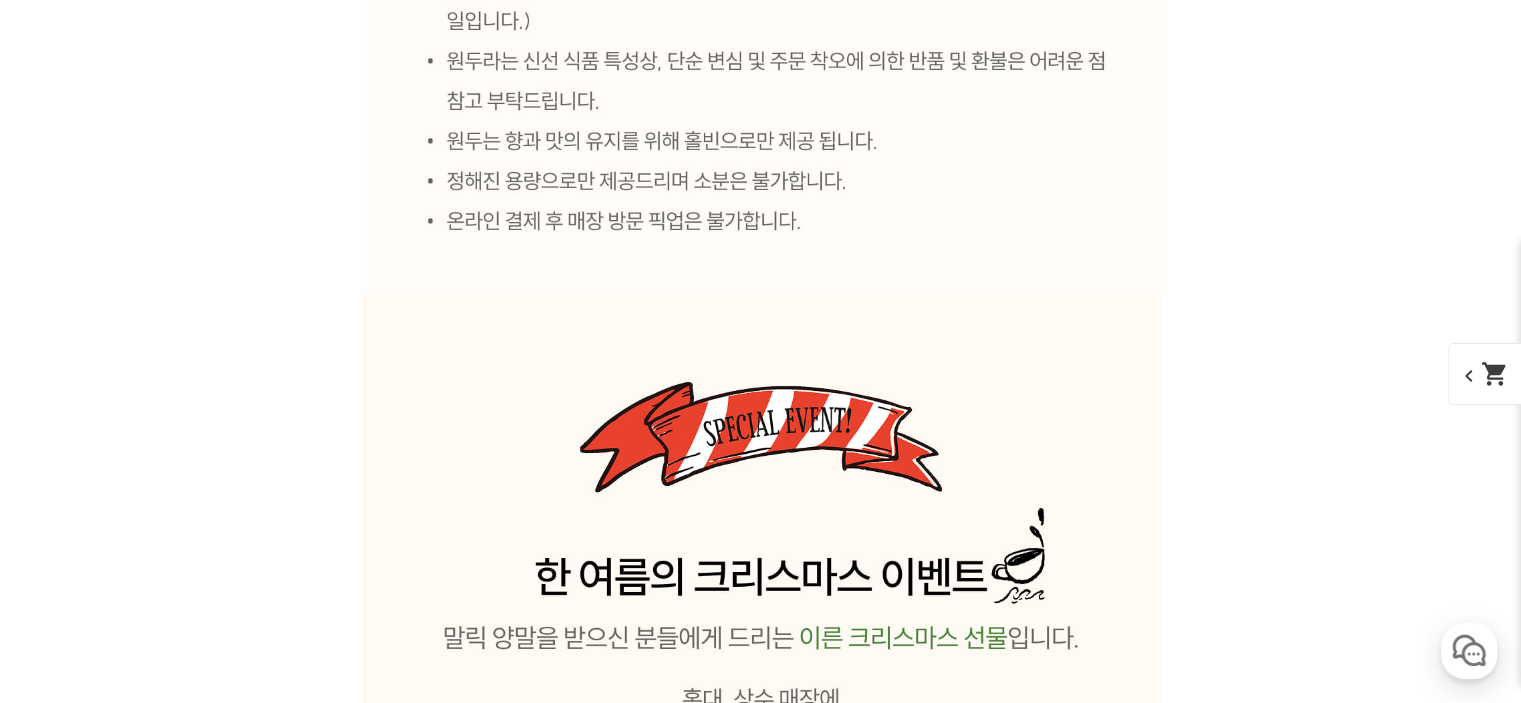 click at bounding box center [761, -2368] 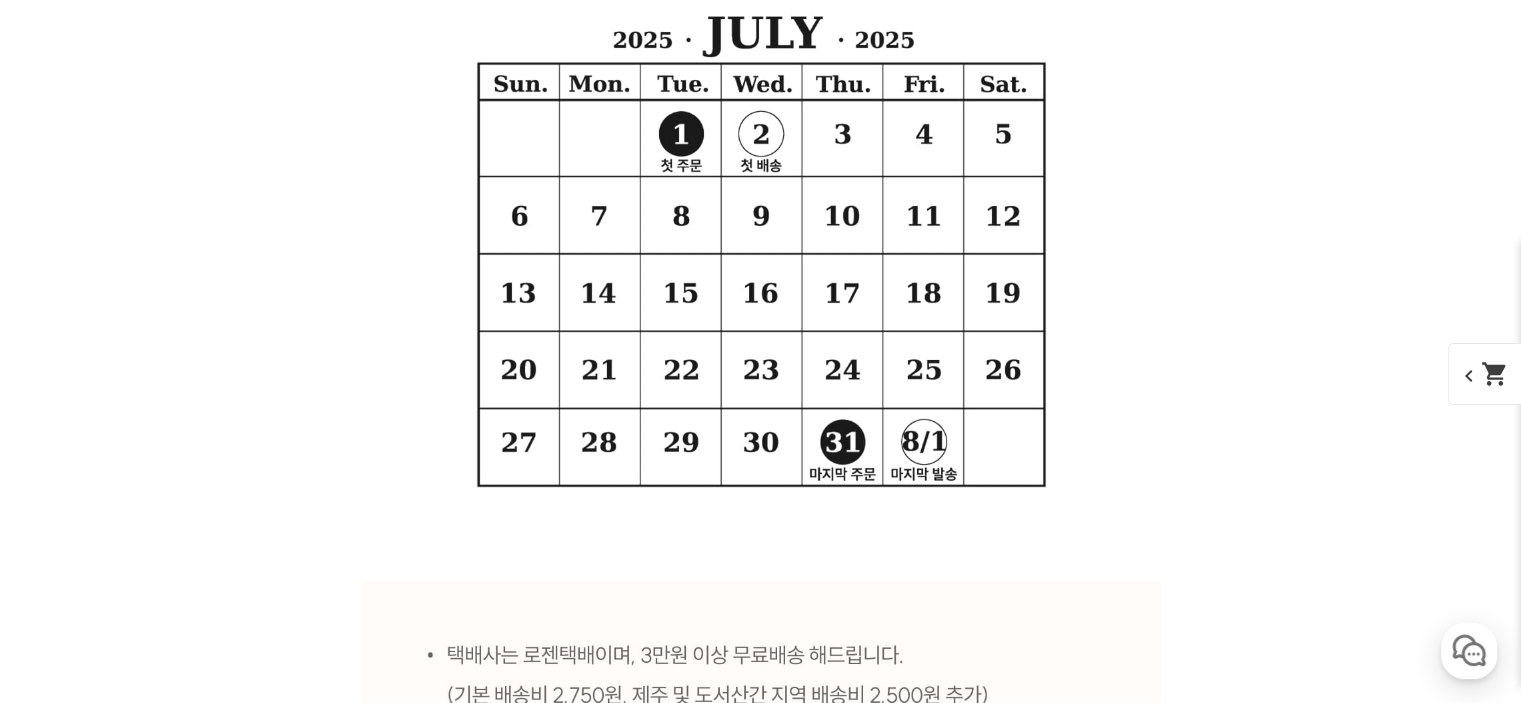scroll, scrollTop: 46601, scrollLeft: 0, axis: vertical 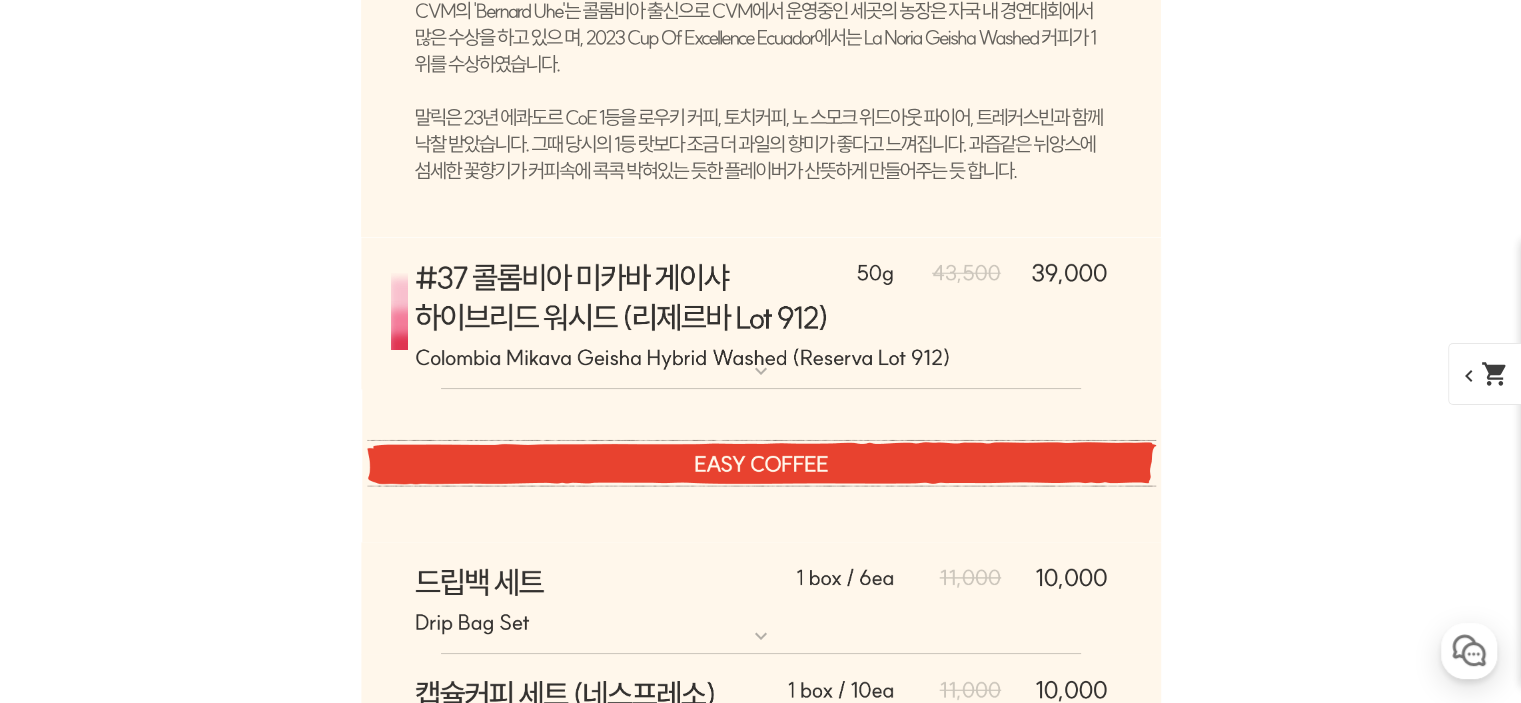 click at bounding box center [761, 314] 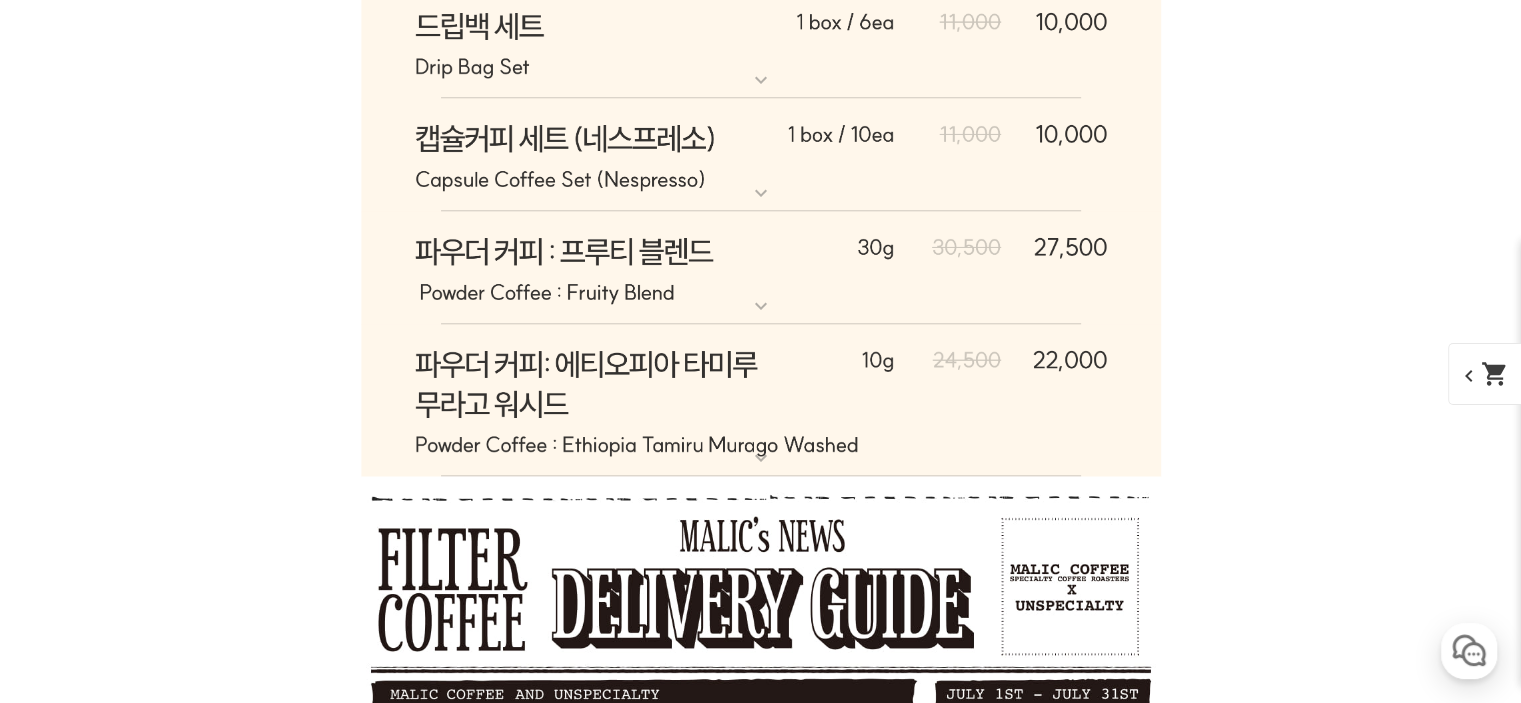 scroll, scrollTop: 48701, scrollLeft: 0, axis: vertical 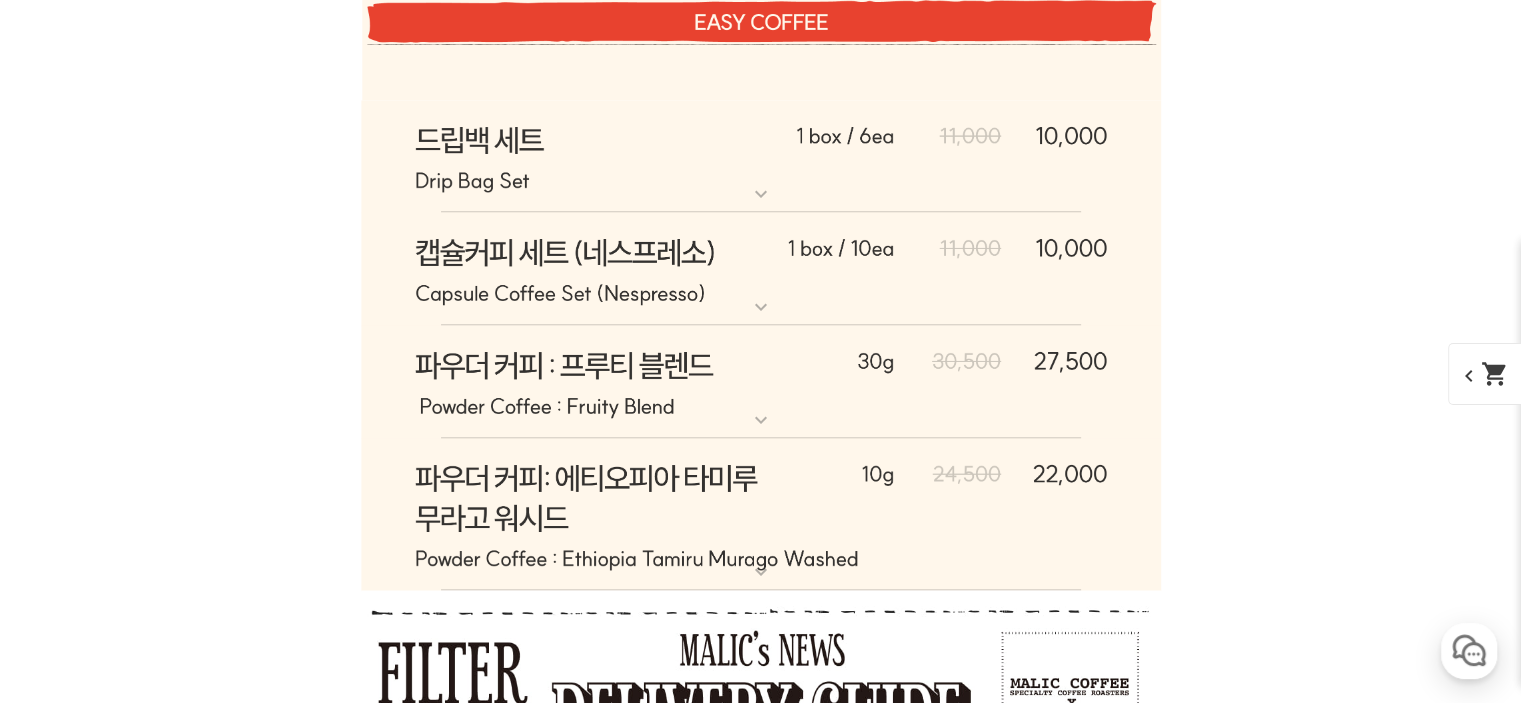 click at bounding box center (761, 157) 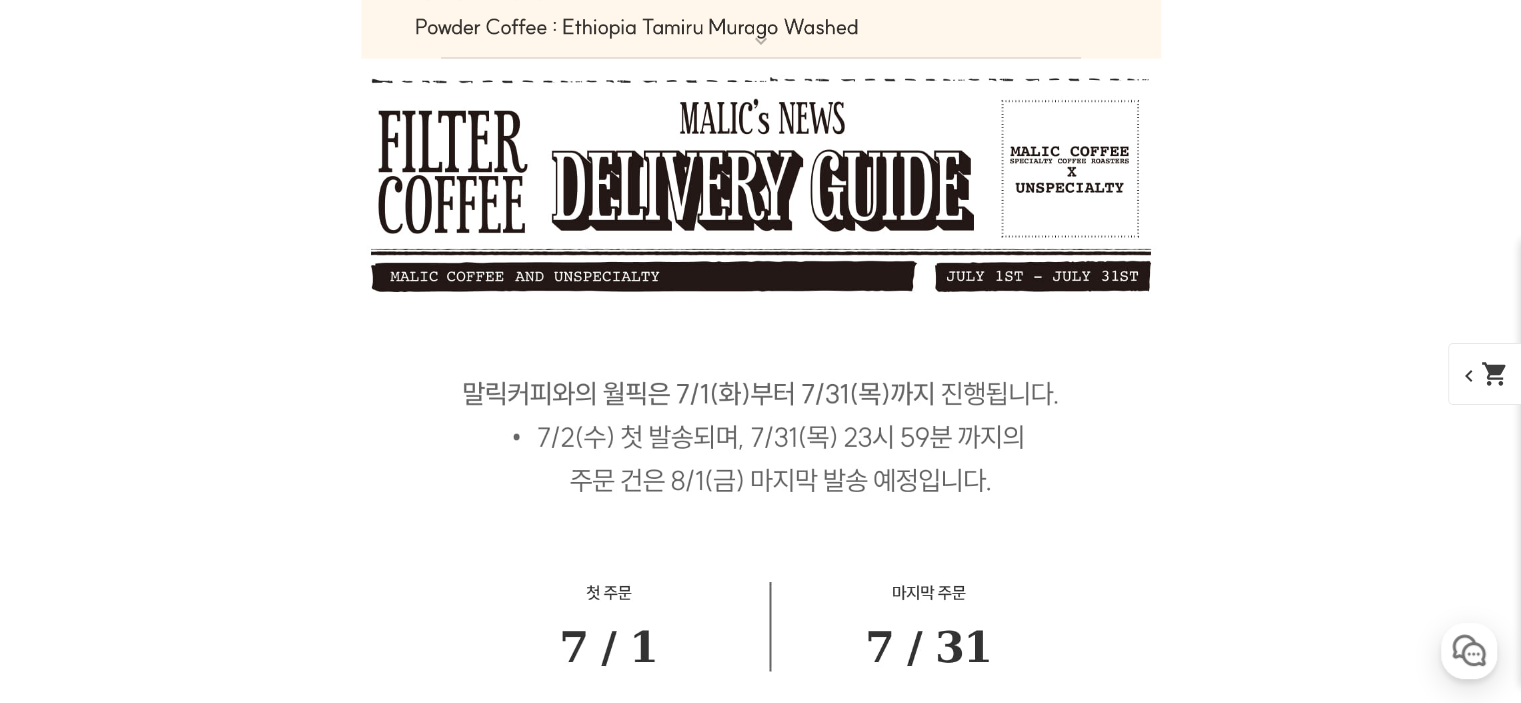 scroll, scrollTop: 50501, scrollLeft: 0, axis: vertical 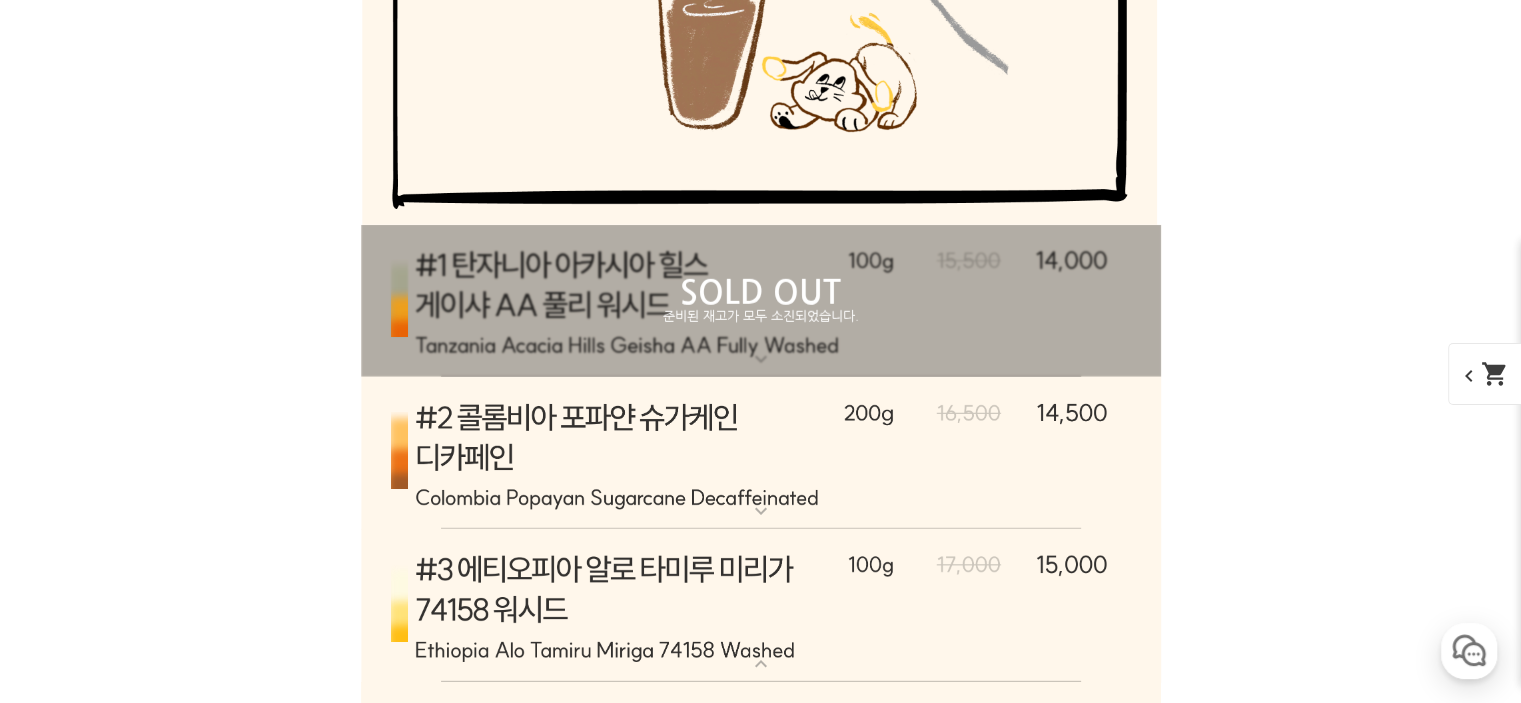 click on "SOLD OUT" at bounding box center [761, 293] 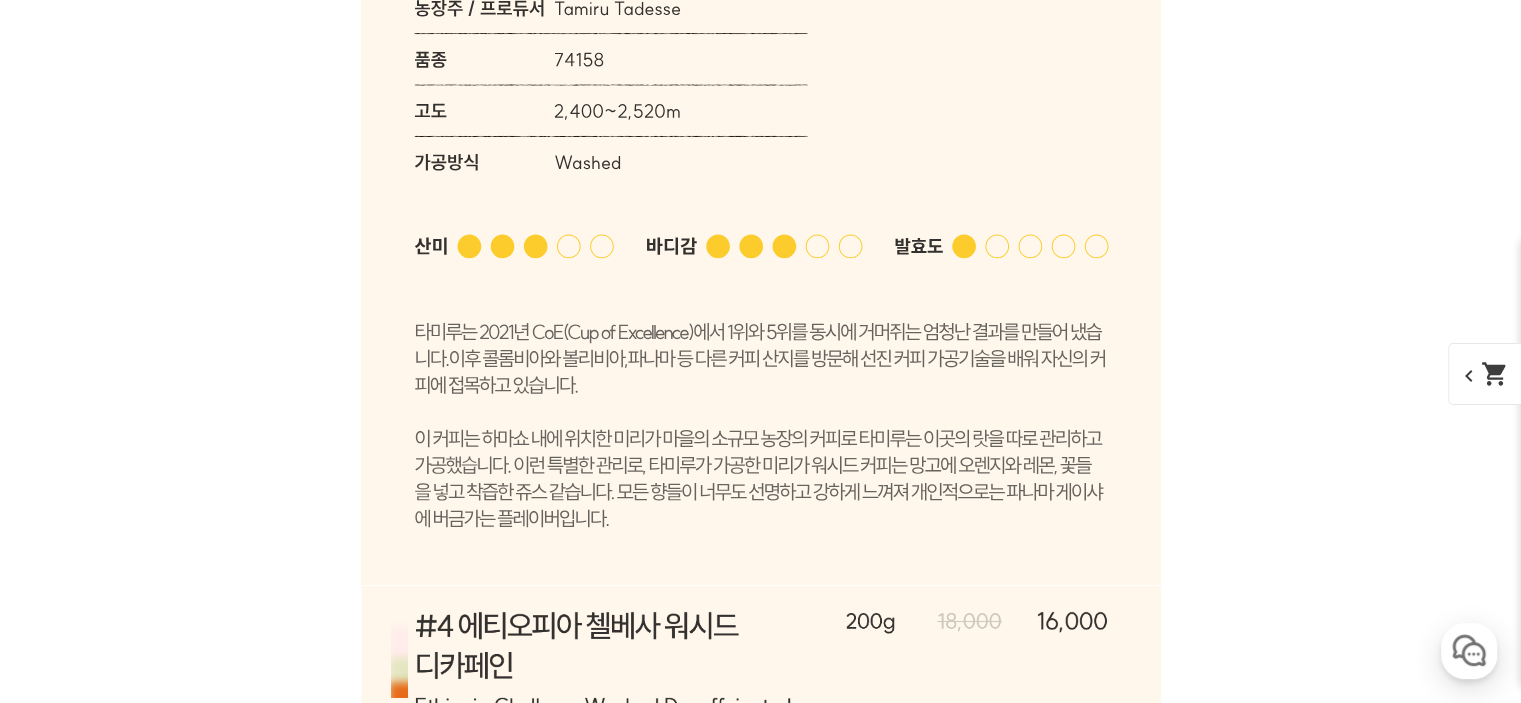scroll, scrollTop: 15401, scrollLeft: 0, axis: vertical 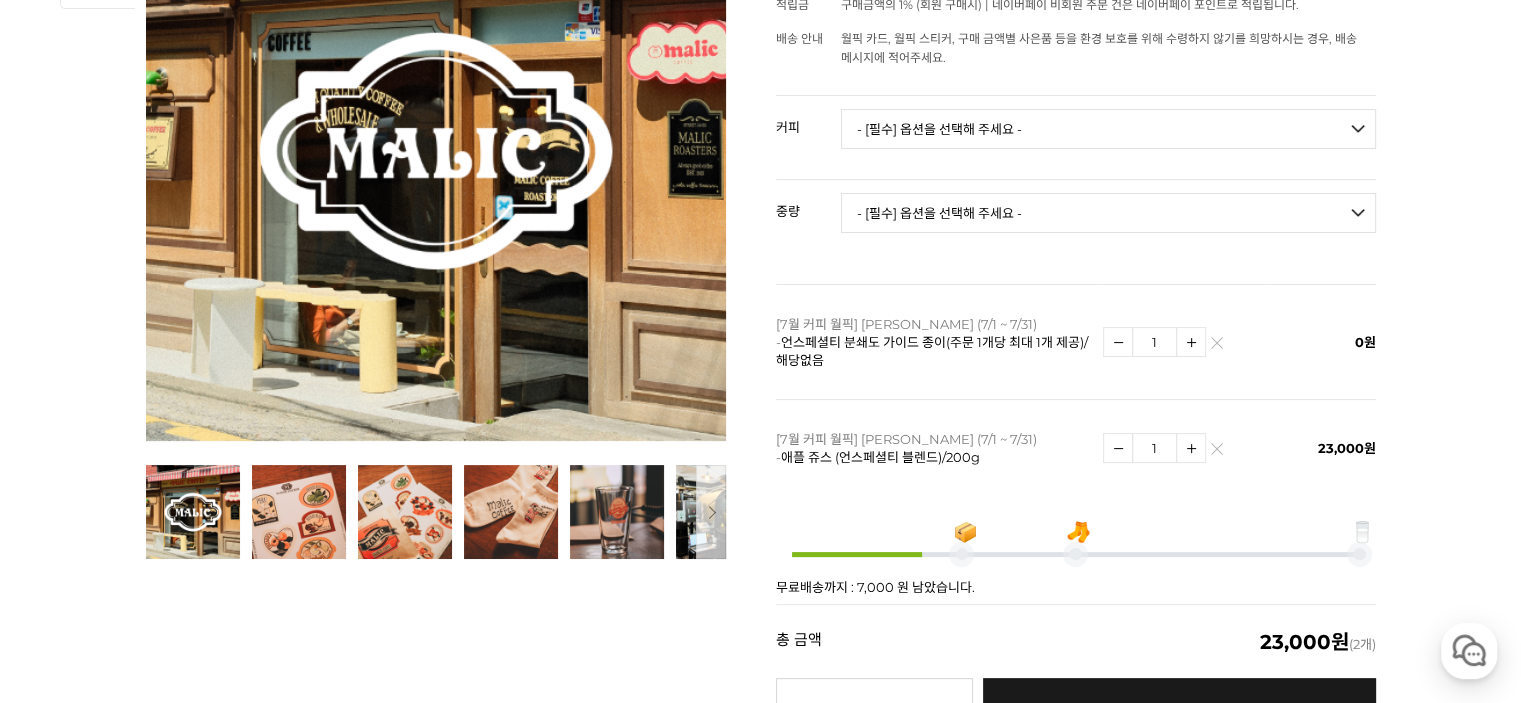 click at bounding box center [1191, 448] 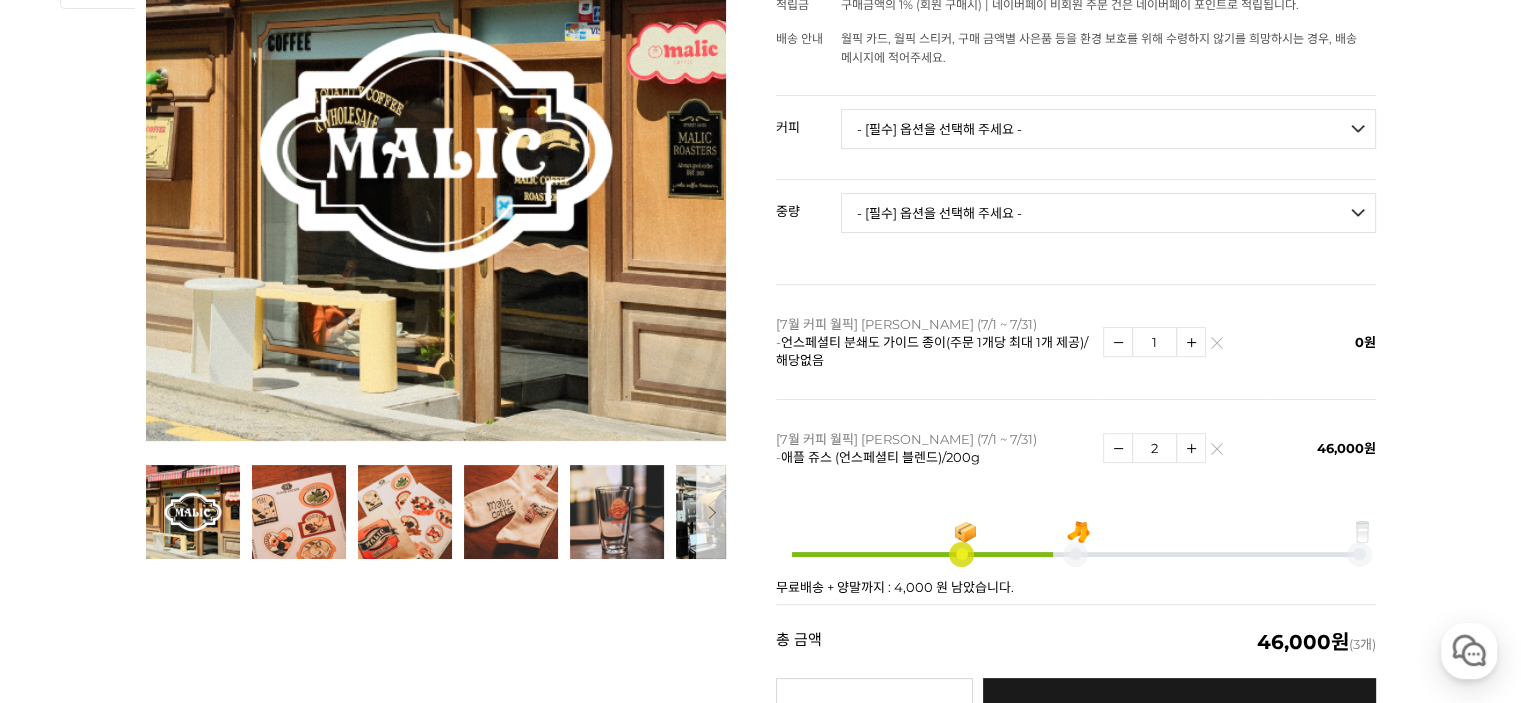 click at bounding box center (1191, 448) 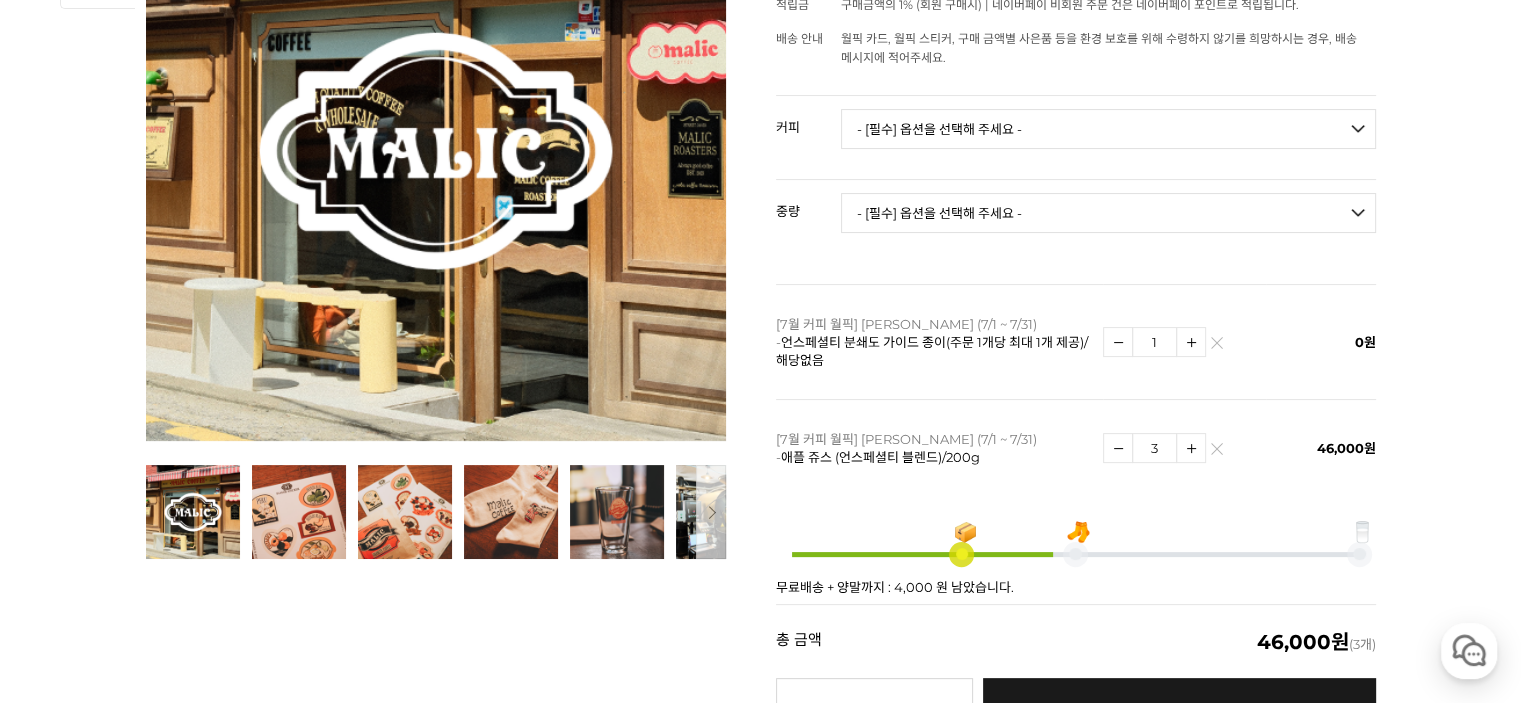 click at bounding box center (1191, 448) 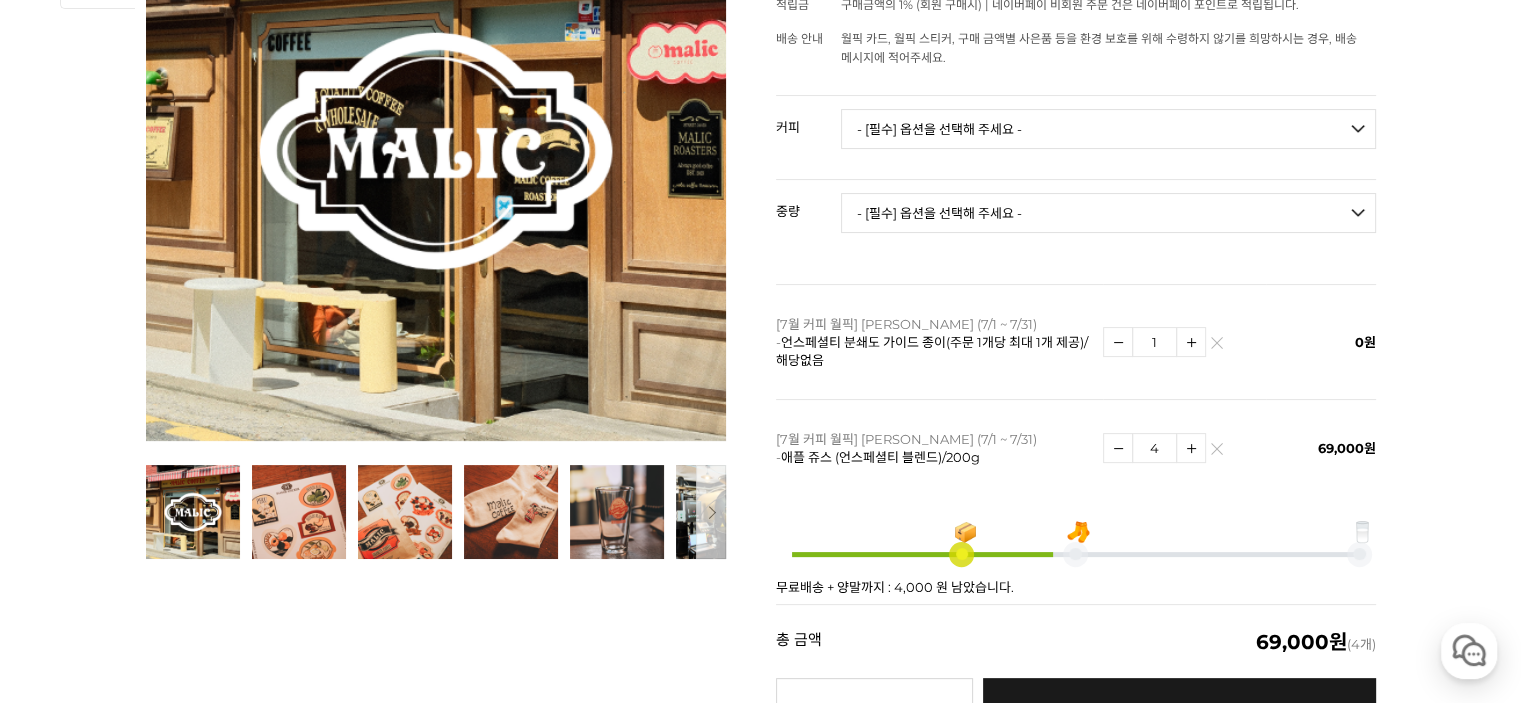 click at bounding box center [1191, 448] 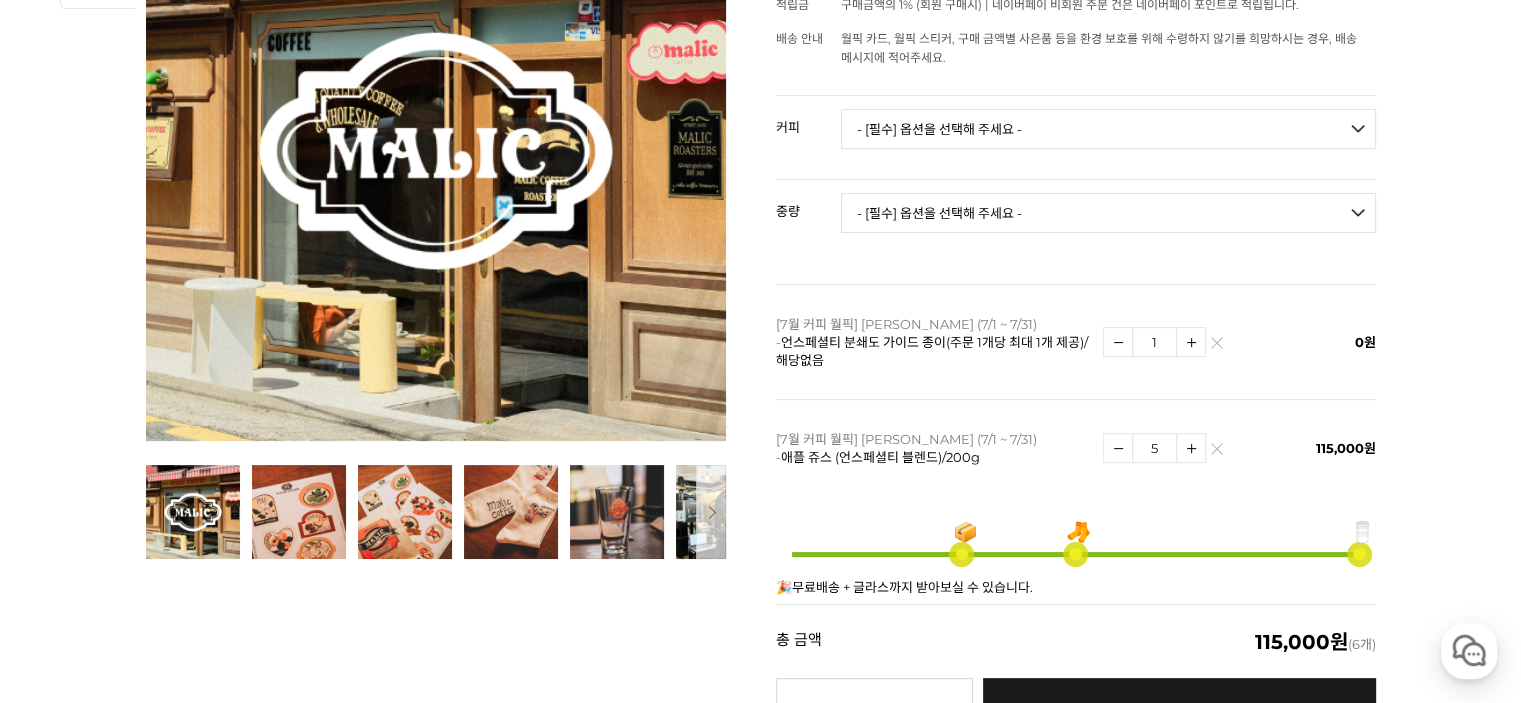 click at bounding box center (1118, 448) 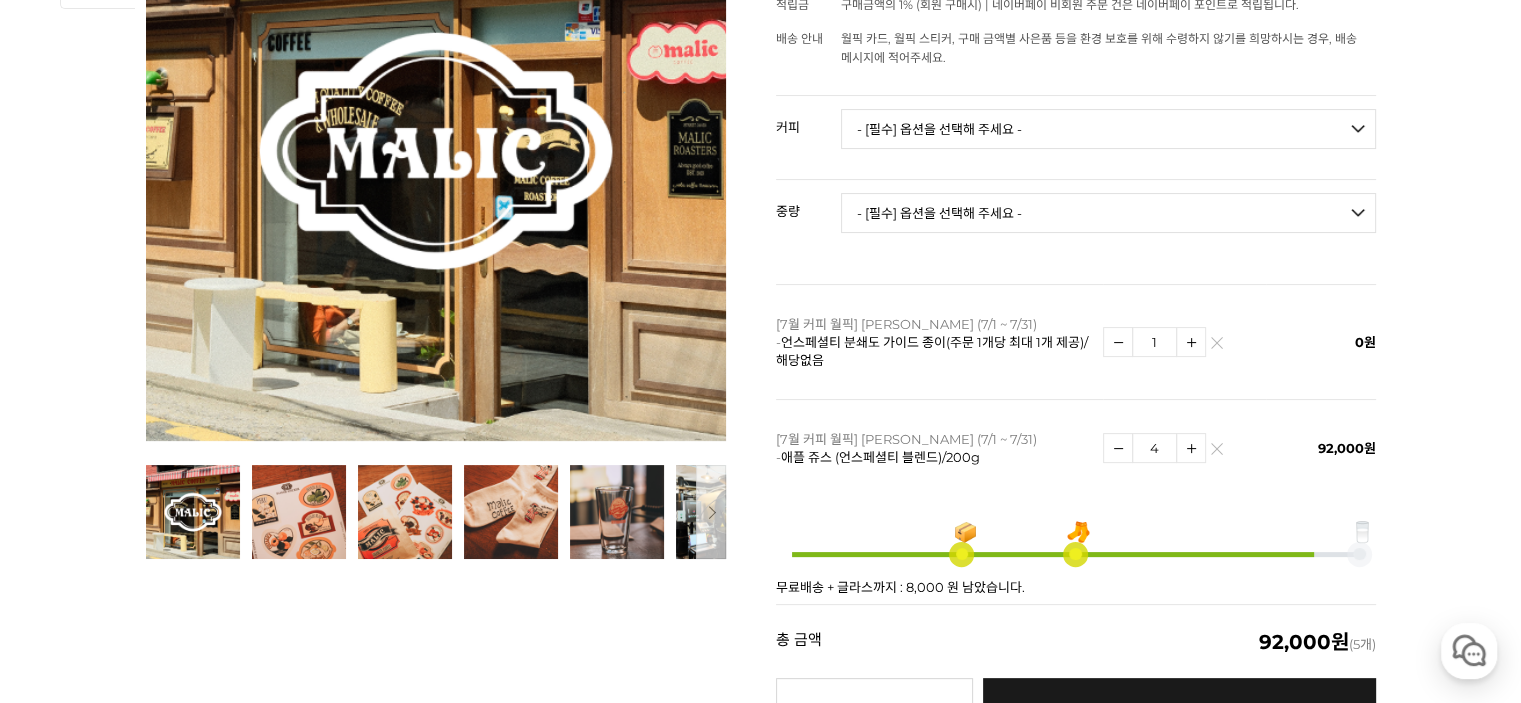 click at bounding box center [1118, 448] 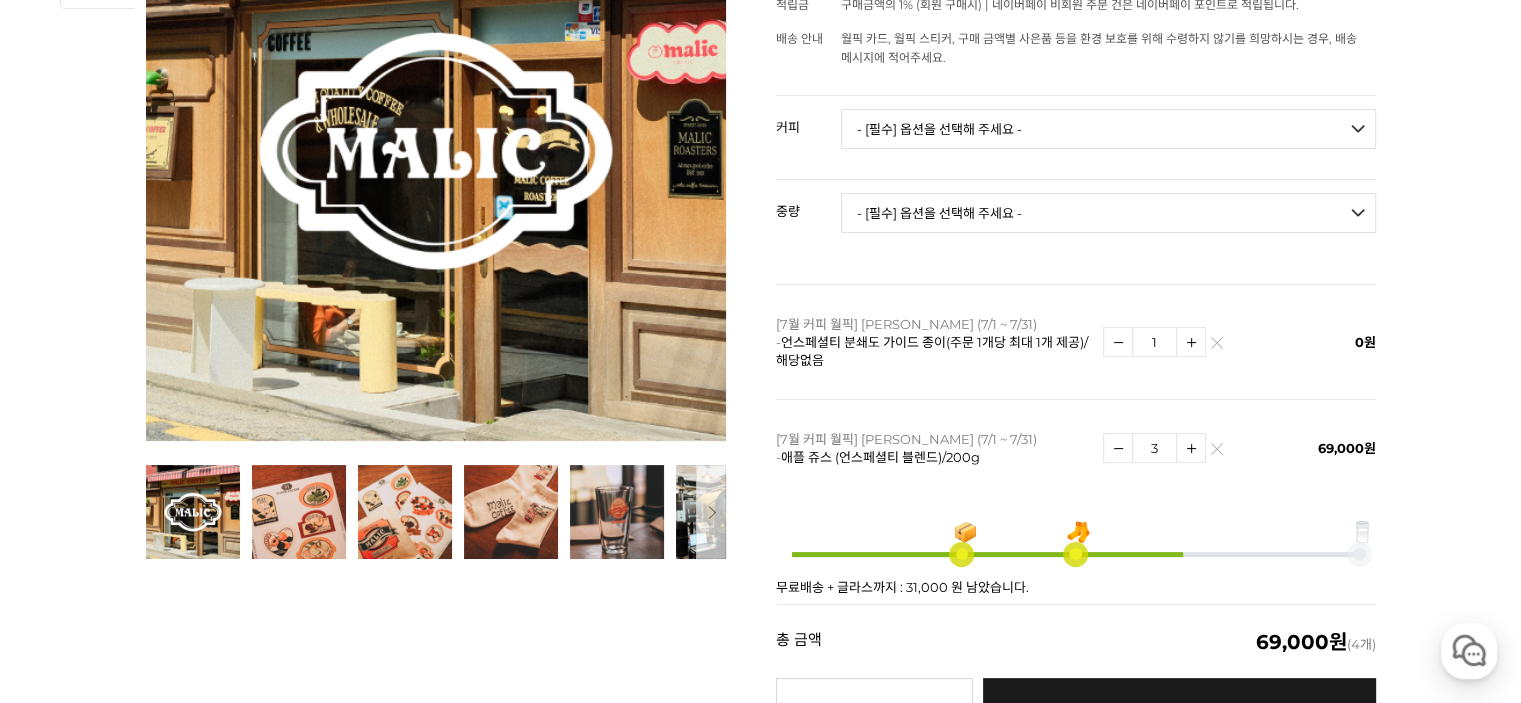 click at bounding box center [1118, 448] 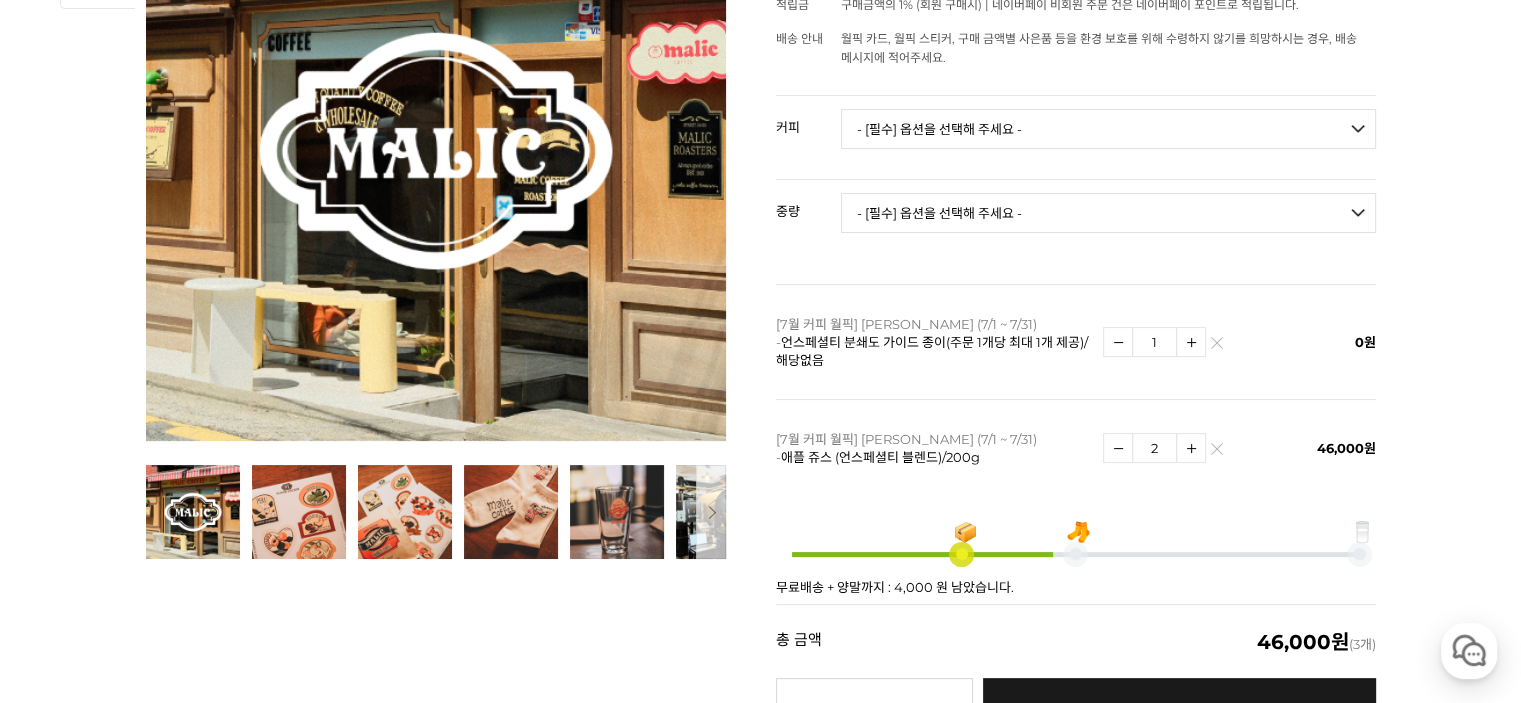 click at bounding box center (1118, 448) 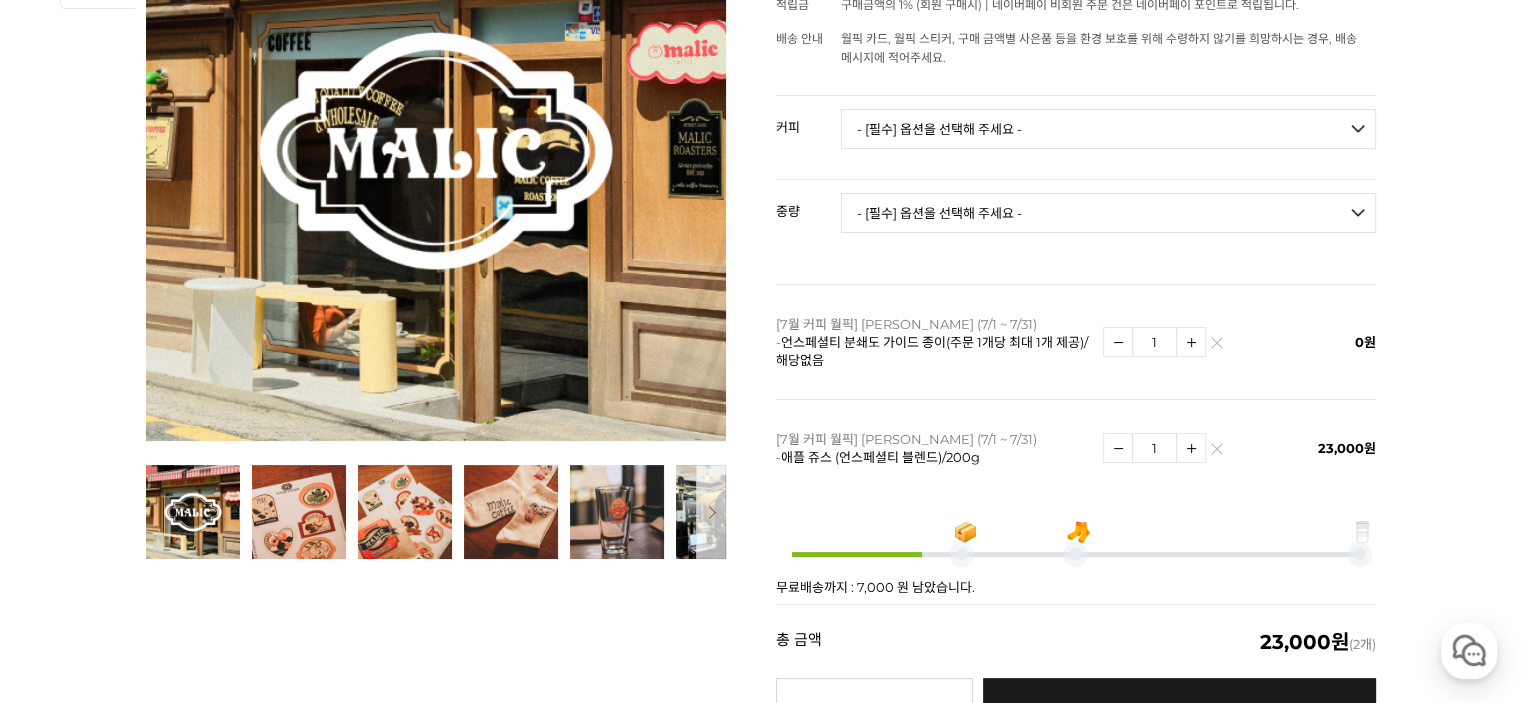click at bounding box center [1191, 448] 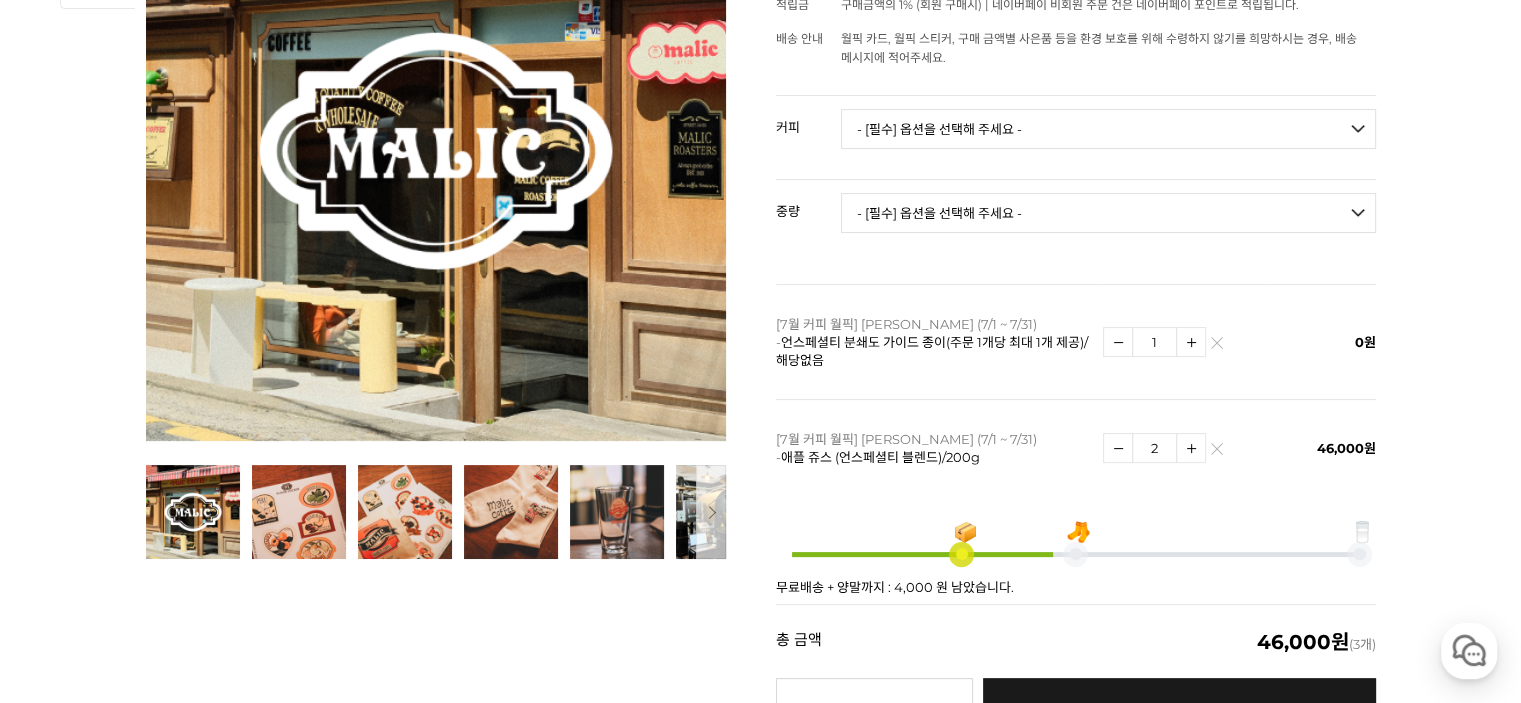 click at bounding box center (1191, 448) 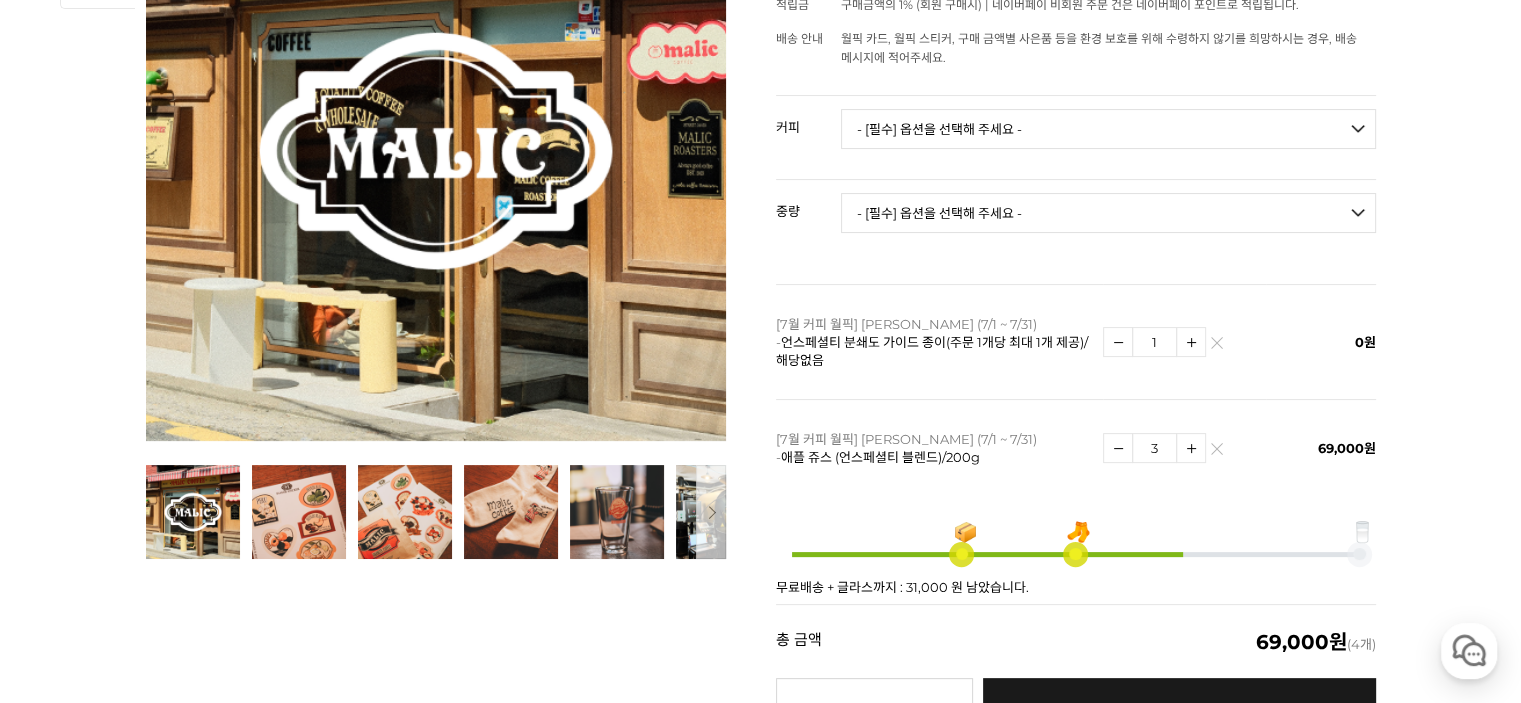click at bounding box center [1118, 448] 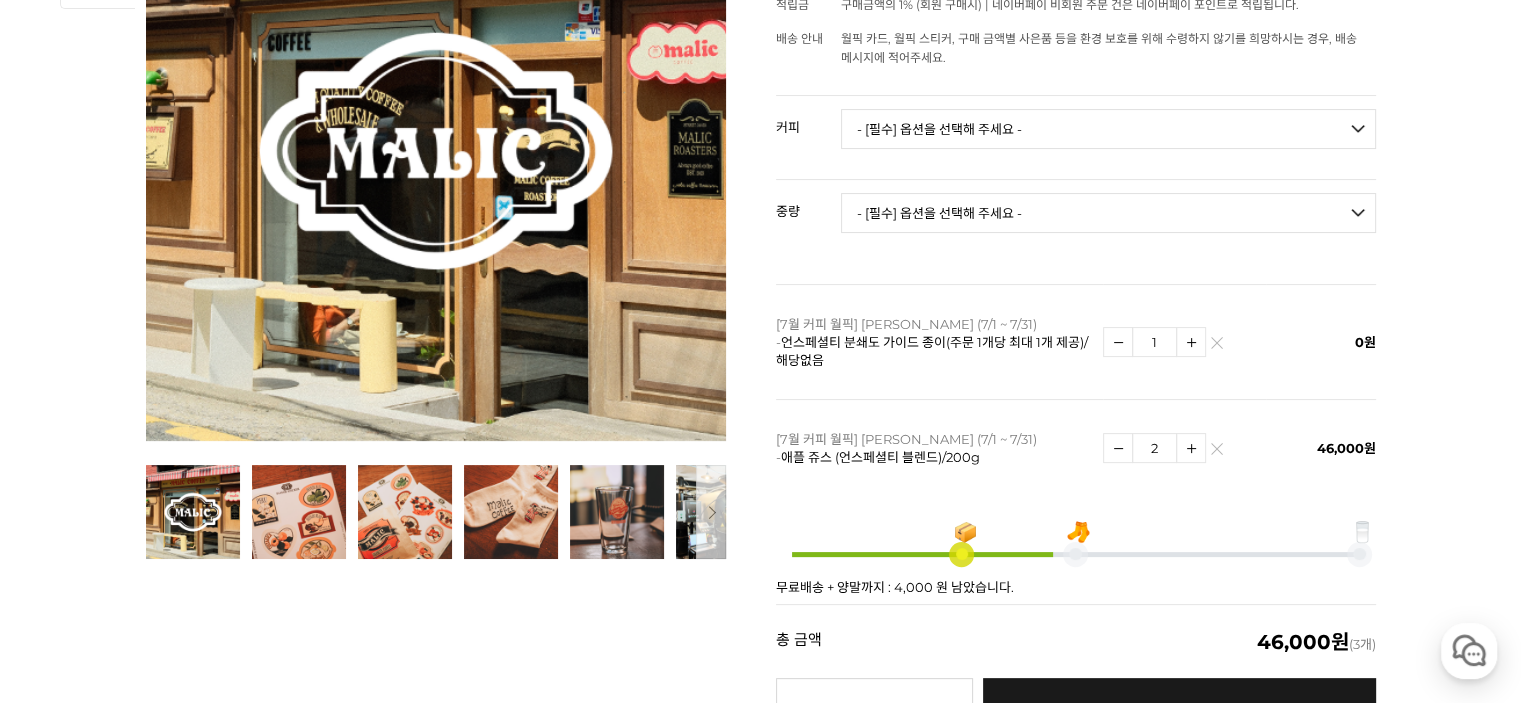 click at bounding box center (1191, 342) 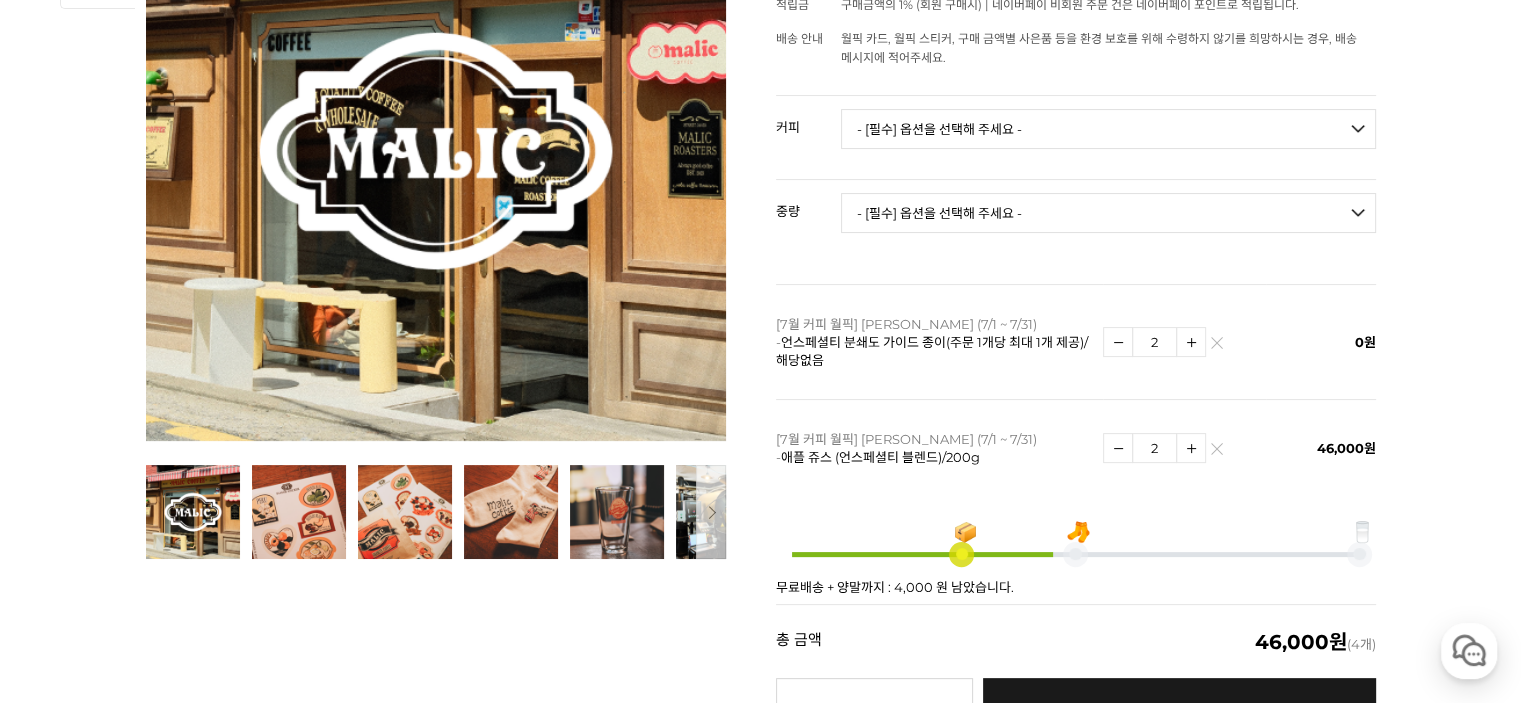 click at bounding box center (1191, 448) 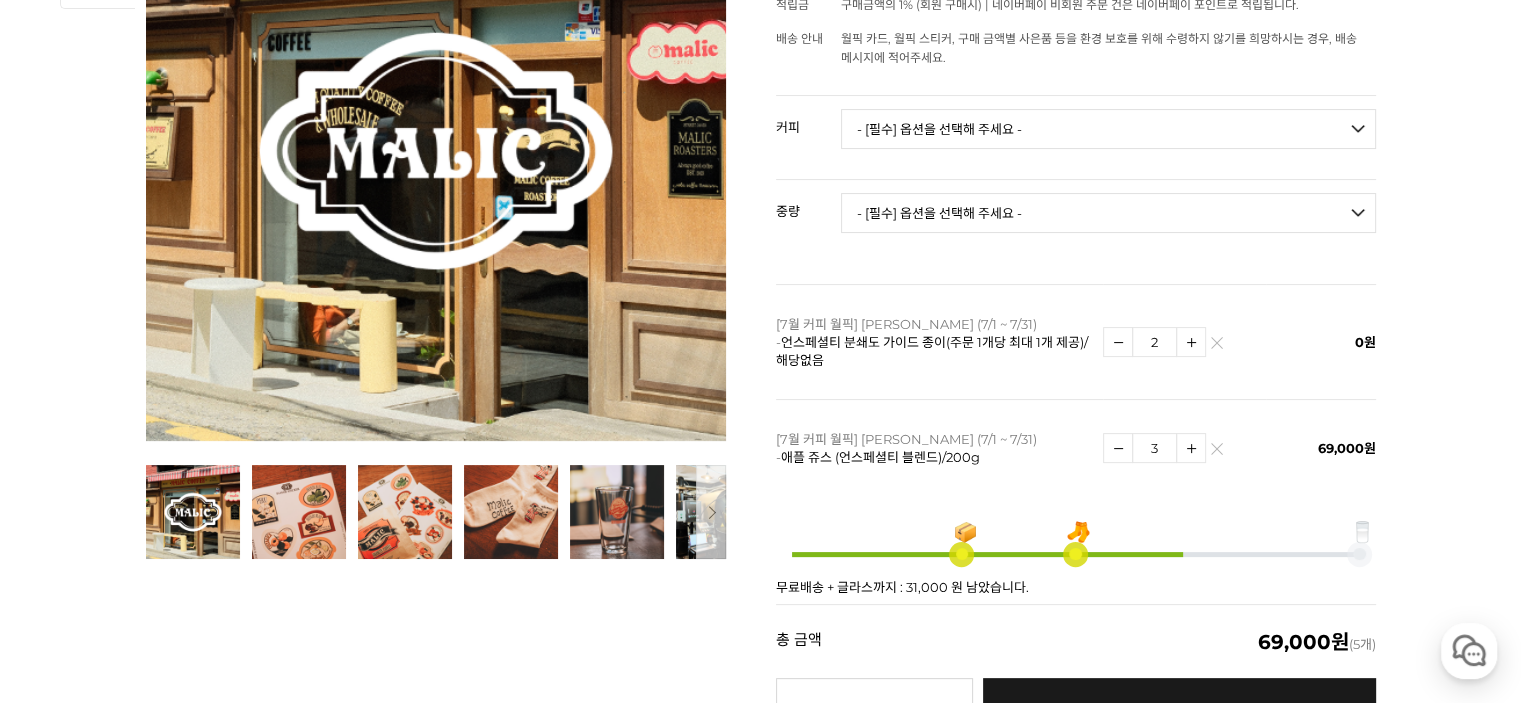 click at bounding box center [1191, 448] 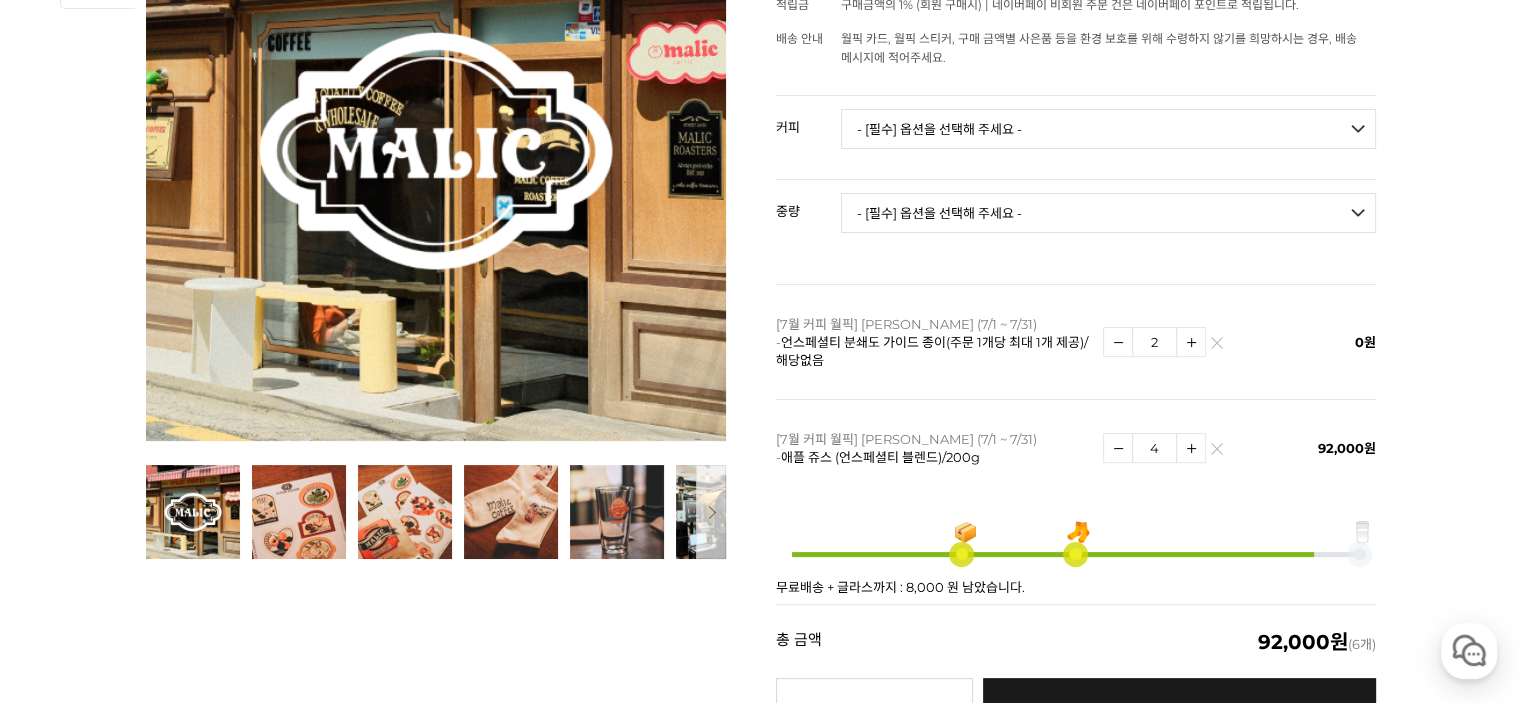 click at bounding box center [1191, 448] 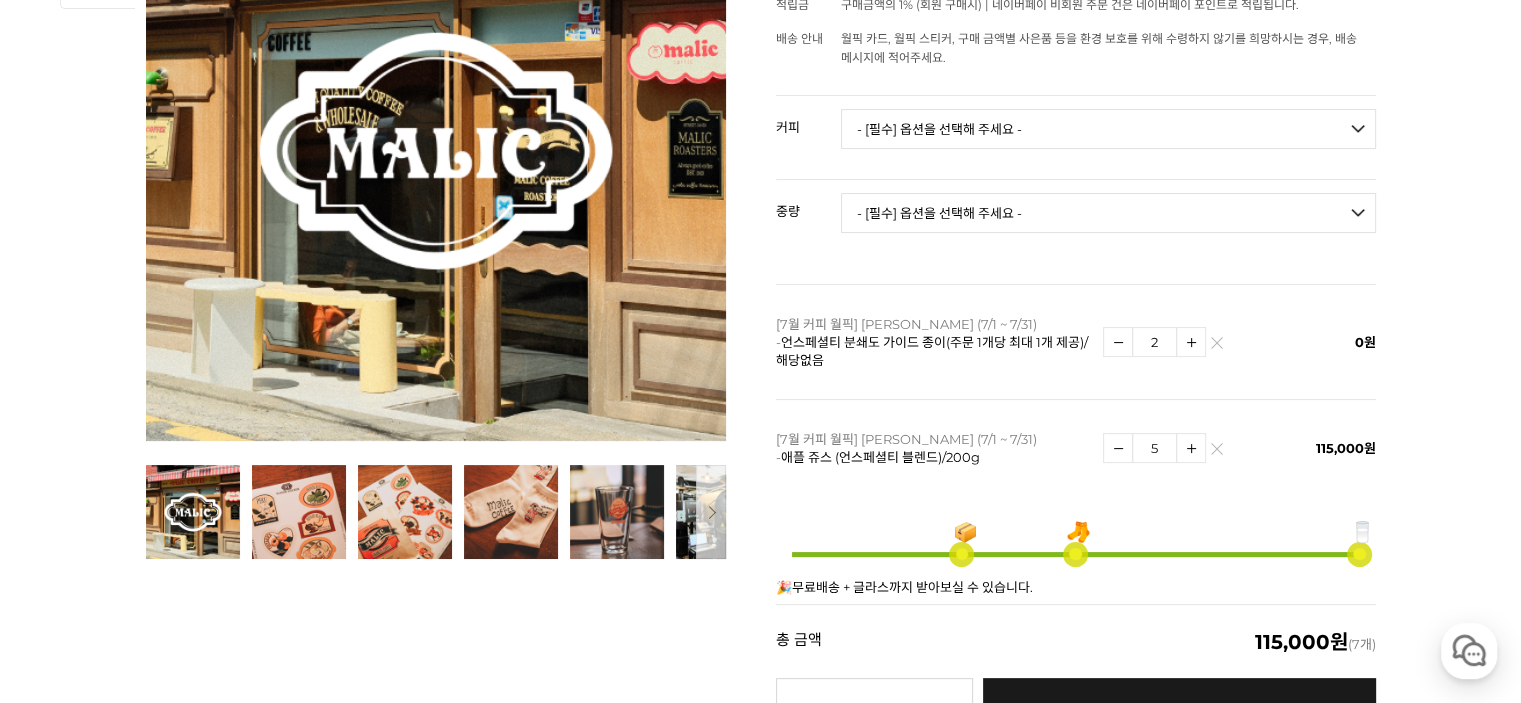 click at bounding box center [1191, 342] 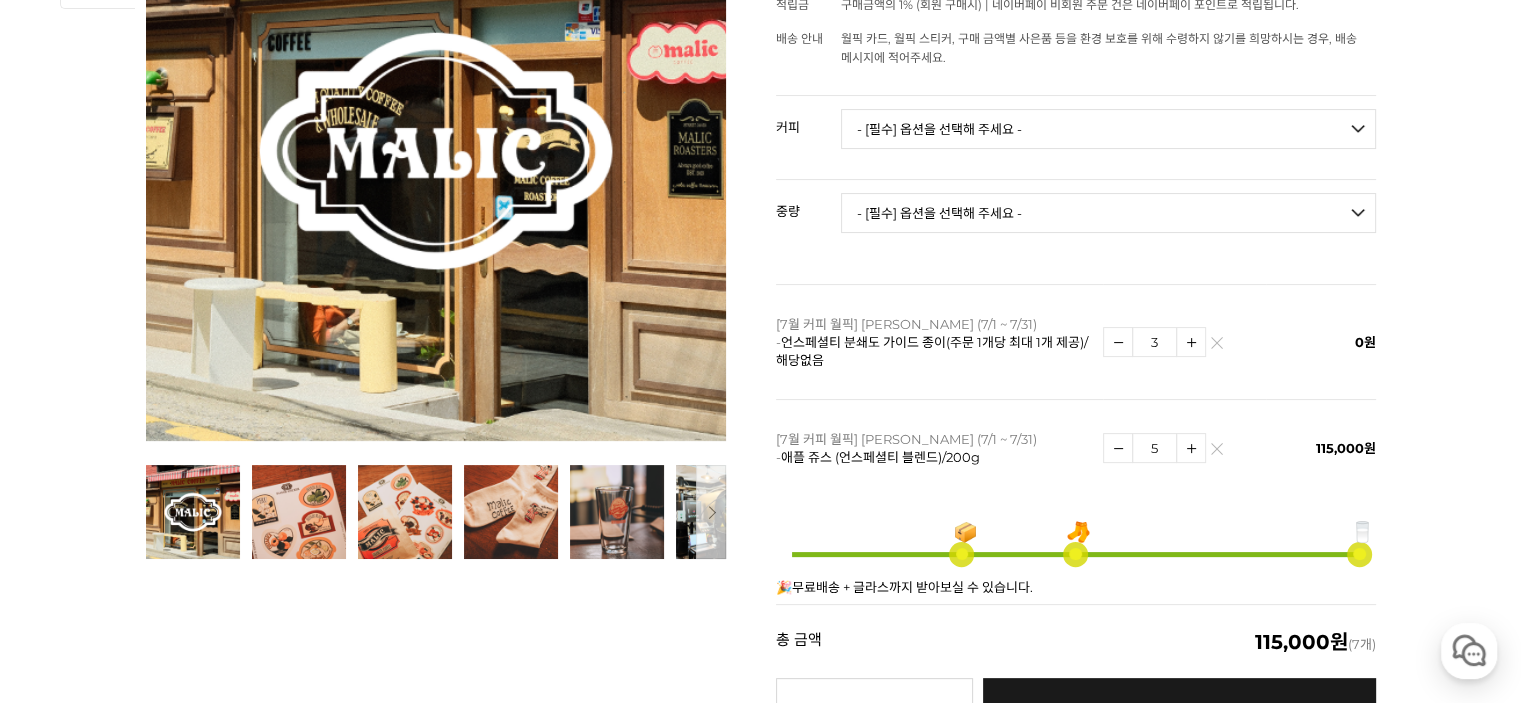 click at bounding box center [1191, 342] 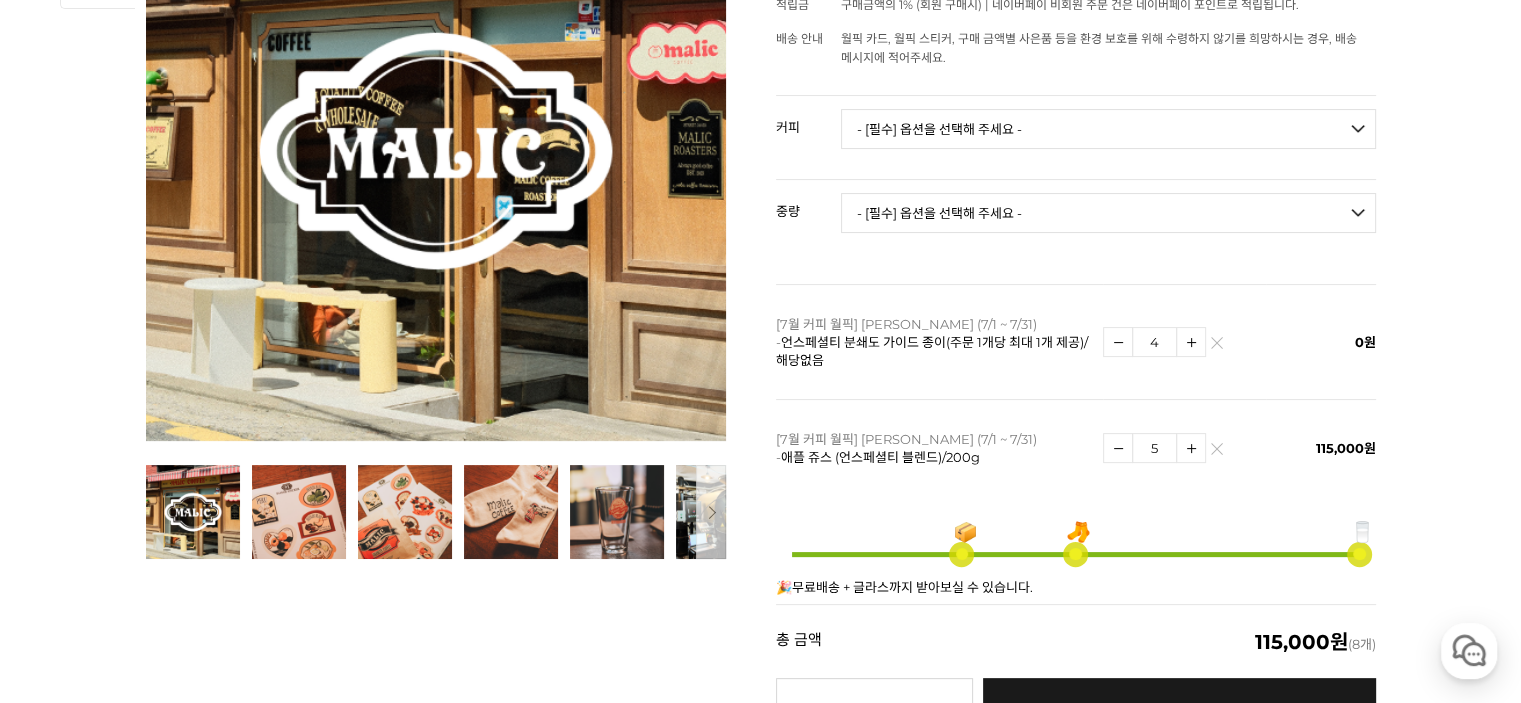 click at bounding box center [1191, 342] 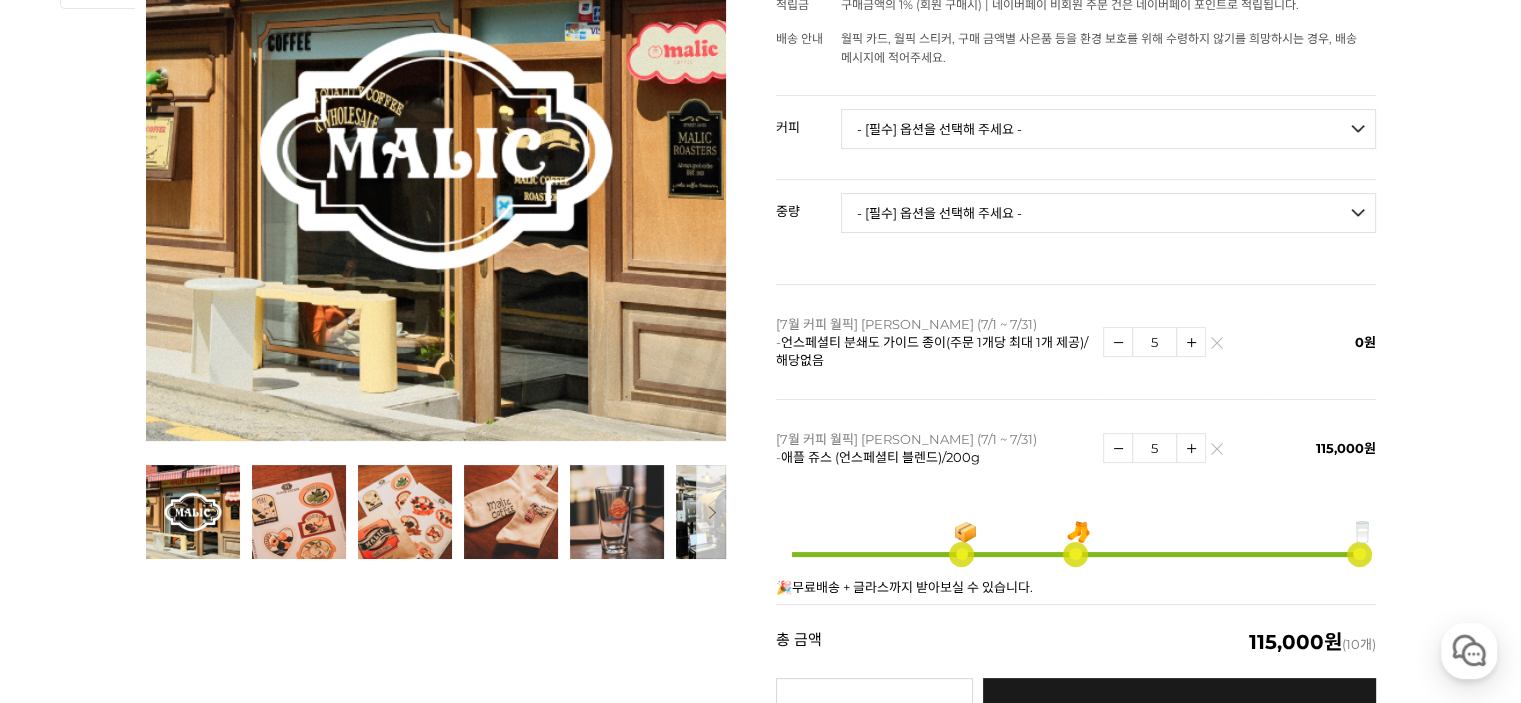 click at bounding box center [1191, 342] 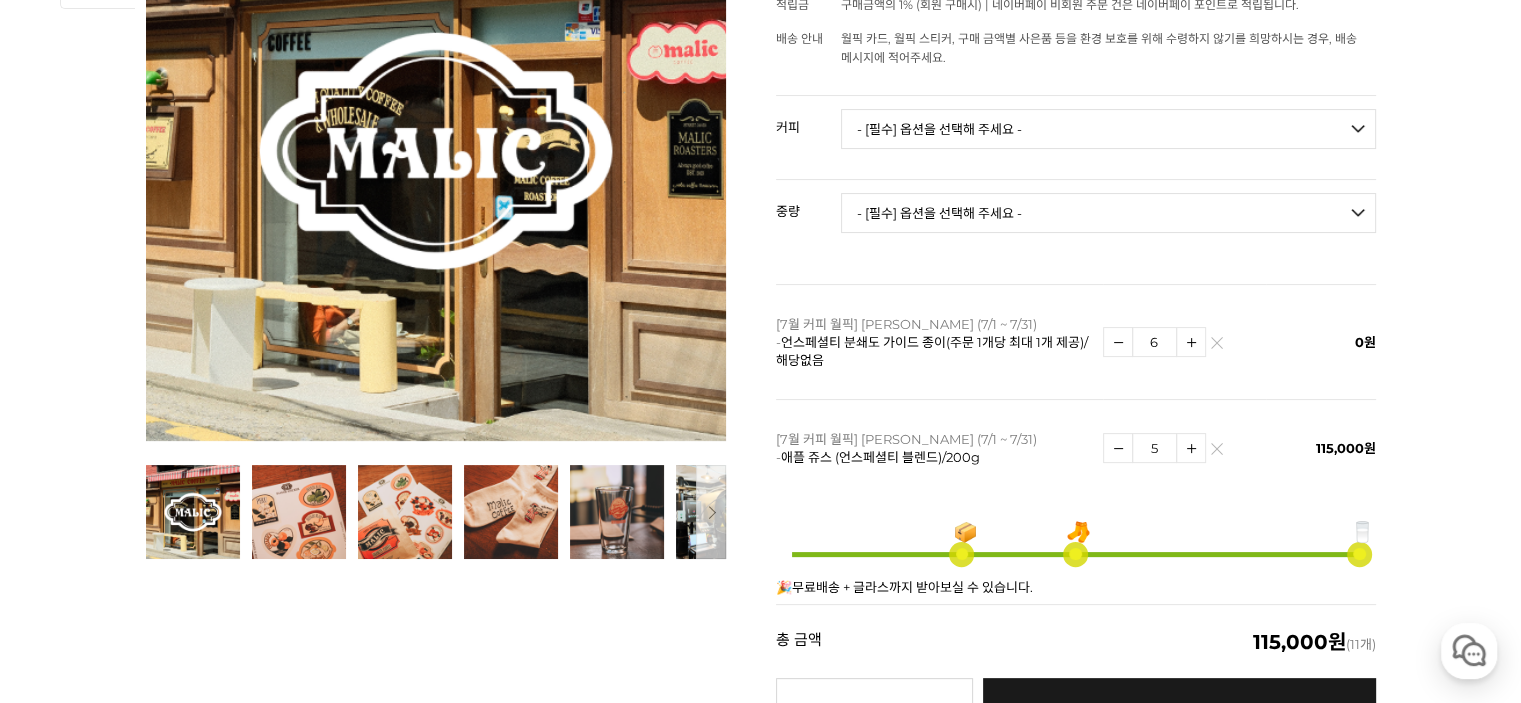 click at bounding box center [1118, 342] 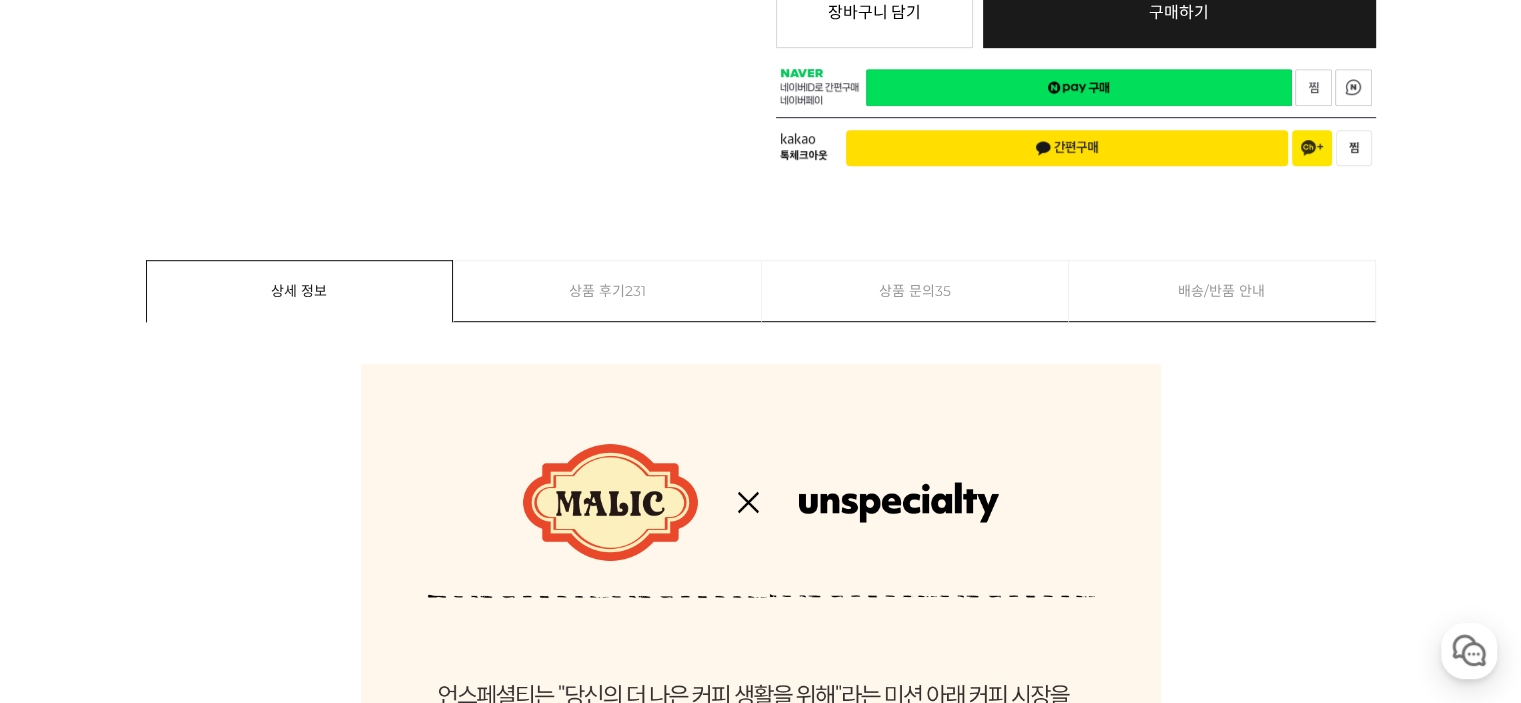 click on "35" at bounding box center (943, 291) 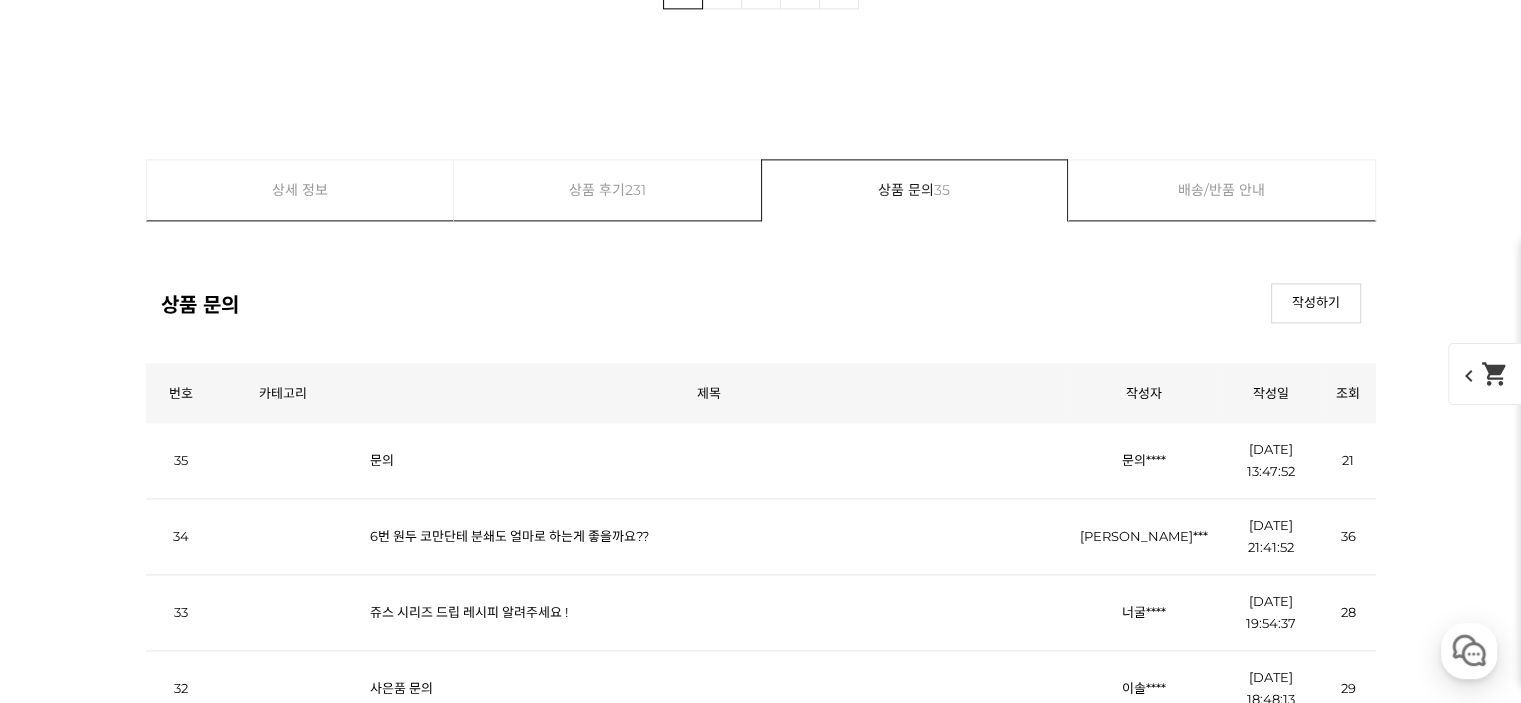 click at bounding box center [761, 84] 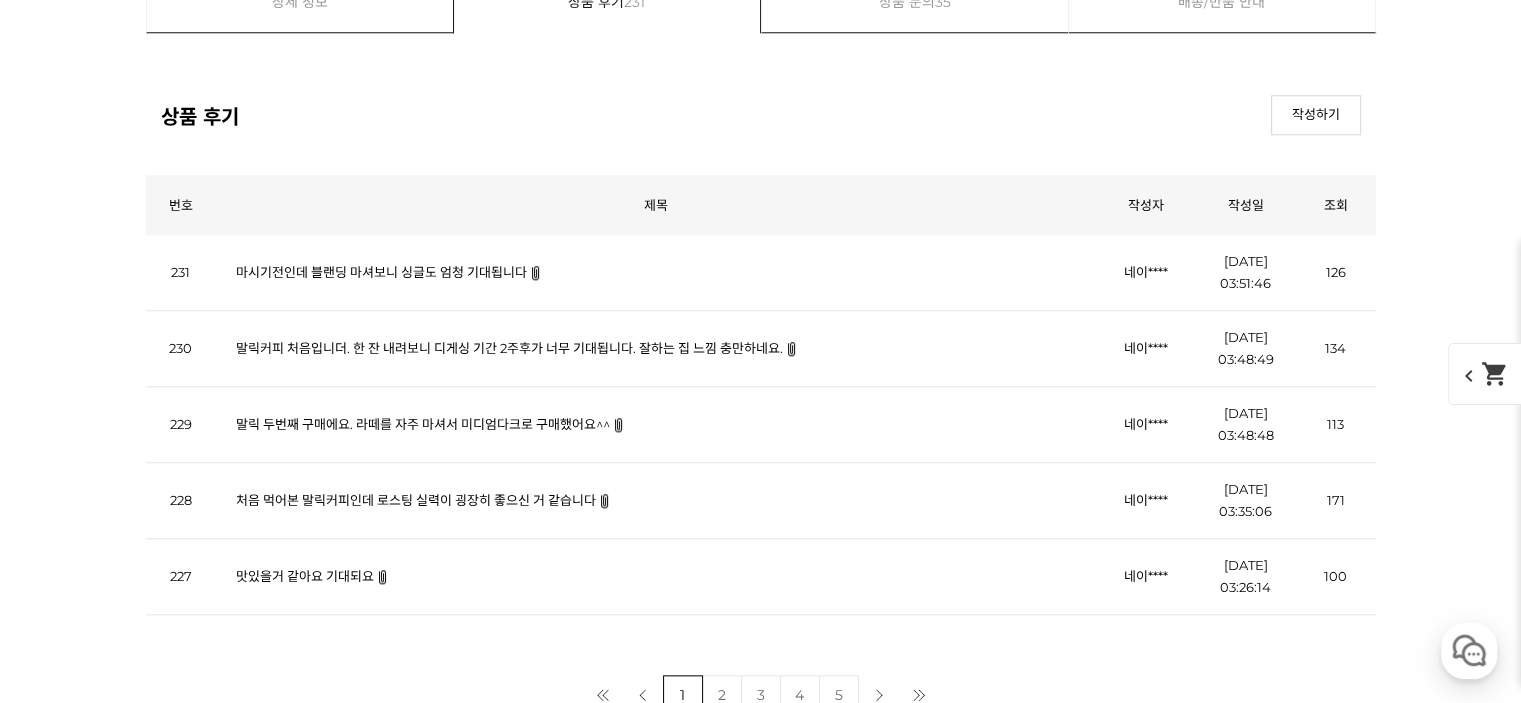 scroll, scrollTop: 78064, scrollLeft: 0, axis: vertical 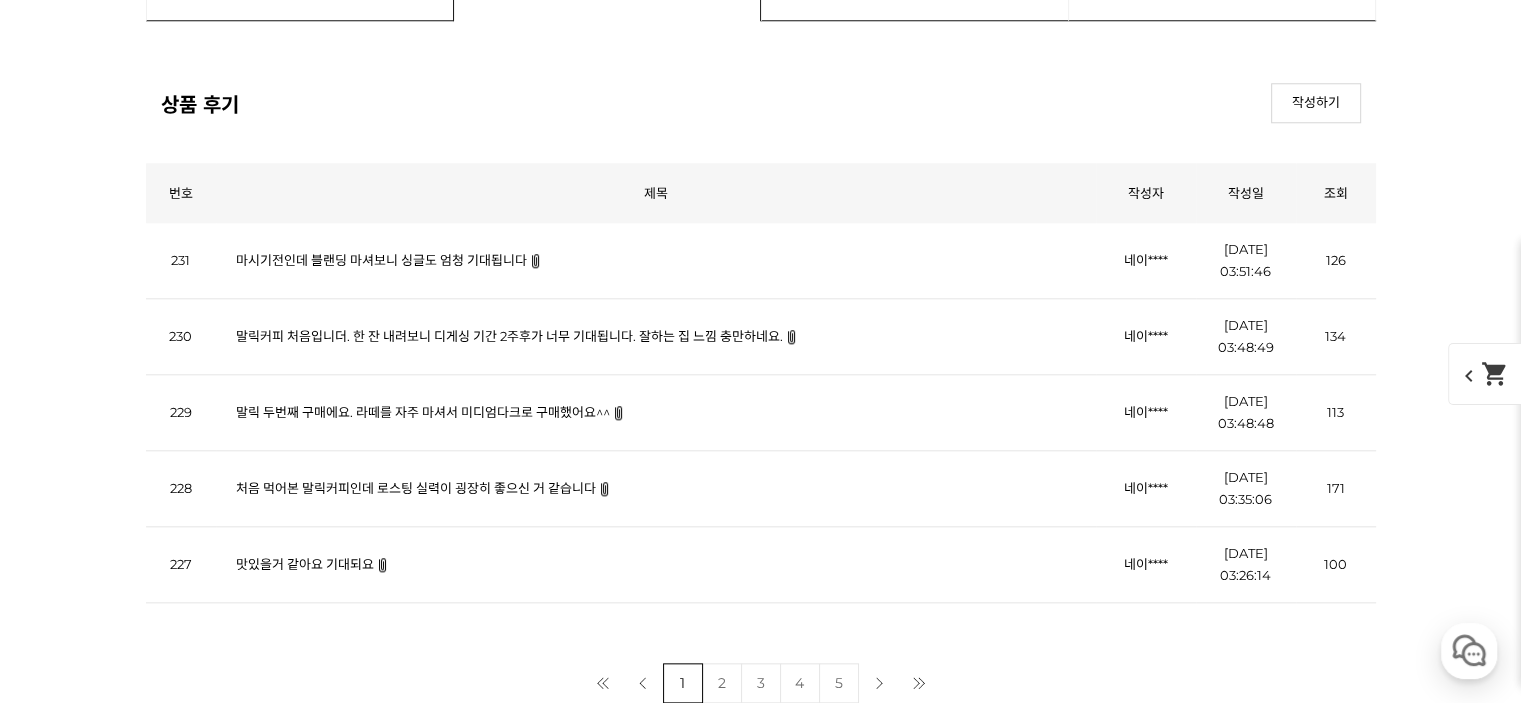 click on "마시기전인데 블랜딩 마셔보니 싱글도 엄청 기대됩니다" at bounding box center (381, 260) 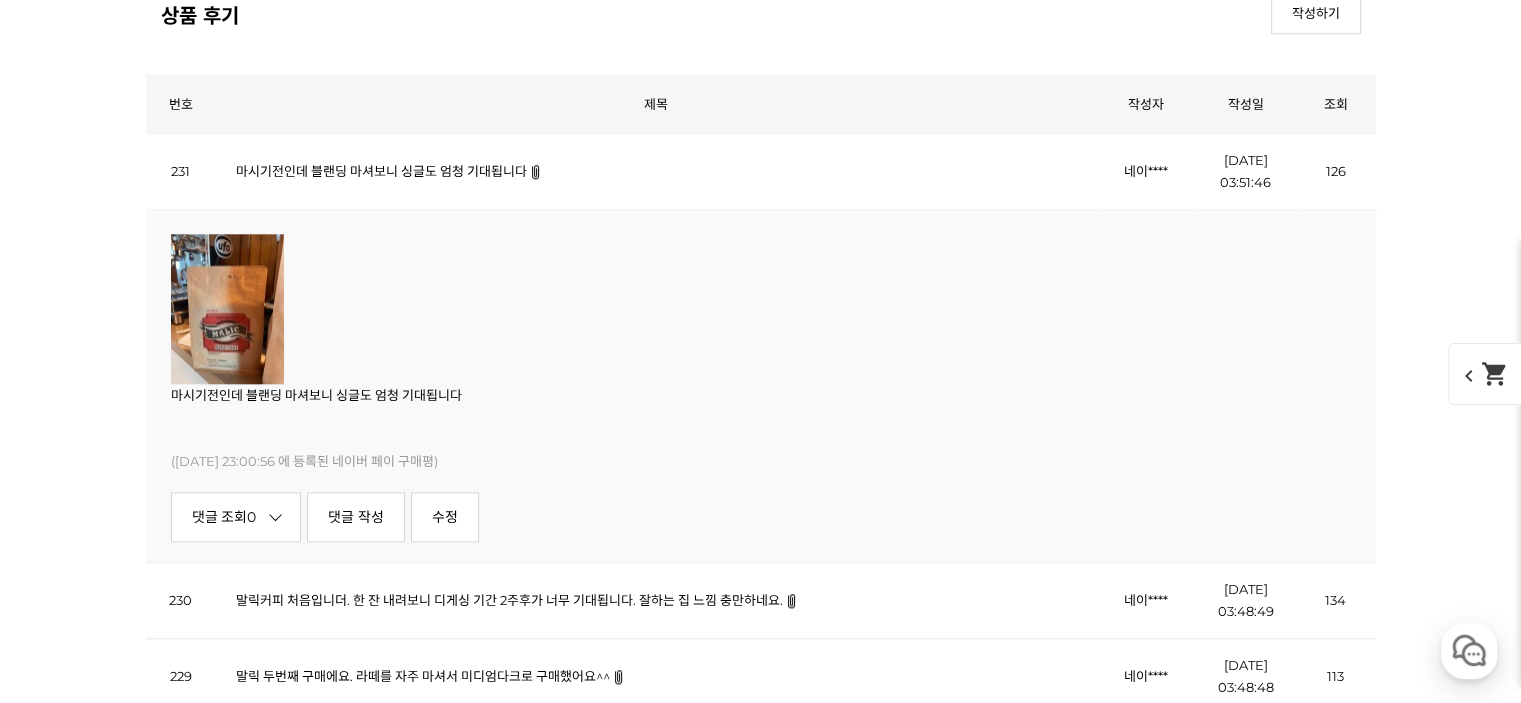 scroll, scrollTop: 78364, scrollLeft: 0, axis: vertical 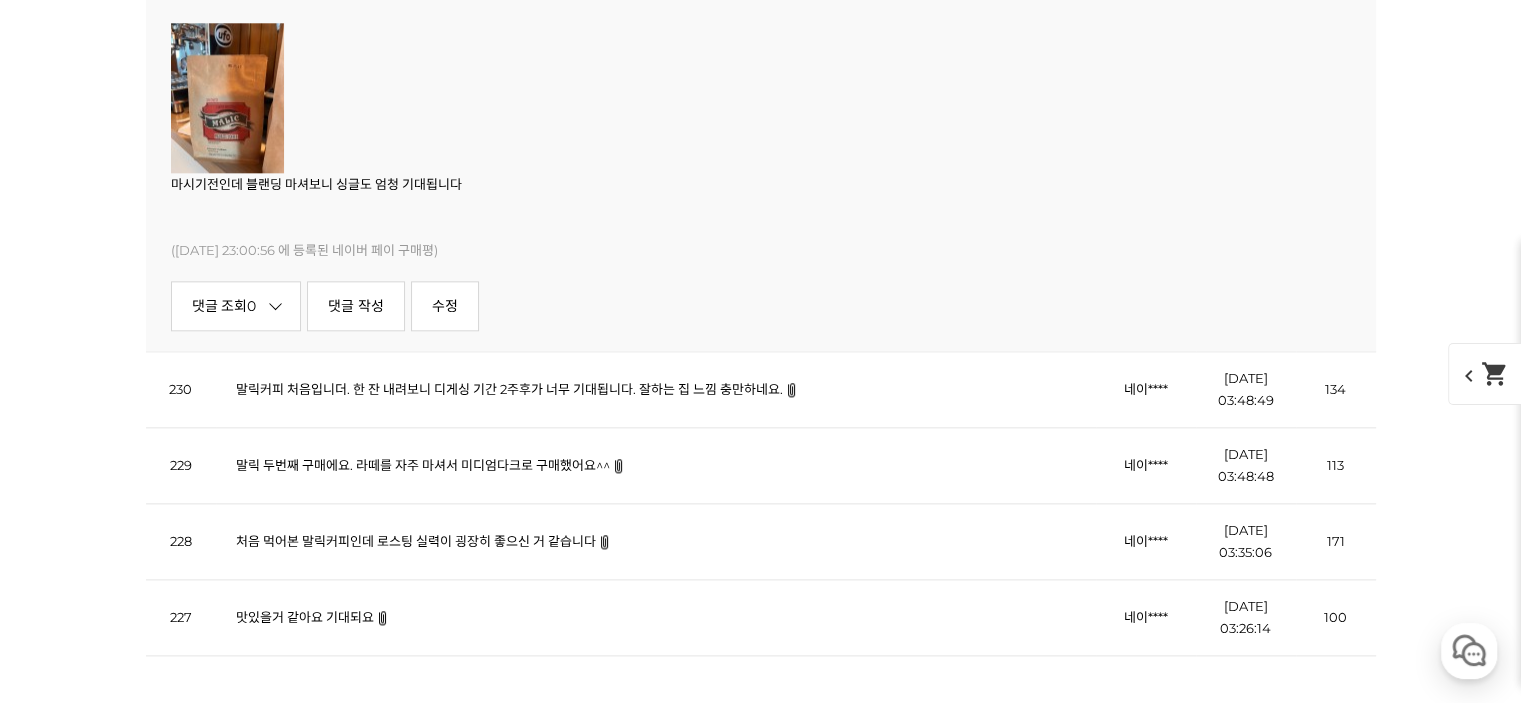 click on "말릭커피 처음입니더. 한 잔 내려보니 디게싱 기간 2주후가 너무 기대됩니다. 잘하는 집 느낌 충만하네요." at bounding box center [509, 389] 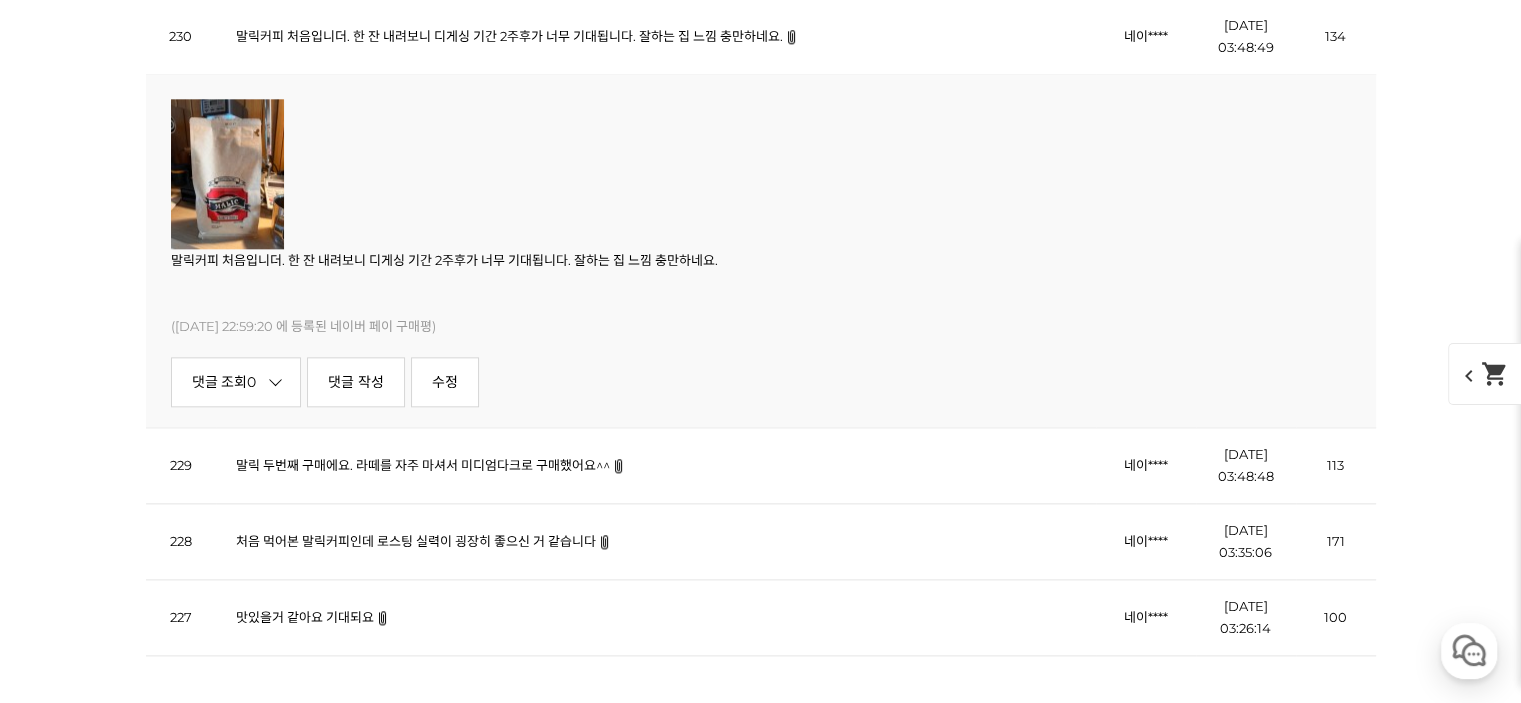 click on "말릭 두번째 구매에요.
라떼를 자주 마셔서 미디엄다크로 구매했어요^^" at bounding box center [656, 466] 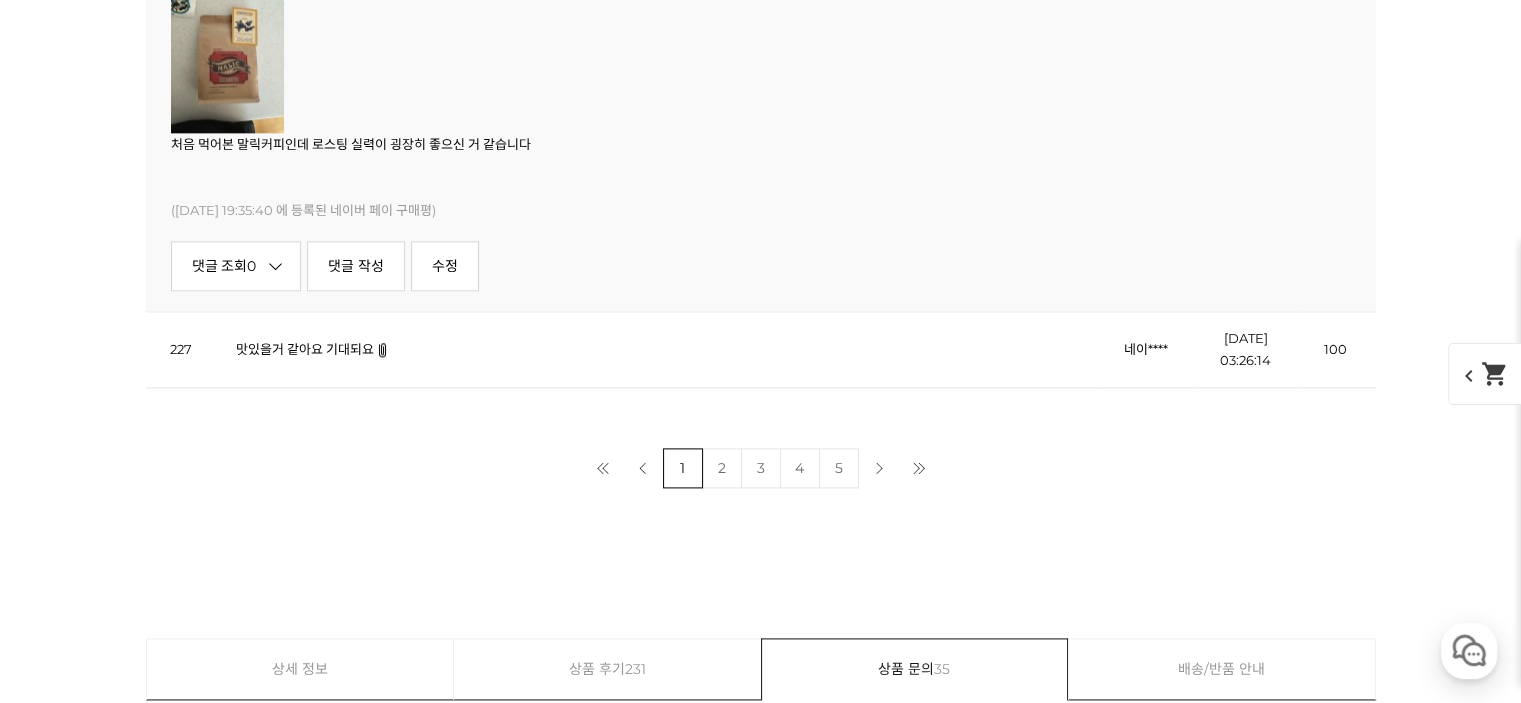 scroll, scrollTop: 78864, scrollLeft: 0, axis: vertical 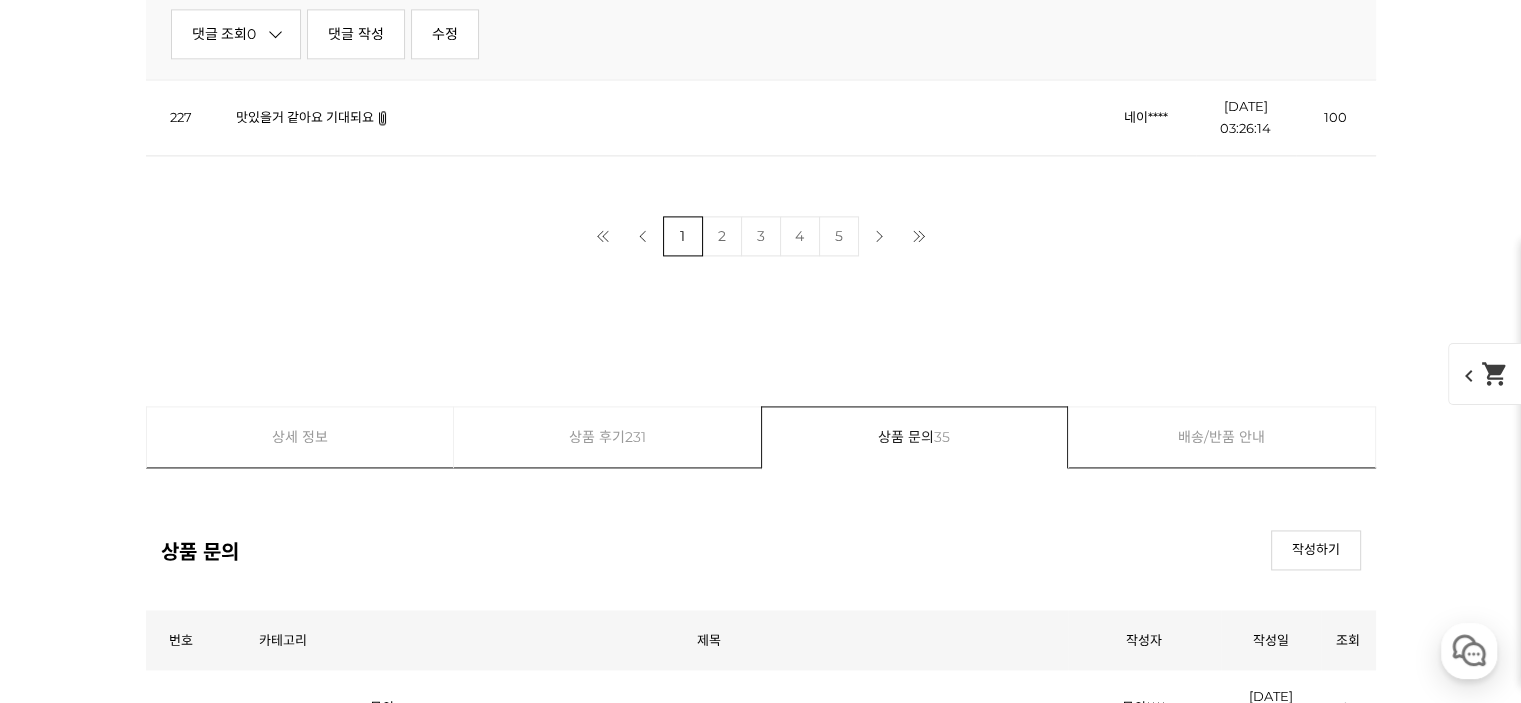 click on "2" at bounding box center (722, 236) 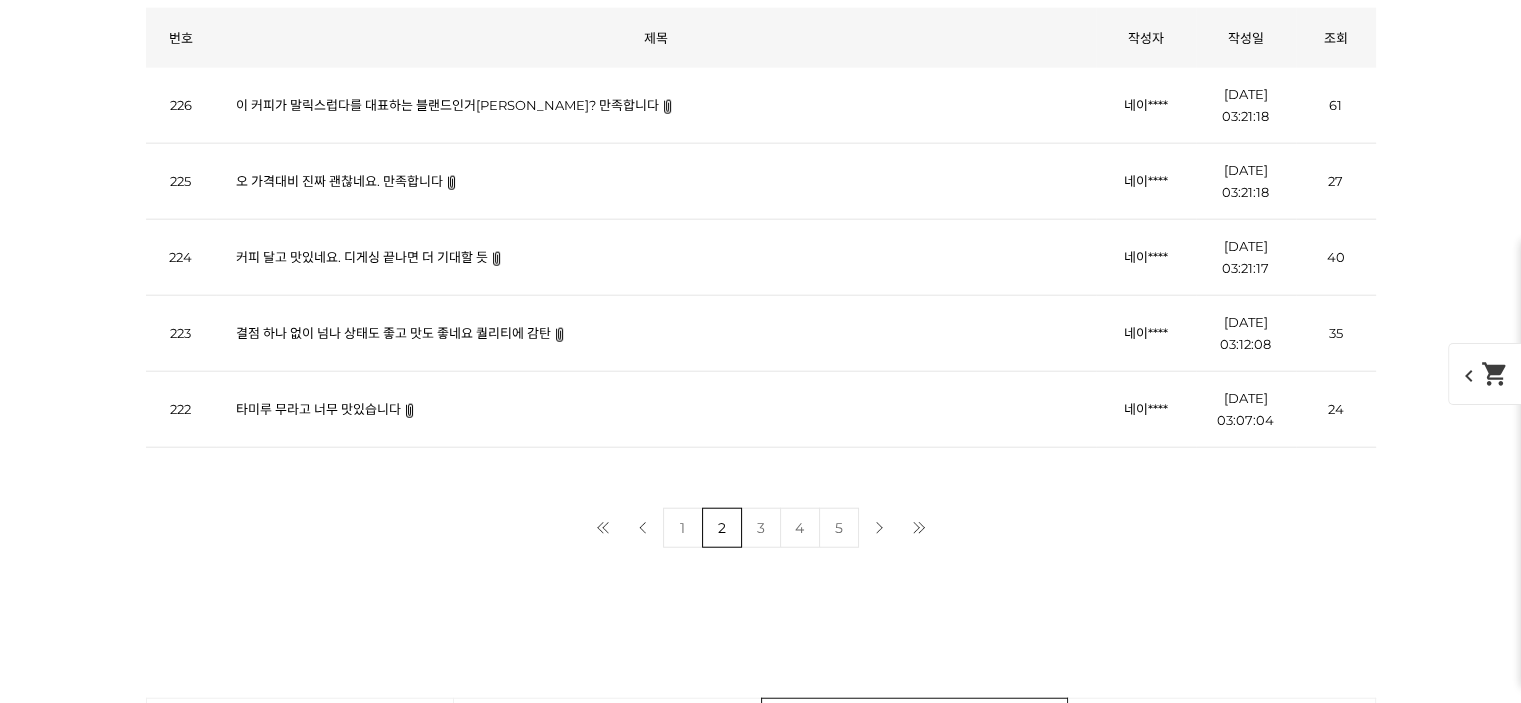 scroll, scrollTop: 12464, scrollLeft: 0, axis: vertical 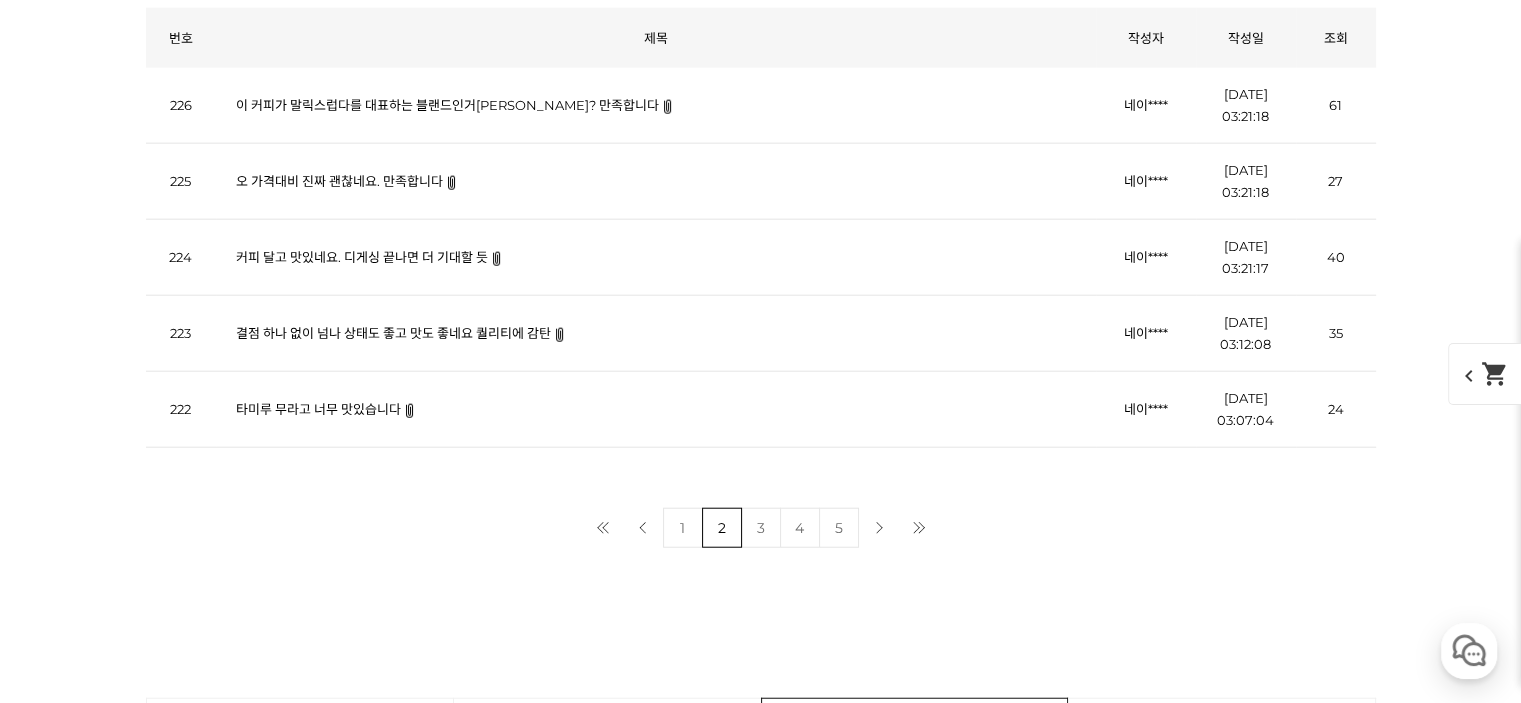 click on "결점 하나 없이 넘나 상태도 좋고 맛도 좋네요
퀄리티에 감탄" at bounding box center (393, 333) 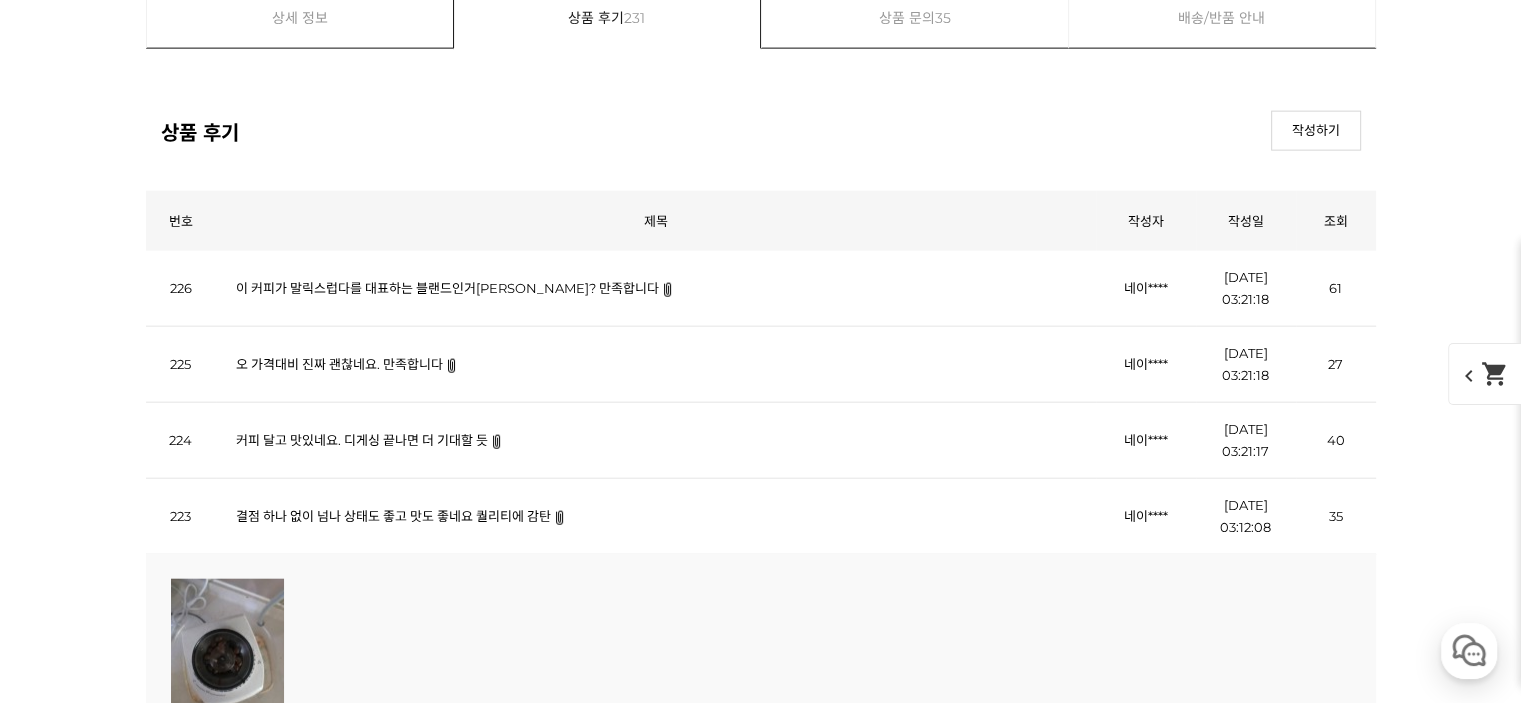 scroll, scrollTop: 12264, scrollLeft: 0, axis: vertical 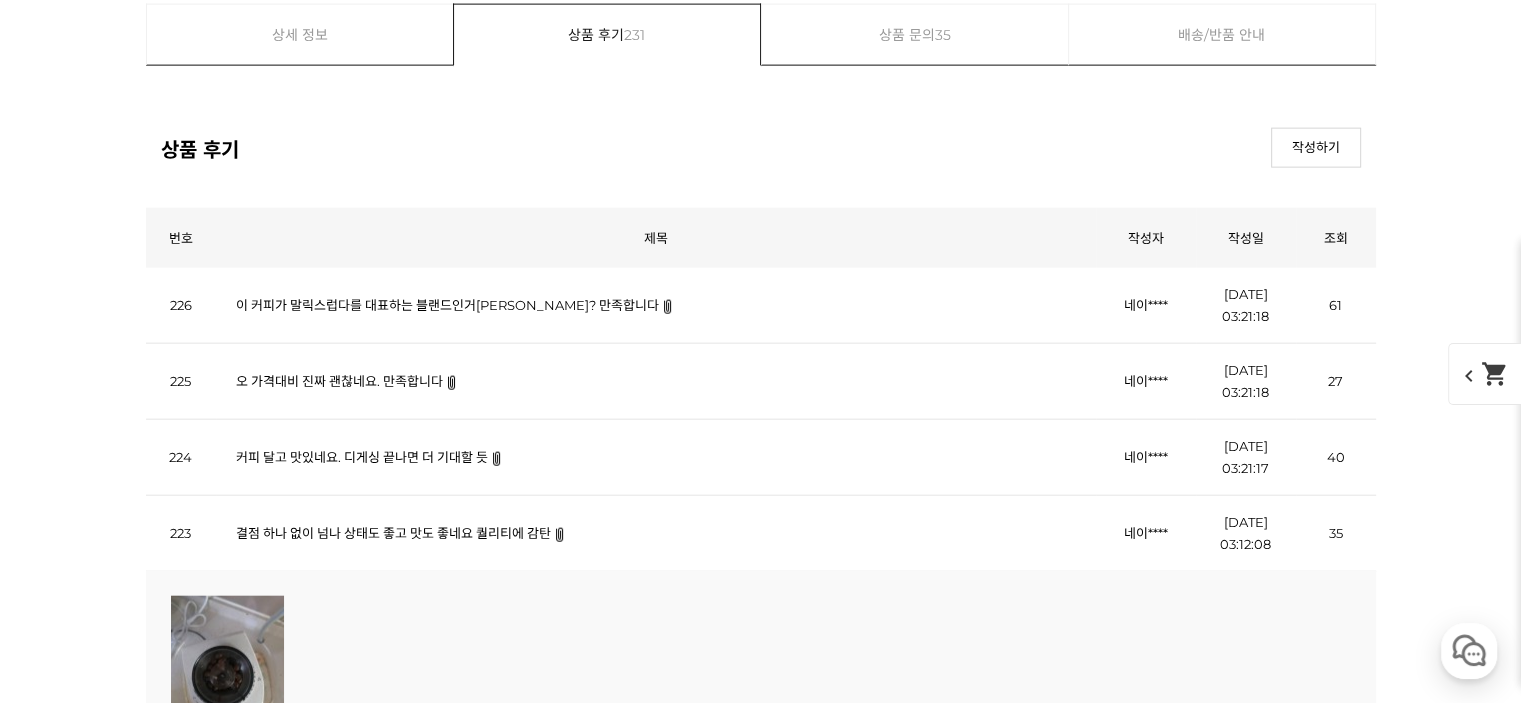 click on "이 커피가 말릭스럽다를 대표하는 블랜드인거죠? 만족합니다" at bounding box center (447, 305) 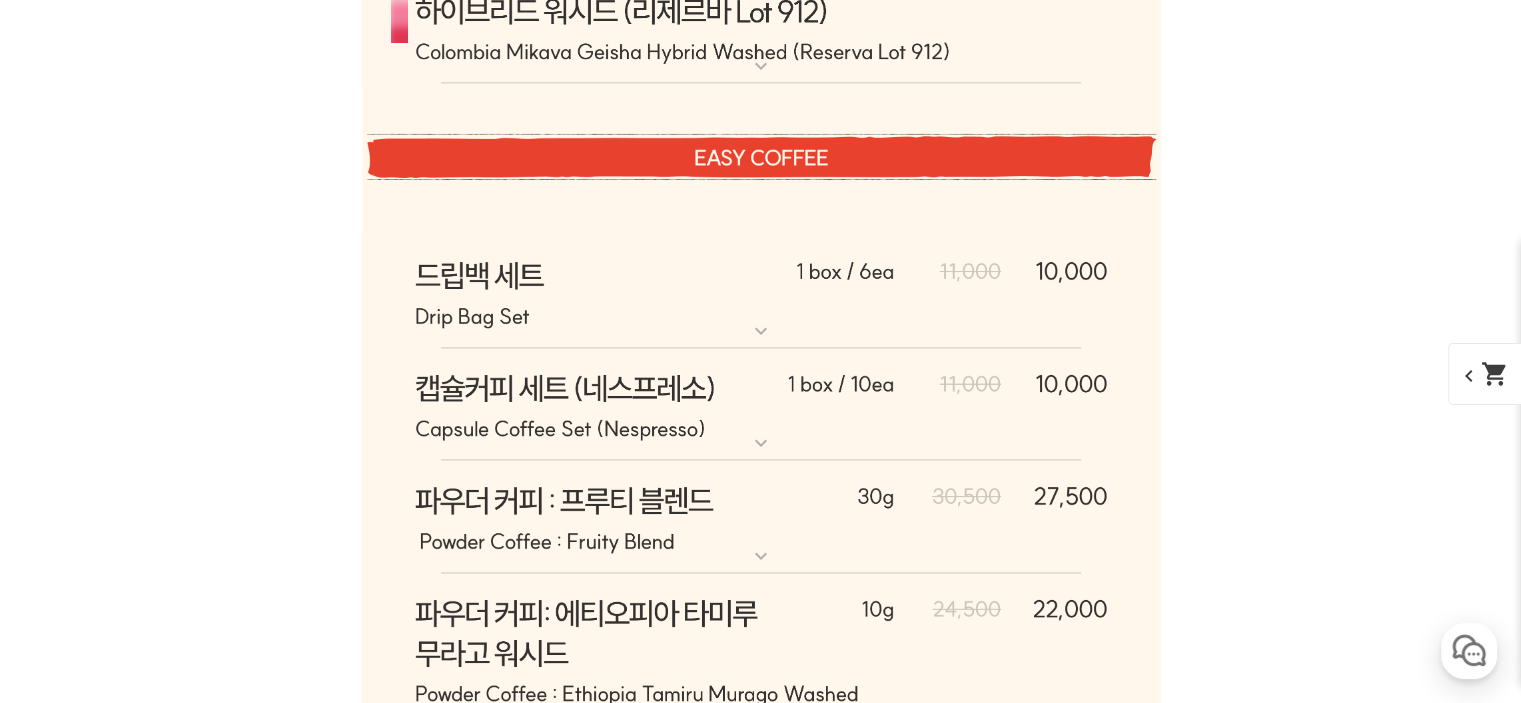 scroll, scrollTop: 11364, scrollLeft: 0, axis: vertical 